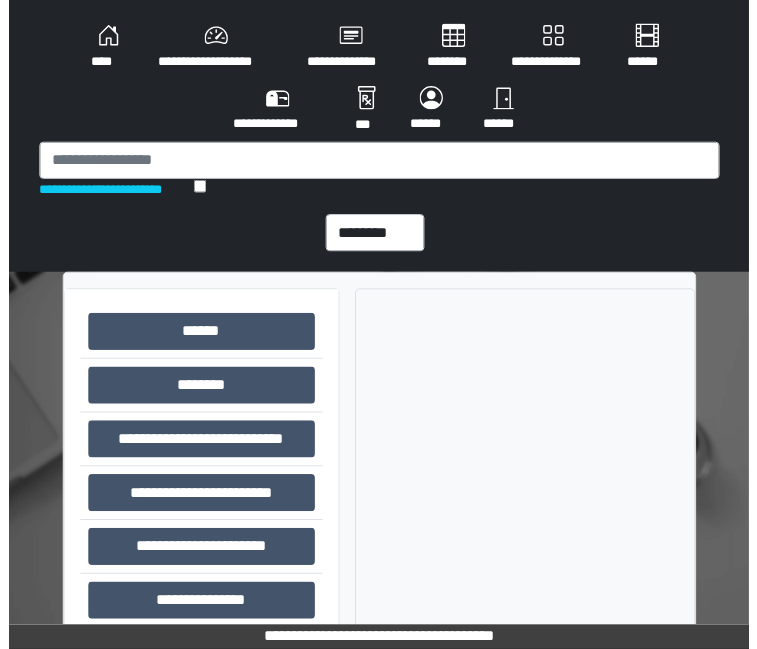 scroll, scrollTop: 0, scrollLeft: 0, axis: both 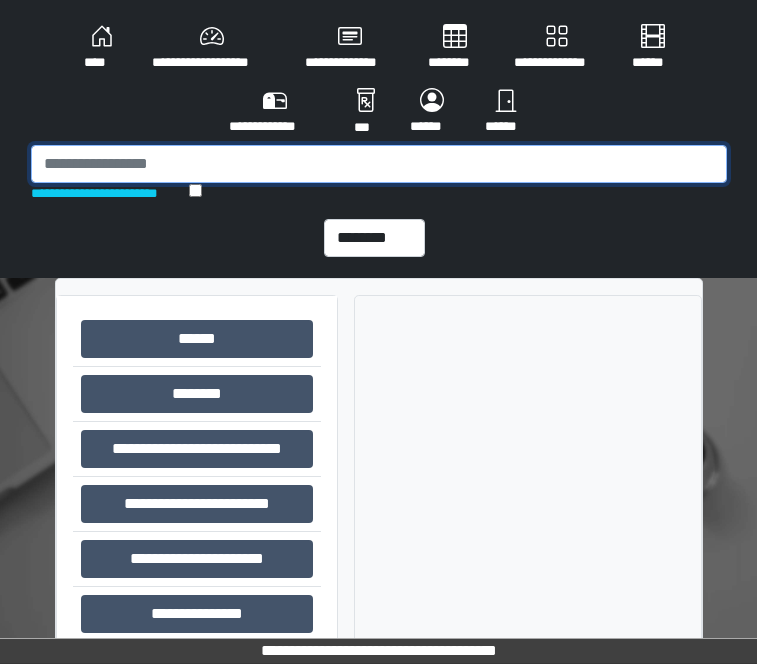 click at bounding box center [379, 164] 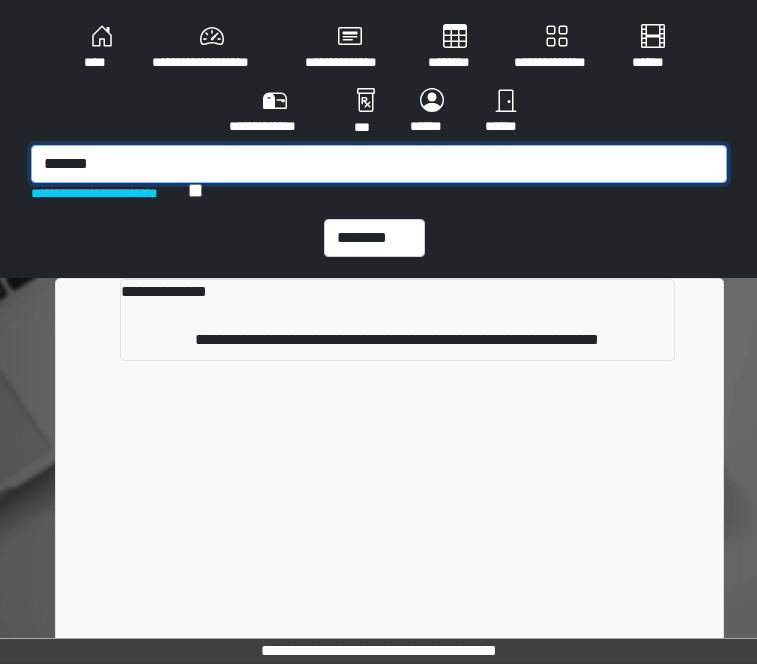type on "*******" 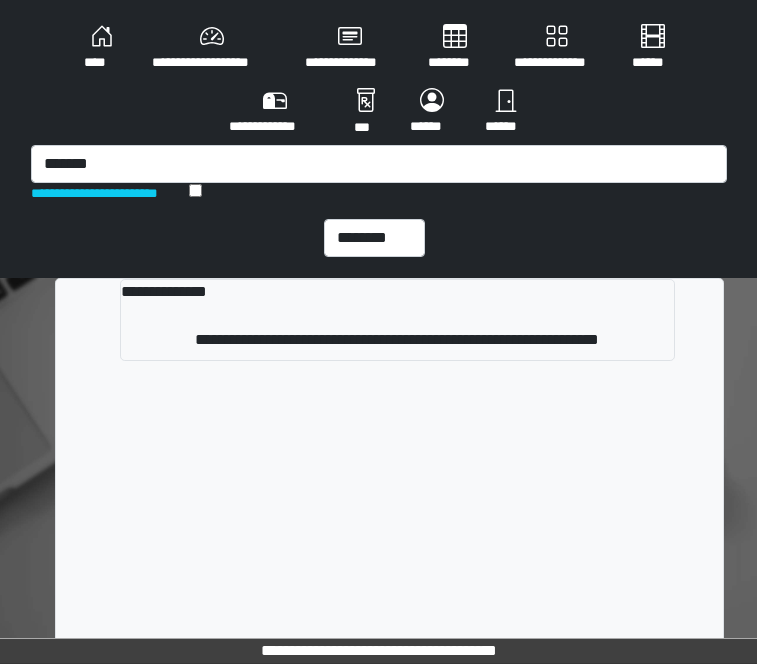 click on "**********" at bounding box center [398, 320] 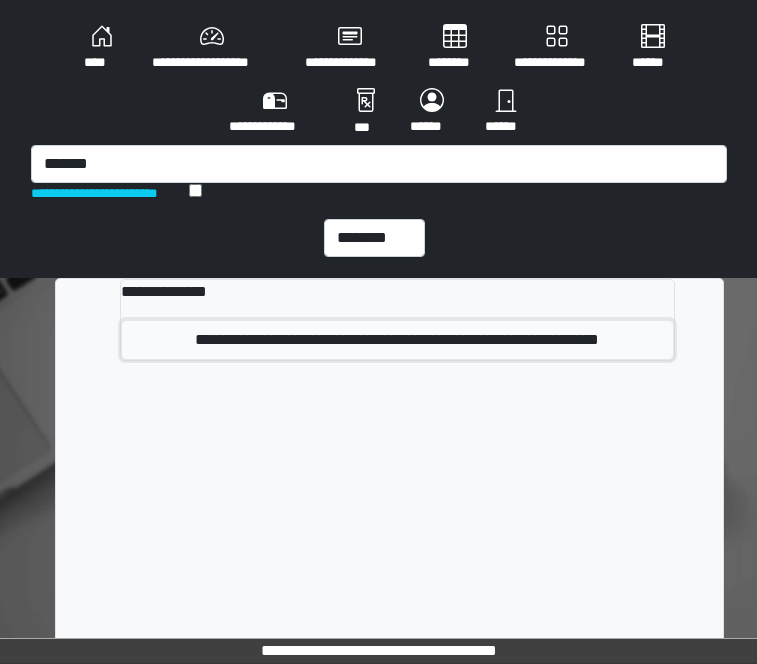 click on "**********" at bounding box center (398, 340) 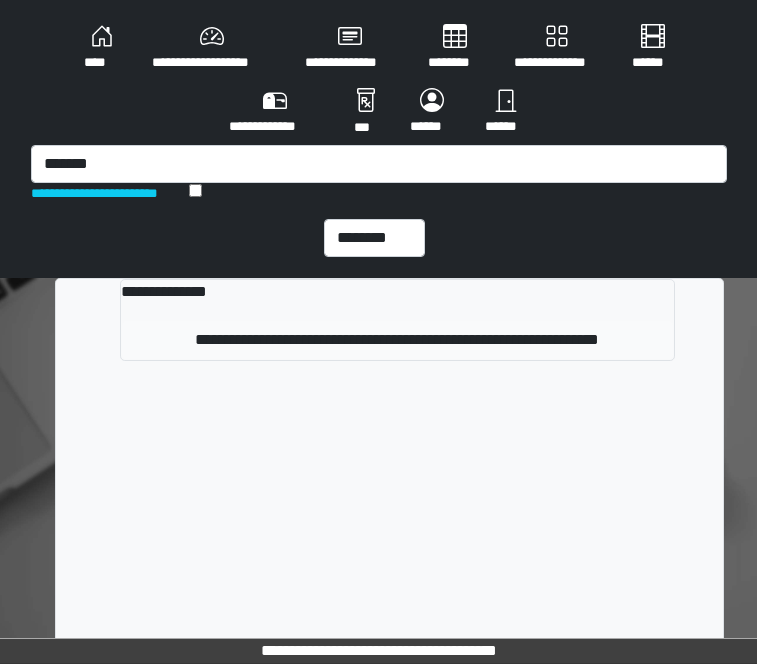 type 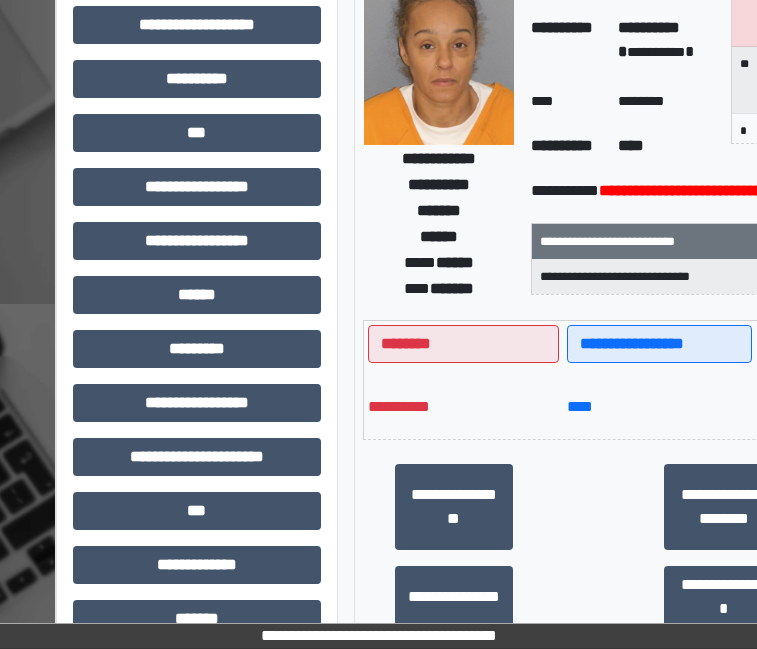 scroll, scrollTop: 500, scrollLeft: 0, axis: vertical 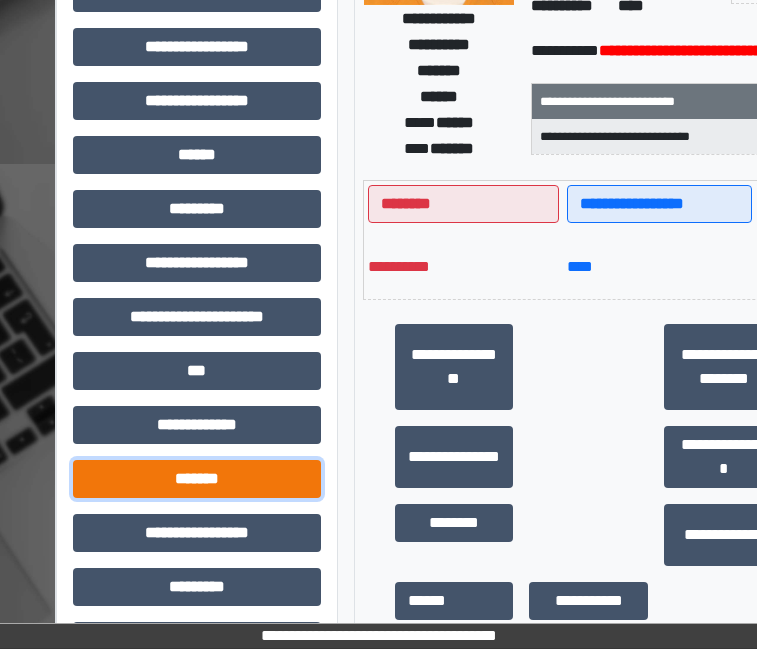 click on "*******" at bounding box center [197, 479] 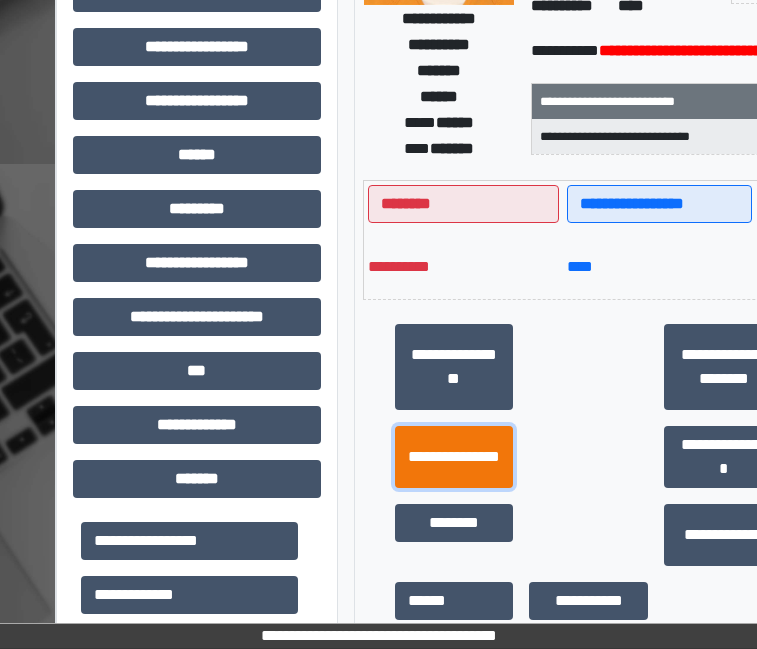 click on "**********" at bounding box center [454, 457] 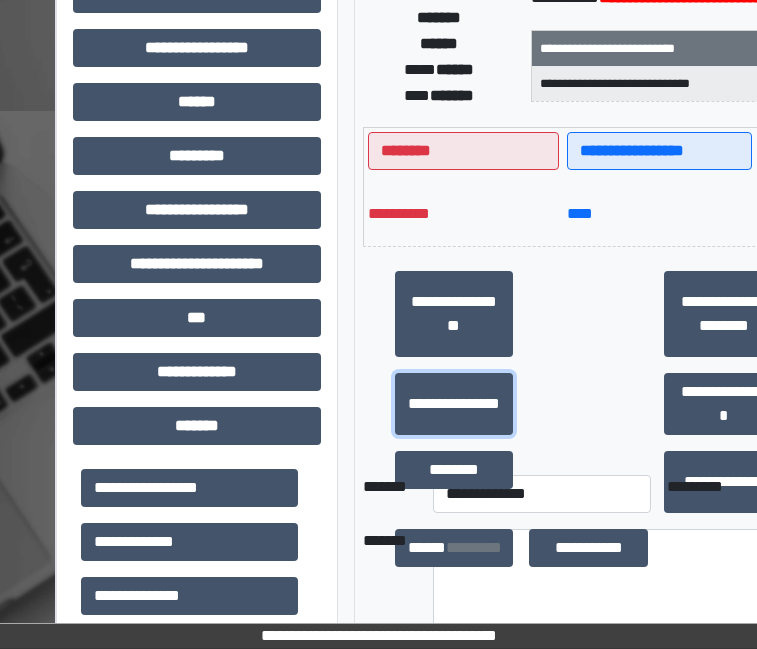 scroll, scrollTop: 600, scrollLeft: 0, axis: vertical 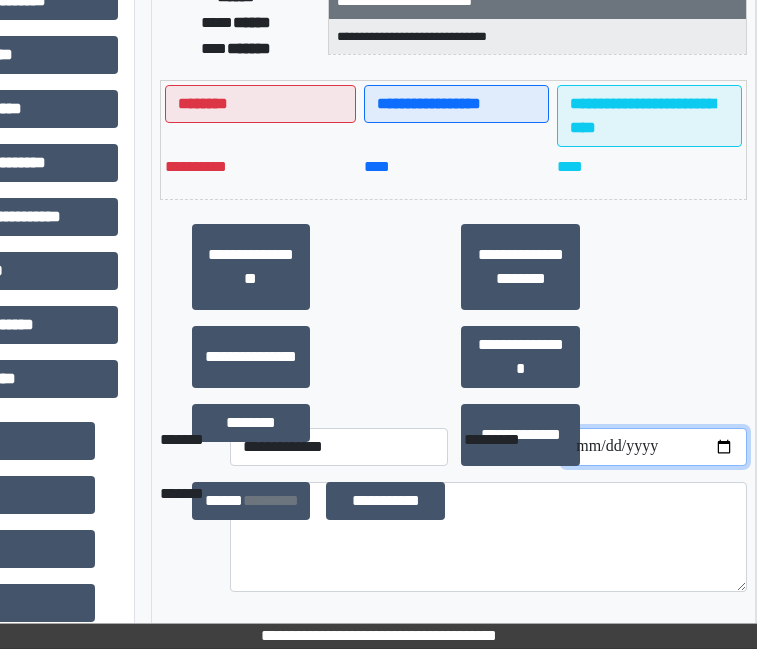 click at bounding box center [655, 447] 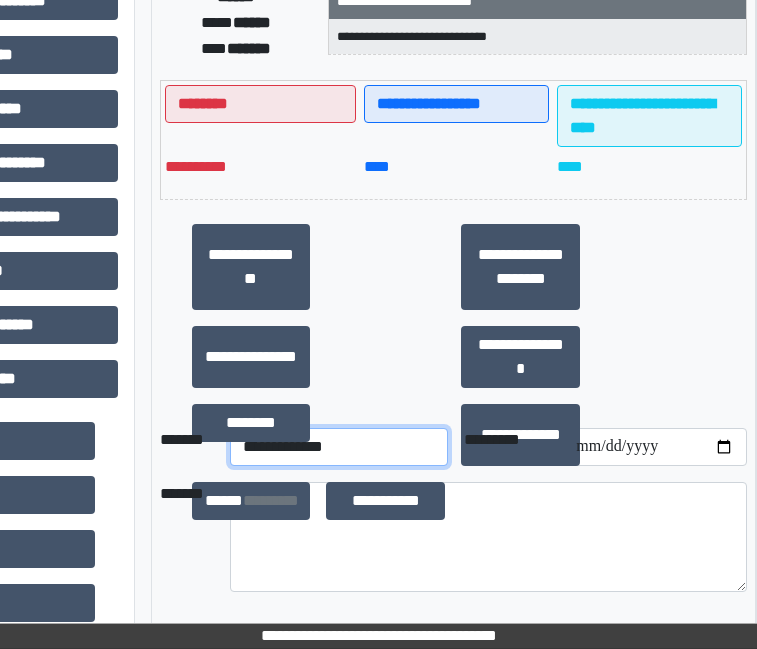 click on "**********" at bounding box center [339, 447] 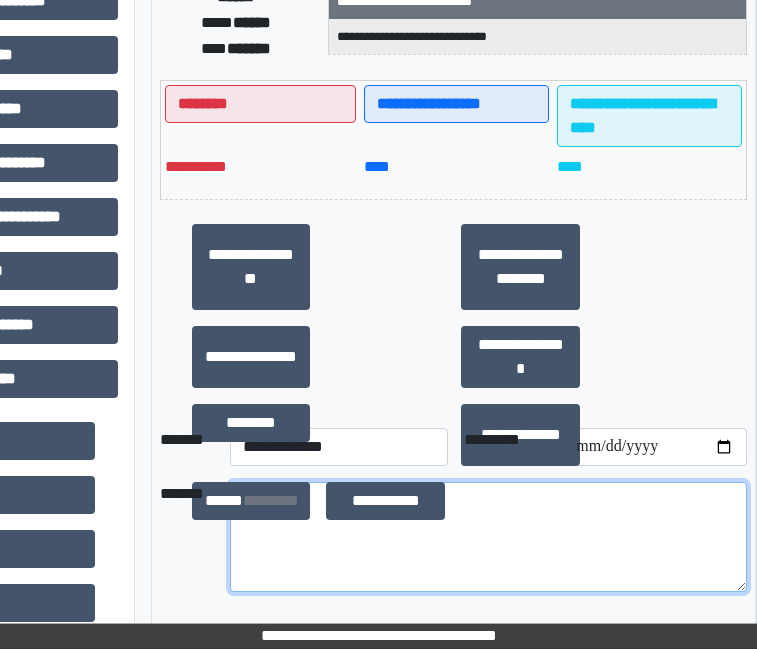 click at bounding box center [489, 537] 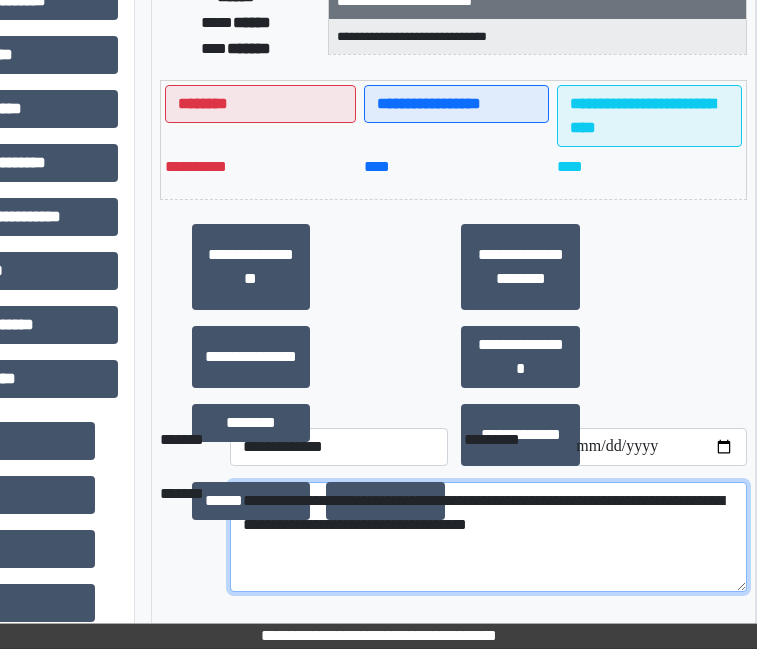 drag, startPoint x: 257, startPoint y: 498, endPoint x: 261, endPoint y: 528, distance: 30.265491 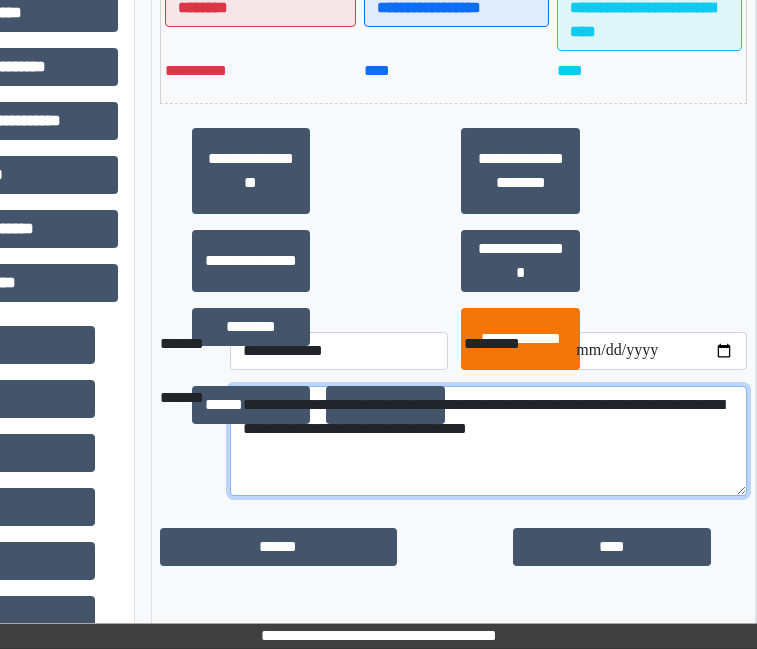 scroll, scrollTop: 700, scrollLeft: 203, axis: both 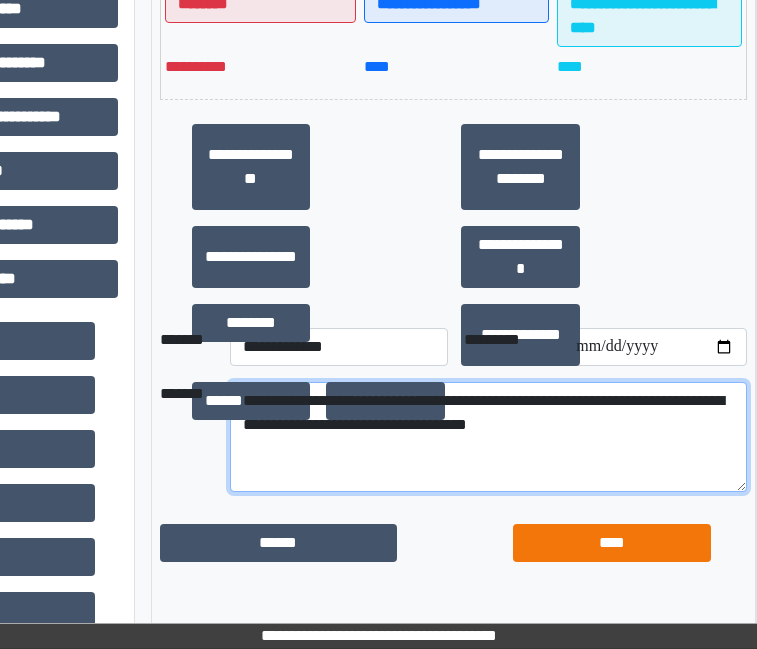 type on "**********" 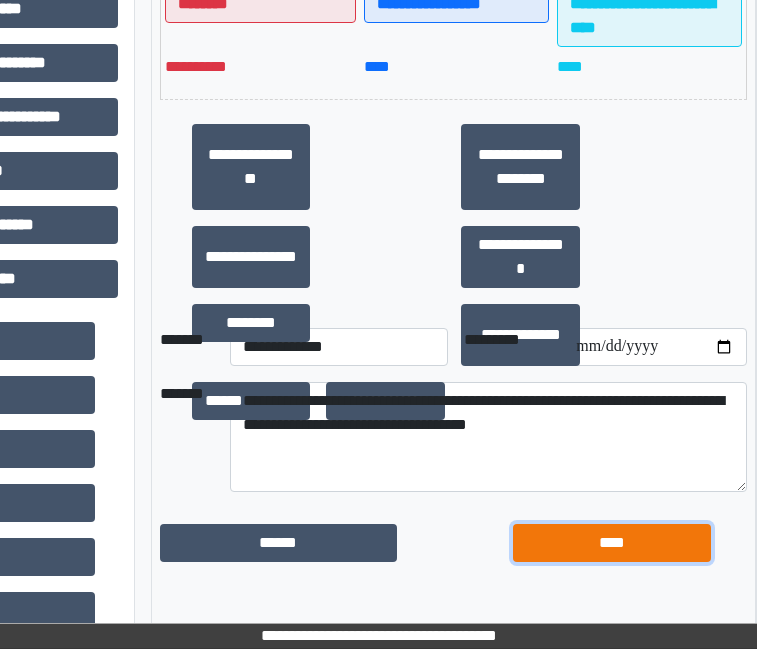 click on "****" at bounding box center (611, 543) 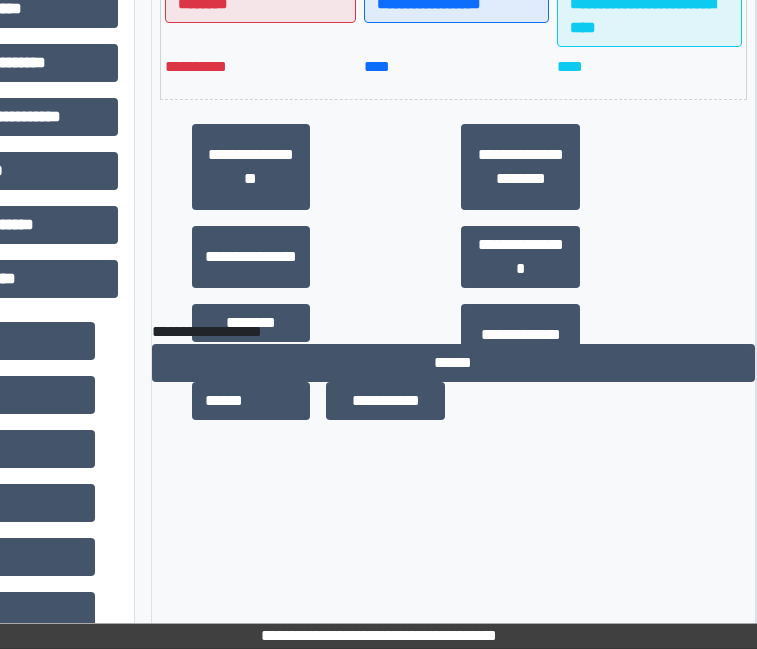 click on "**********" at bounding box center [454, 365] 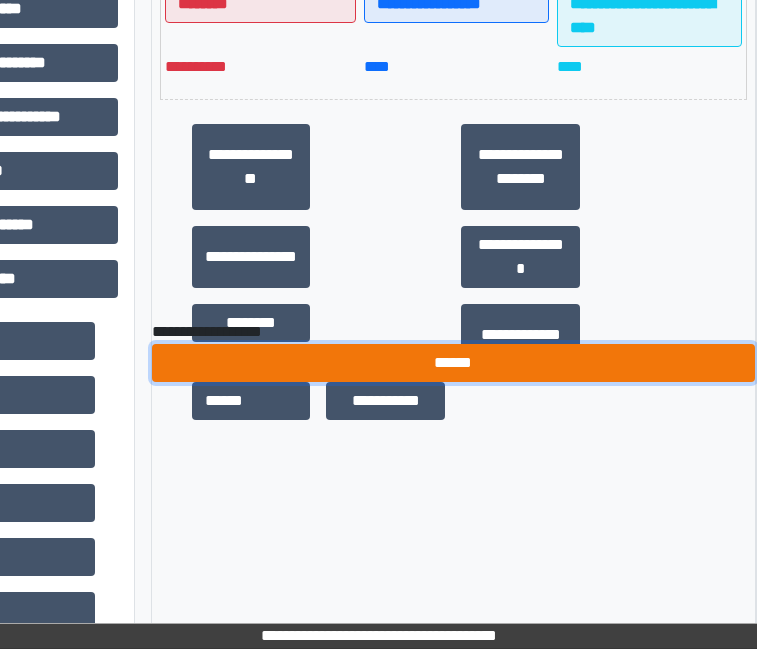 click on "******" at bounding box center [454, 363] 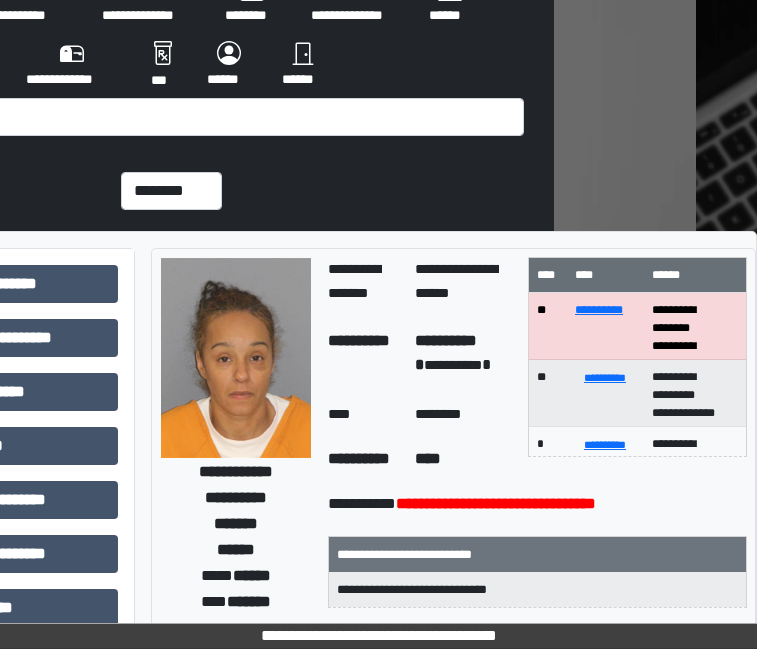 scroll, scrollTop: 0, scrollLeft: 203, axis: horizontal 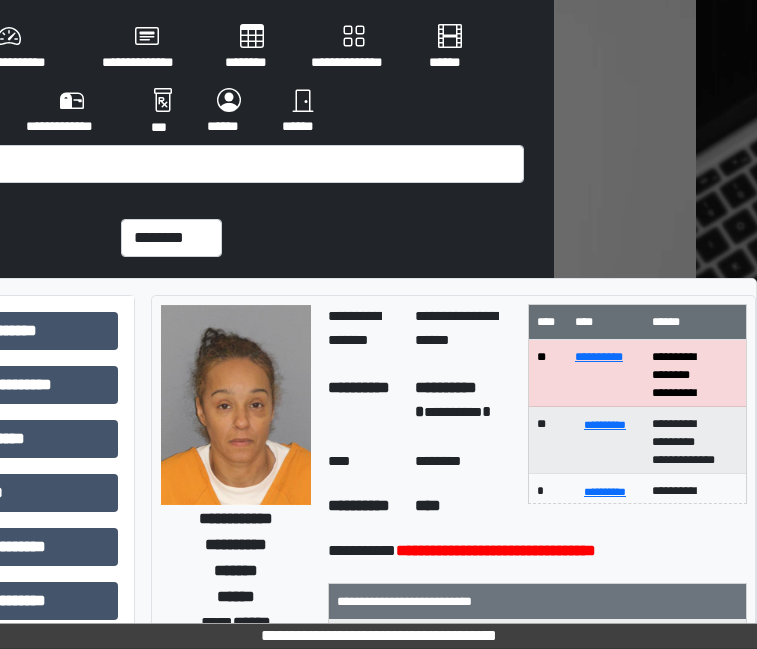 click on "********" at bounding box center (252, 48) 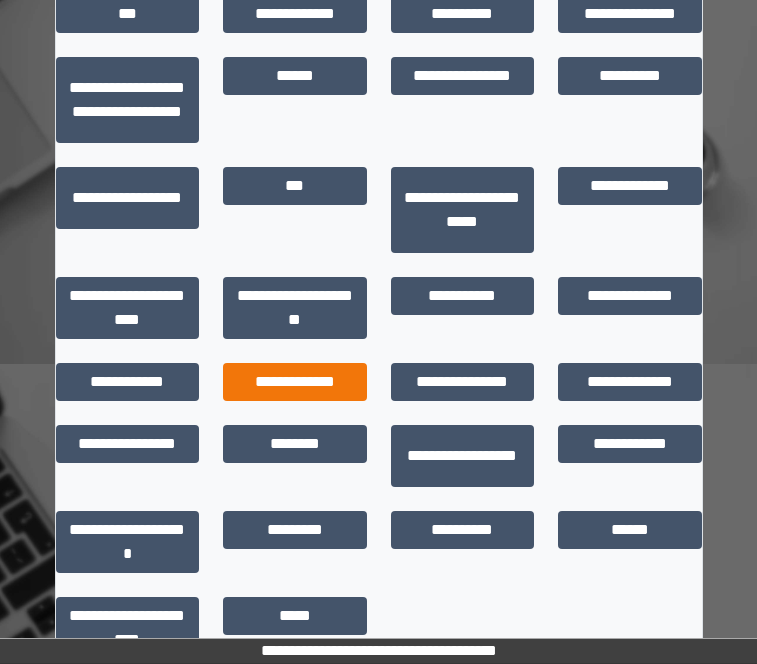 scroll, scrollTop: 312, scrollLeft: 0, axis: vertical 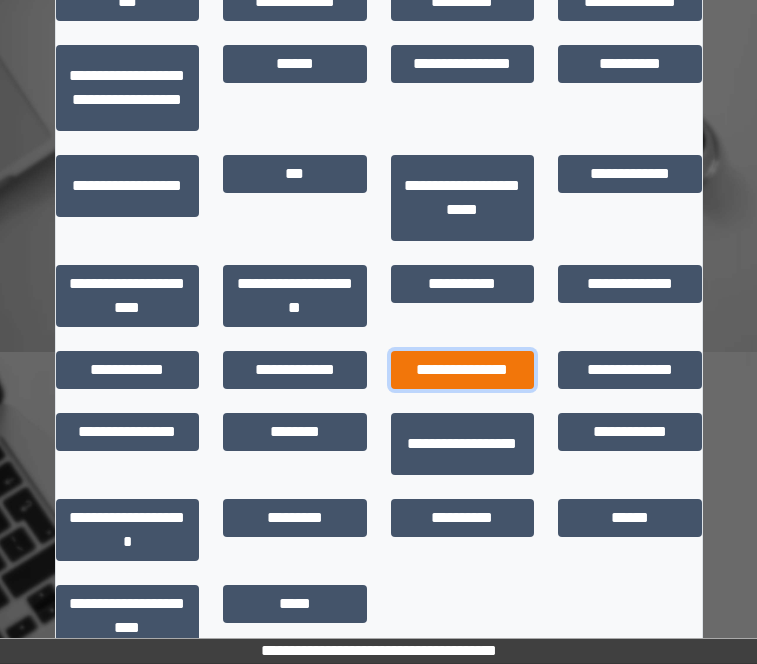 click on "**********" at bounding box center [463, 370] 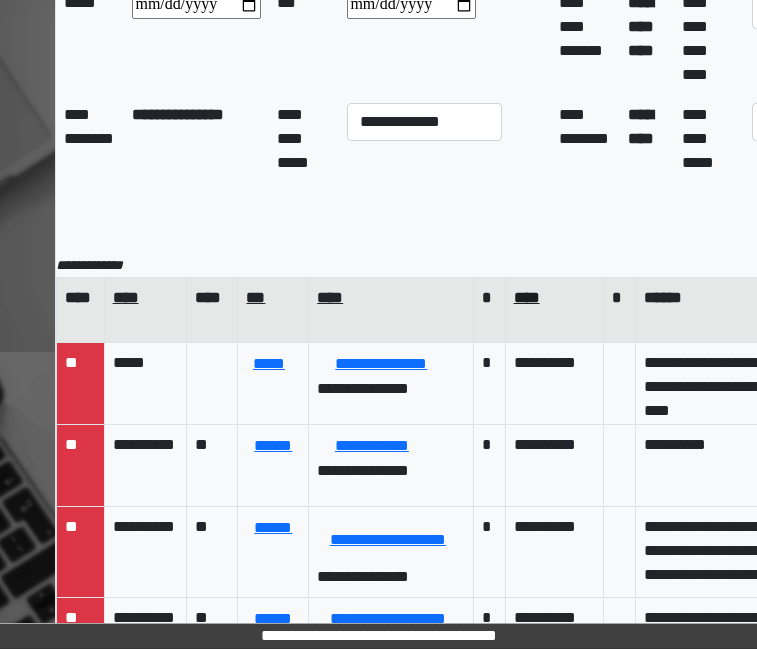 click on "****" at bounding box center [554, 298] 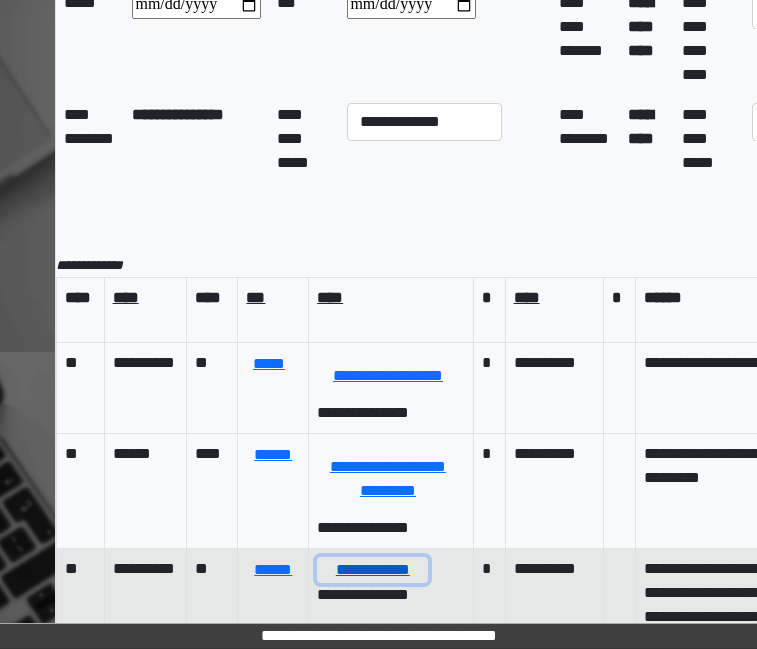click on "**********" at bounding box center (372, 570) 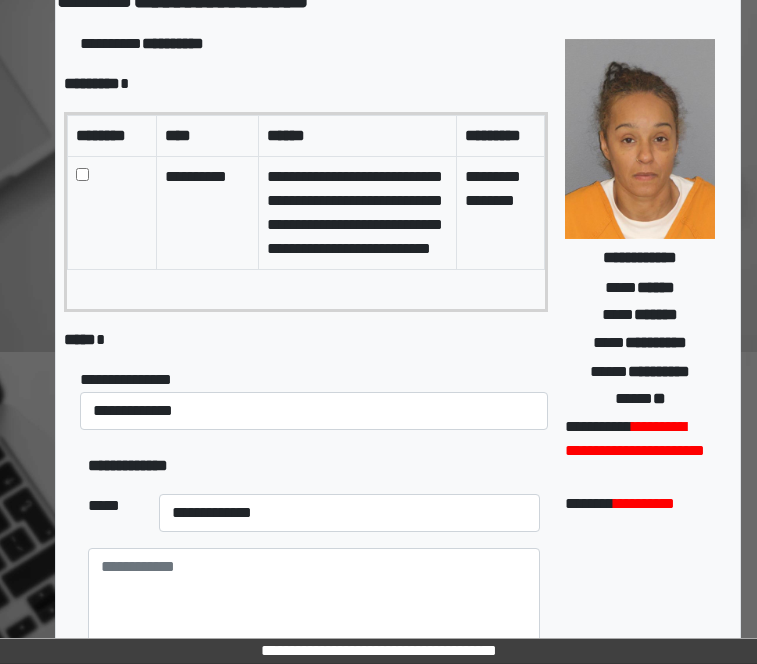 scroll, scrollTop: 49, scrollLeft: 0, axis: vertical 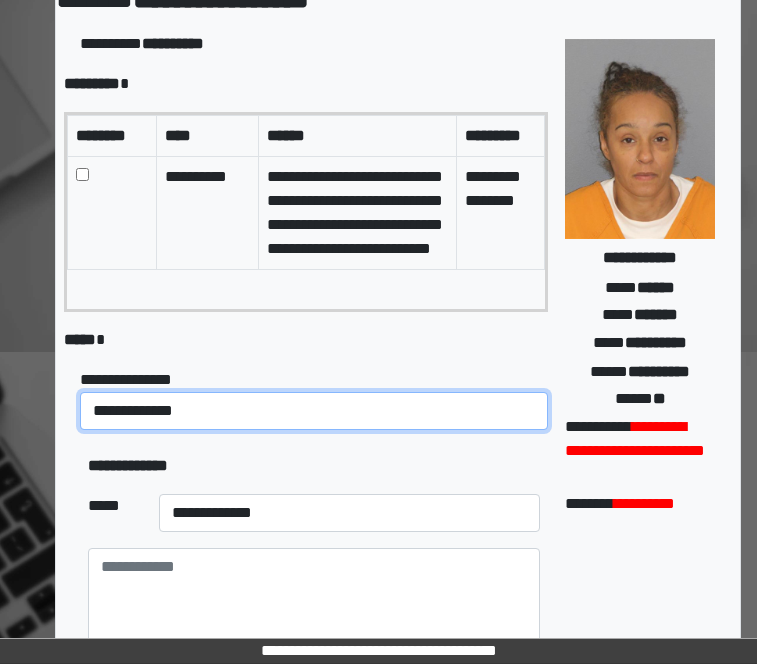 click on "**********" at bounding box center [314, 411] 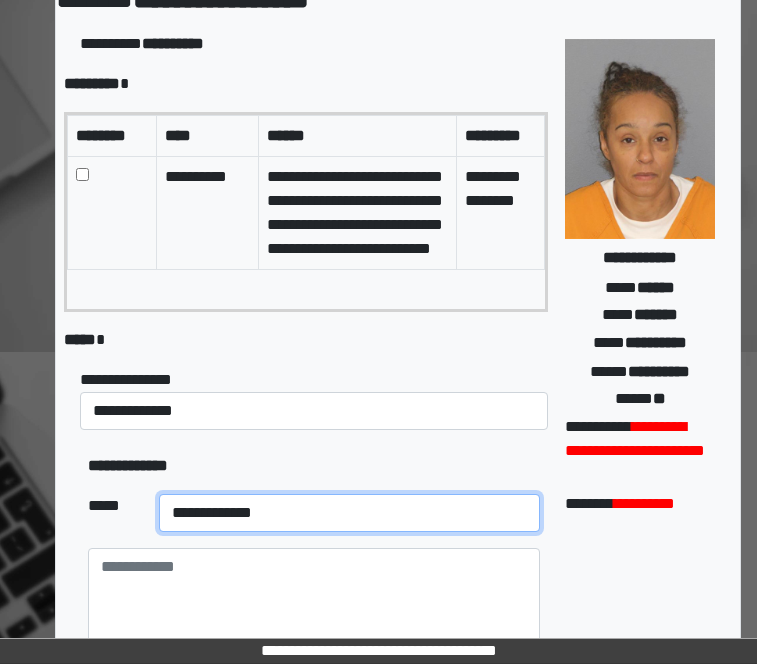 click on "**********" at bounding box center [349, 513] 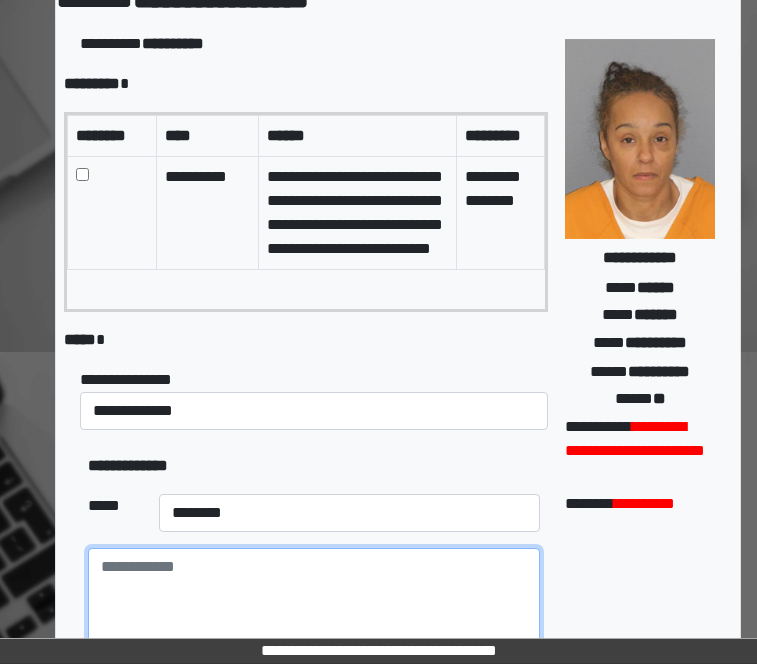 click at bounding box center [314, 603] 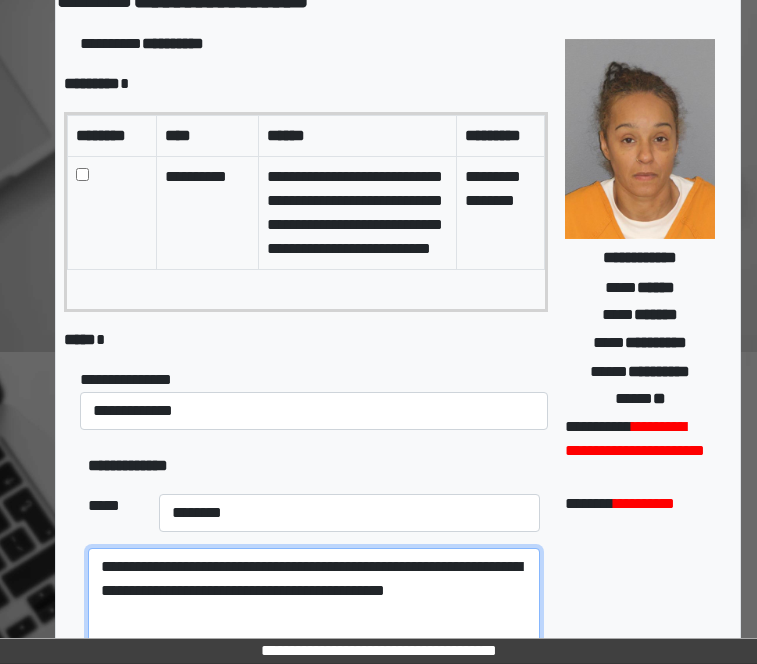 type on "**********" 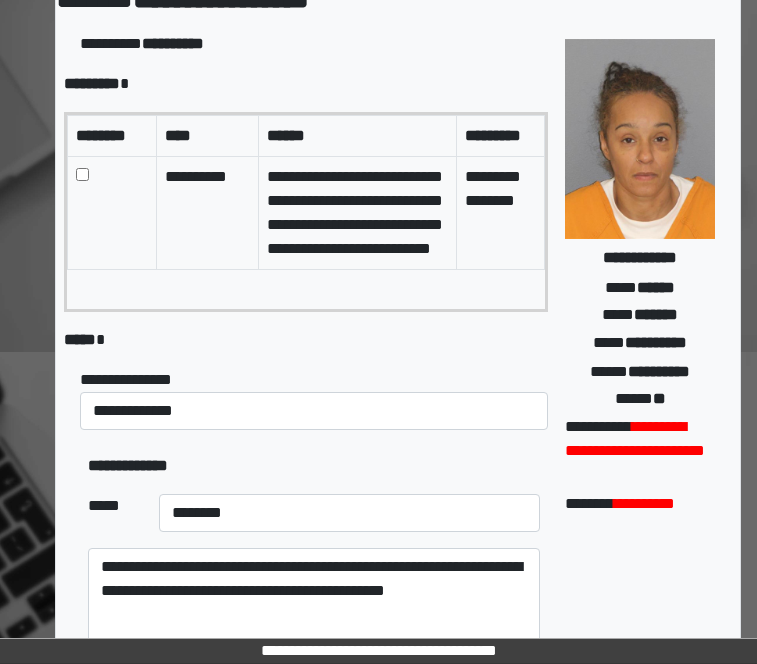click on "**********" at bounding box center [314, 399] 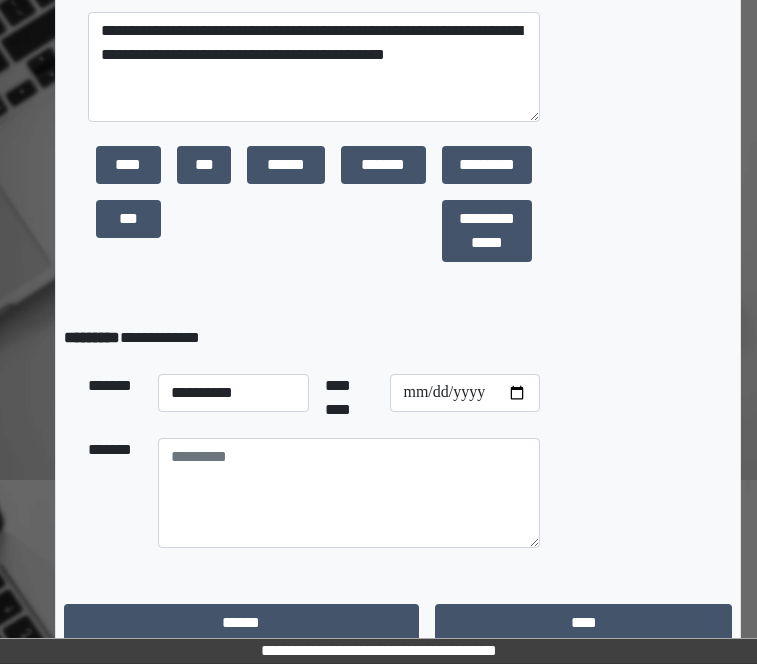scroll, scrollTop: 867, scrollLeft: 0, axis: vertical 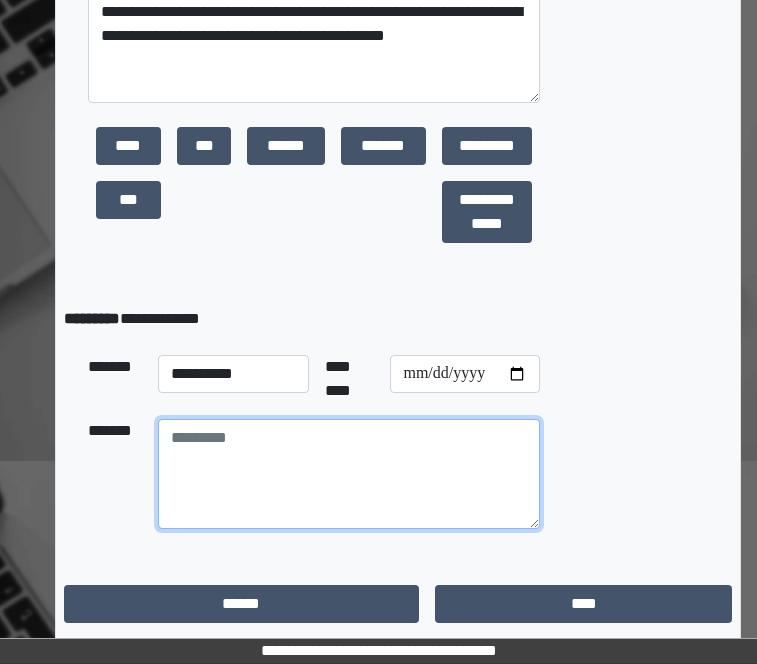 click at bounding box center [349, 474] 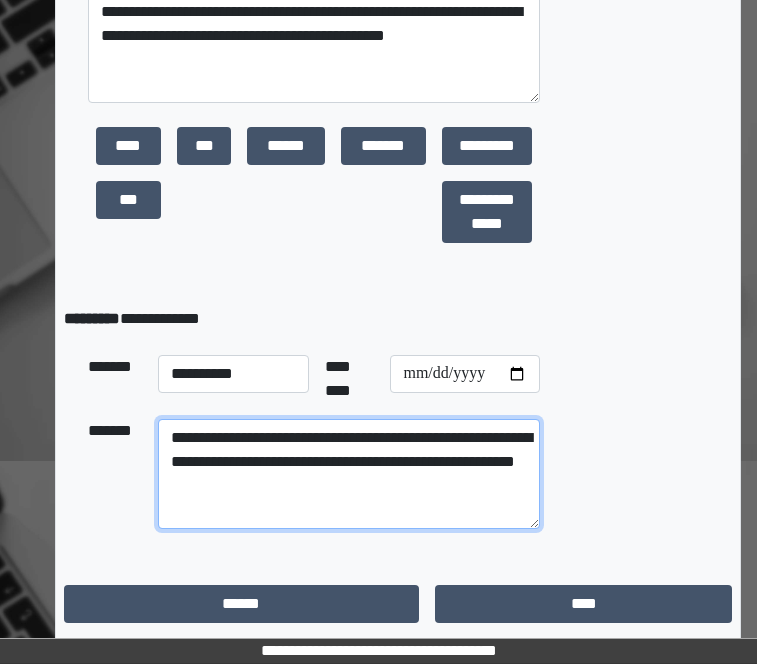 type on "**********" 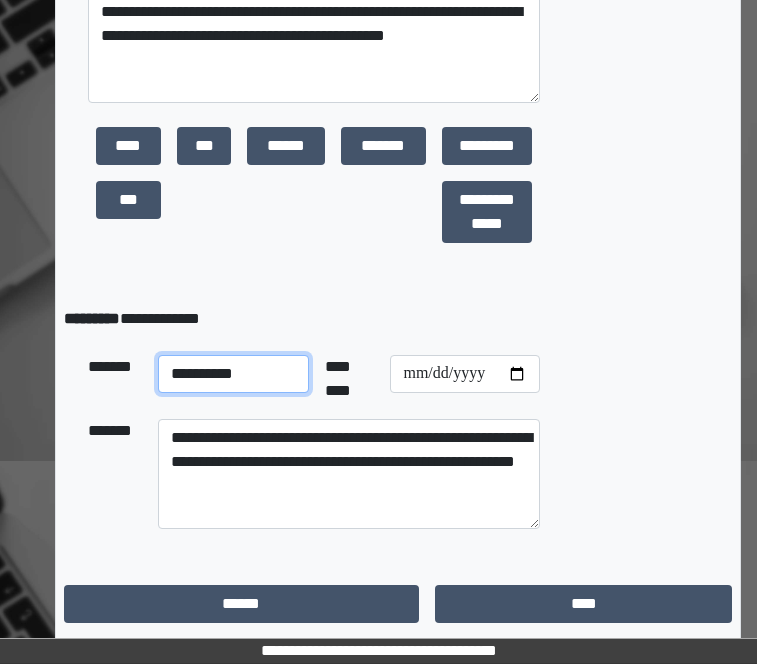 click on "**********" at bounding box center [233, 374] 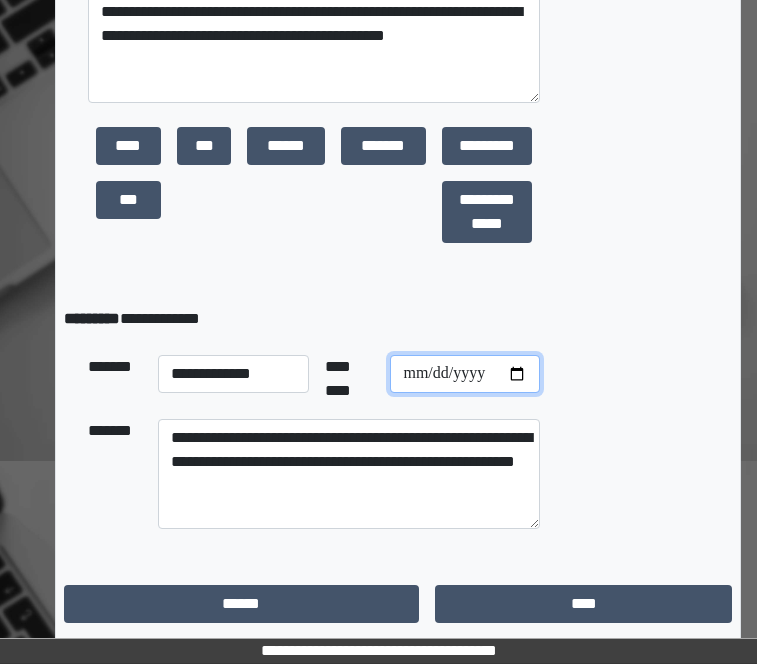 click at bounding box center (465, 374) 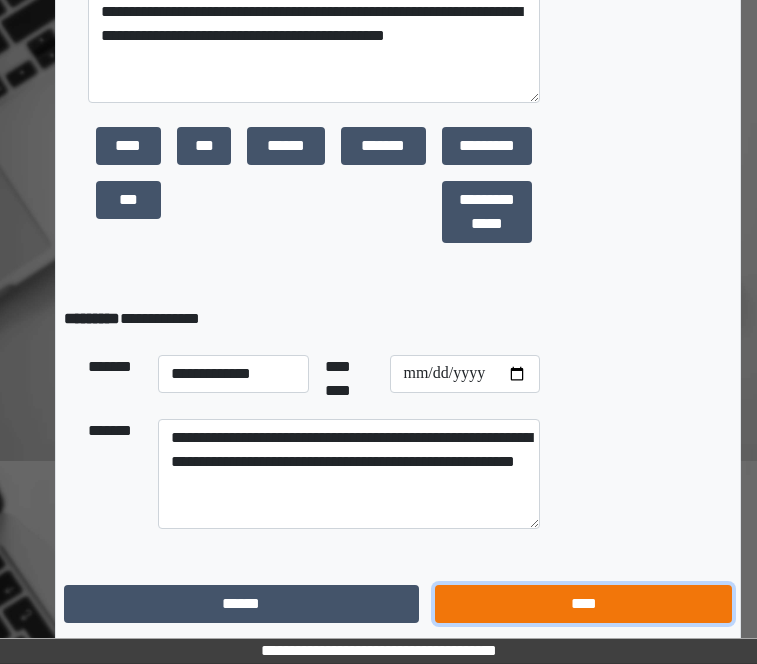 click on "****" at bounding box center [583, 604] 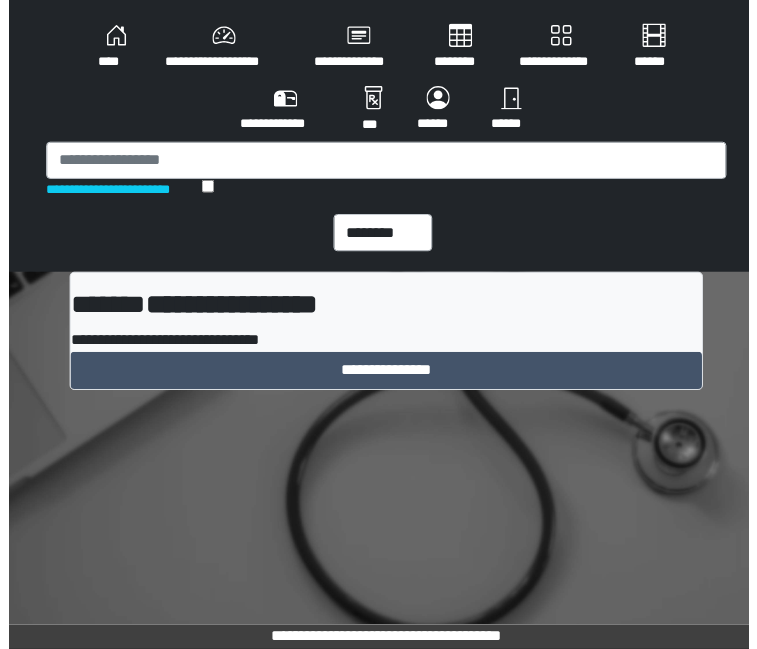 scroll, scrollTop: 0, scrollLeft: 0, axis: both 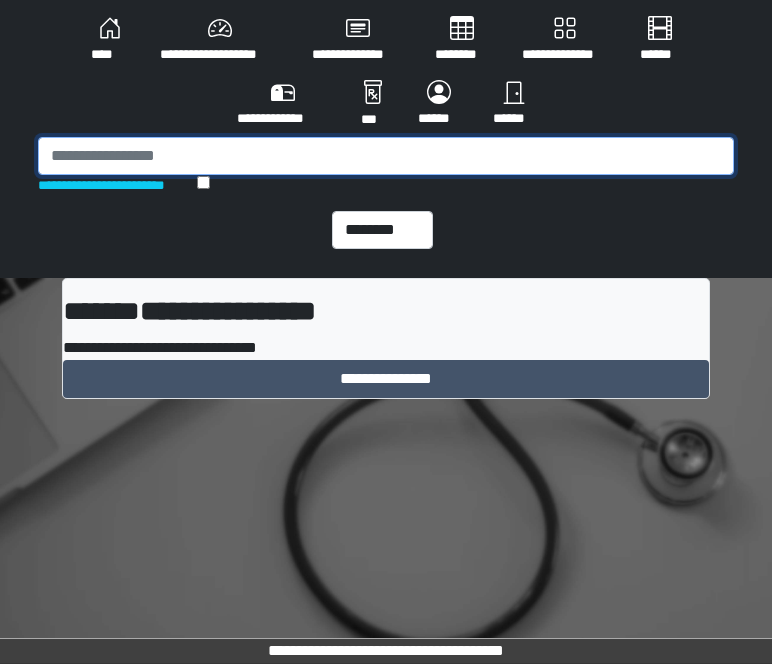 click at bounding box center [386, 156] 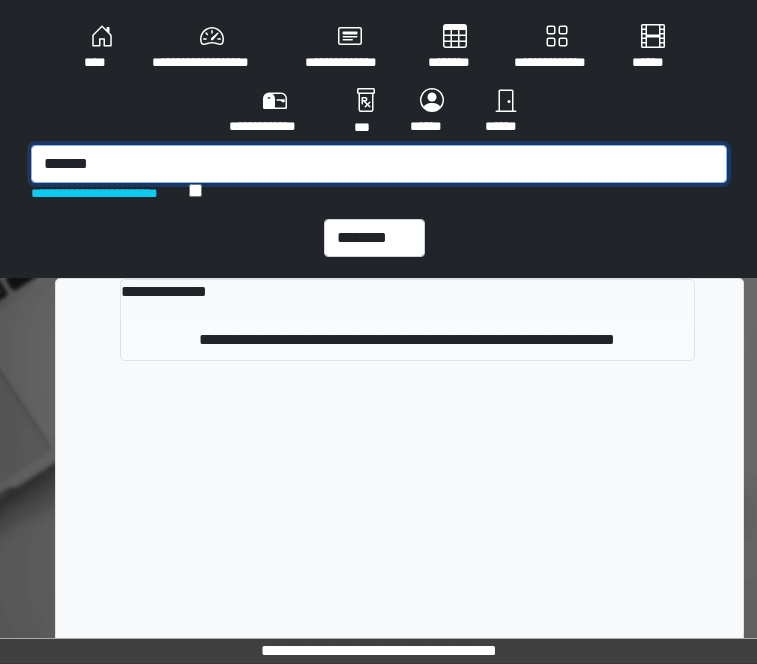 type on "*******" 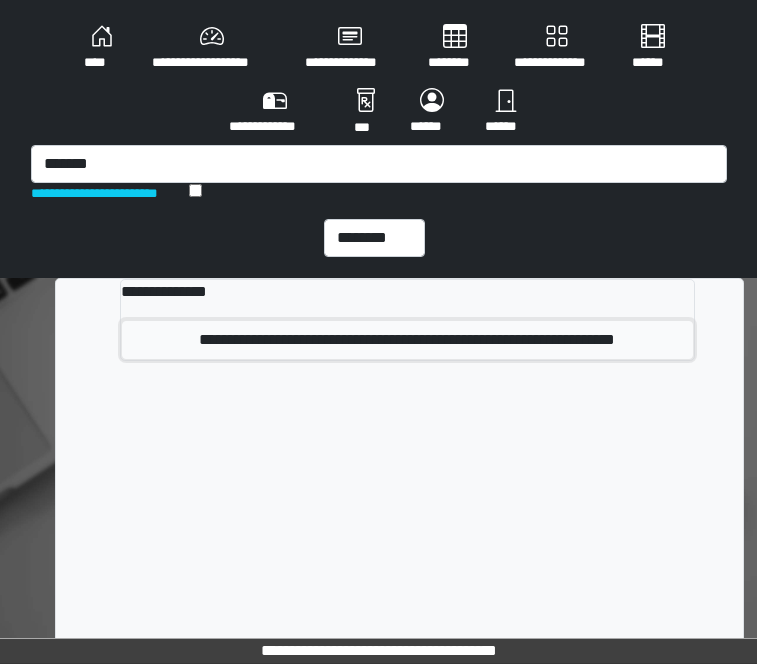 click on "**********" at bounding box center (408, 340) 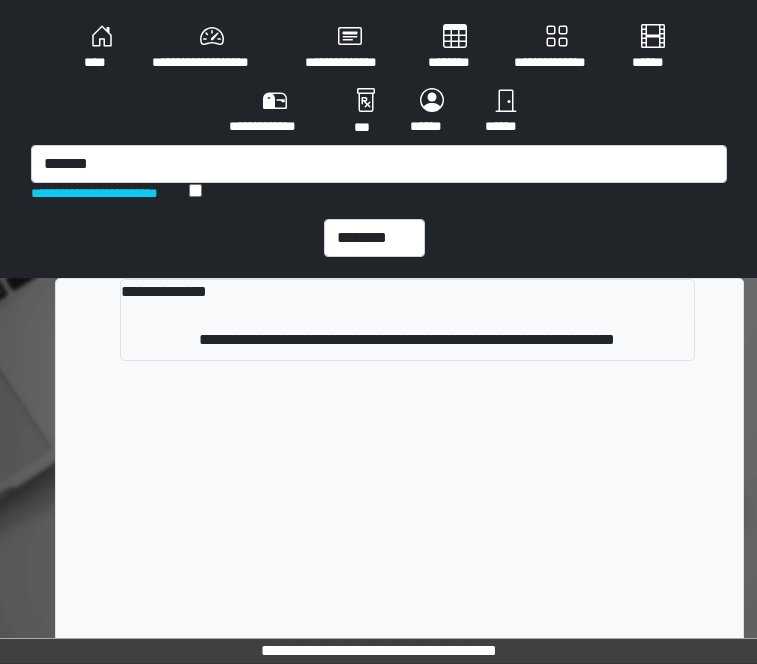 type 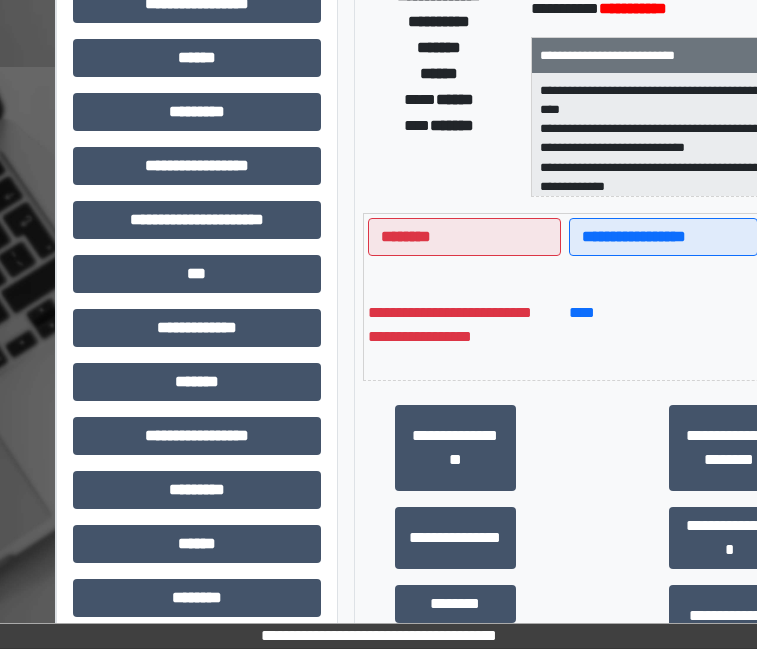 scroll, scrollTop: 600, scrollLeft: 0, axis: vertical 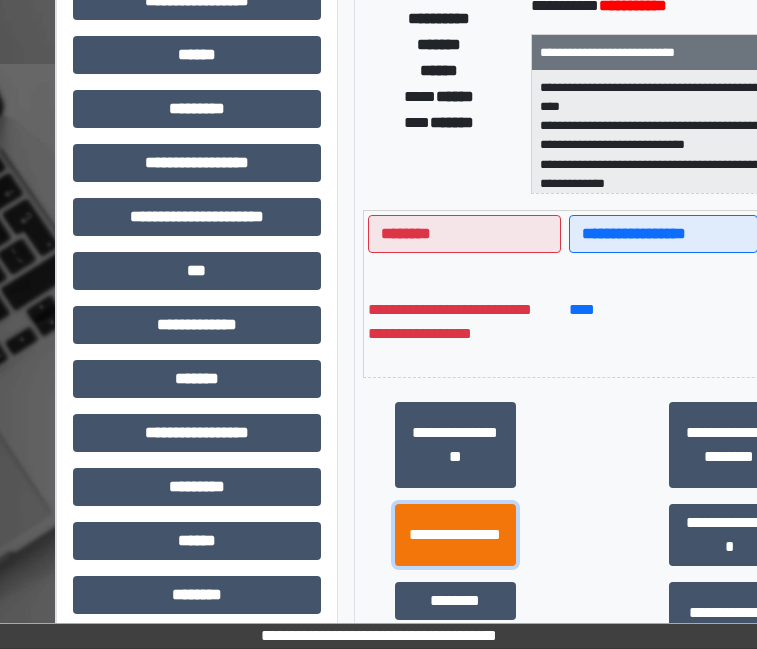 click on "**********" at bounding box center (455, 535) 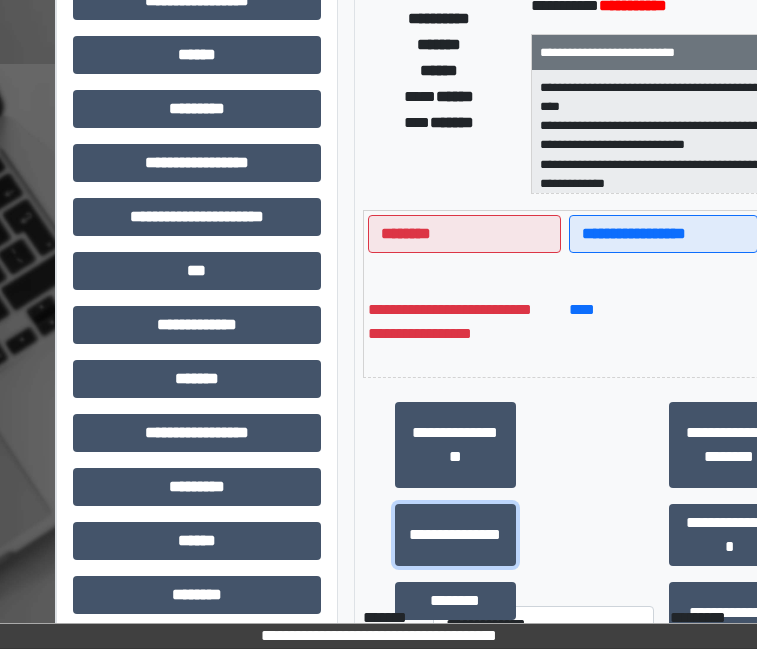 scroll, scrollTop: 833, scrollLeft: 0, axis: vertical 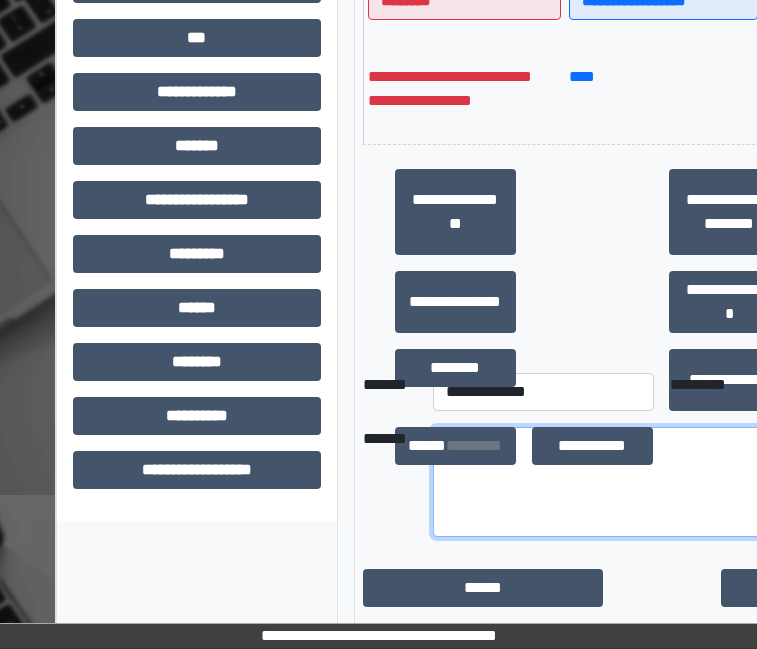 click at bounding box center [696, 482] 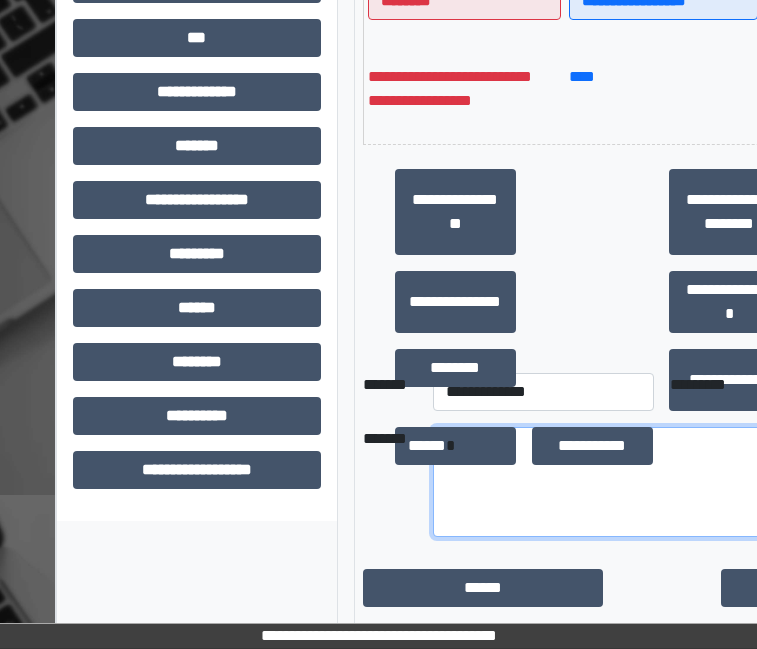 type on "*" 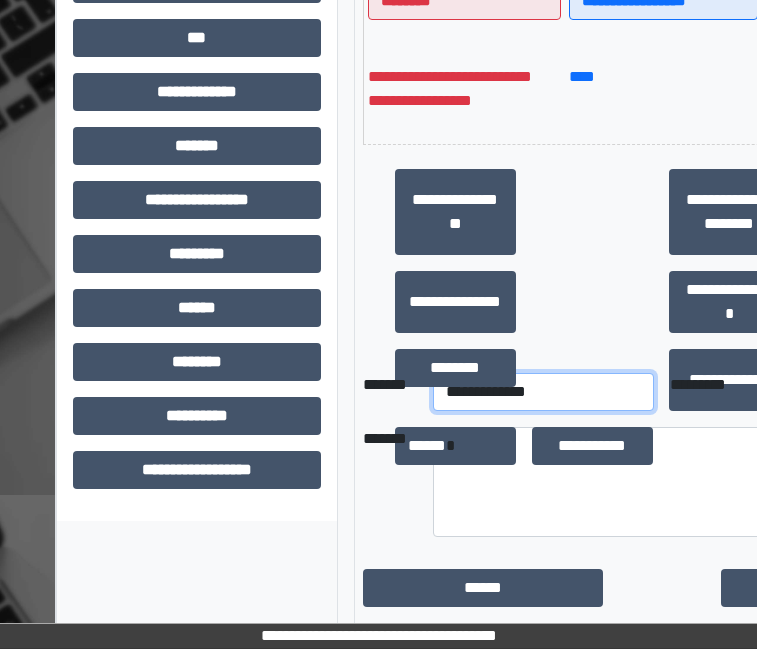 click on "**********" at bounding box center [543, 392] 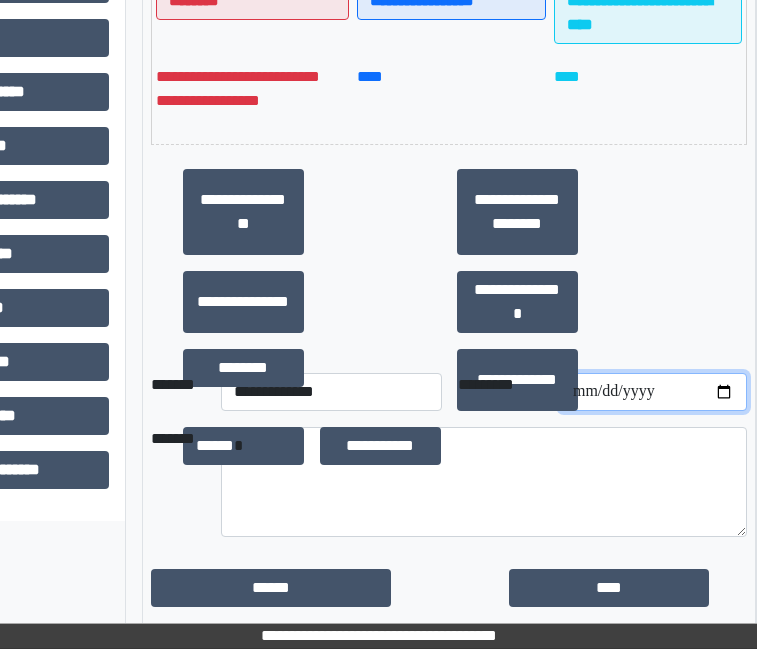 click at bounding box center (653, 392) 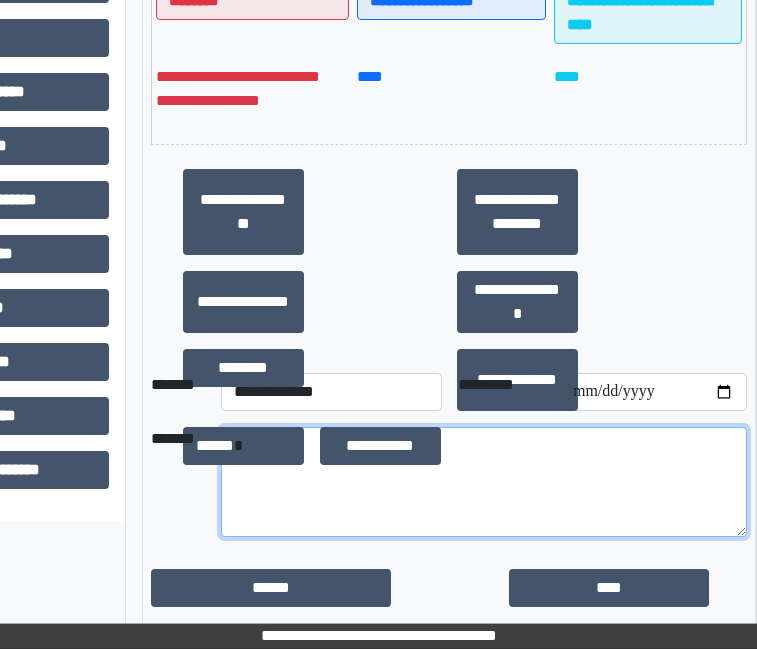 click on "*" at bounding box center [484, 482] 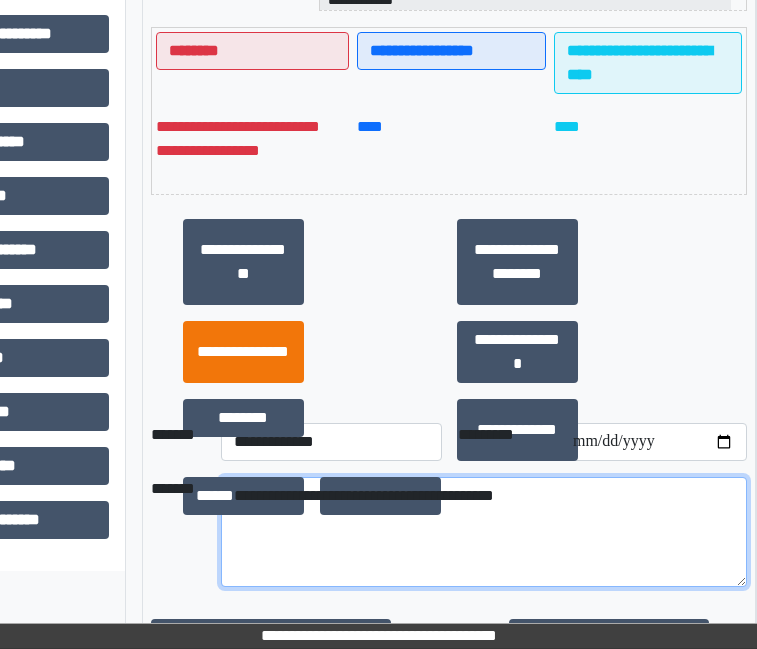 scroll, scrollTop: 833, scrollLeft: 212, axis: both 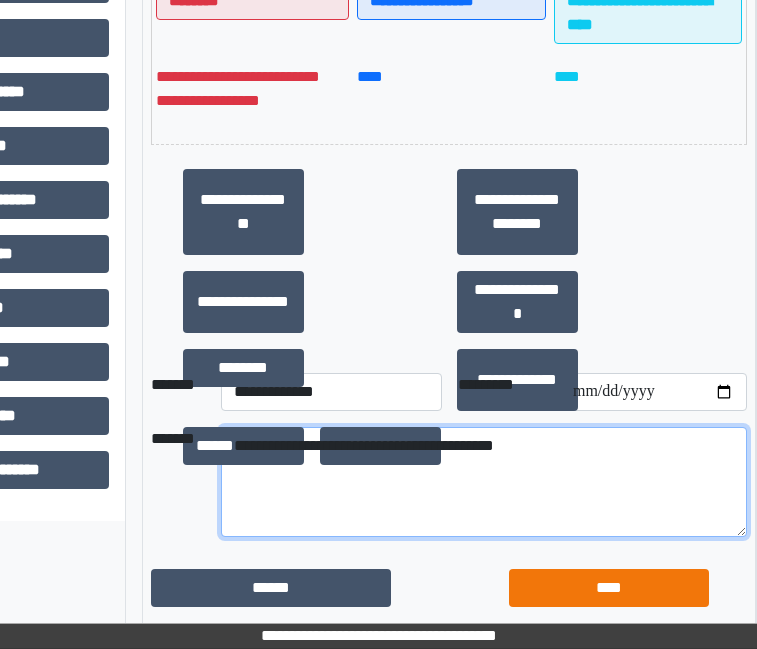 type on "**********" 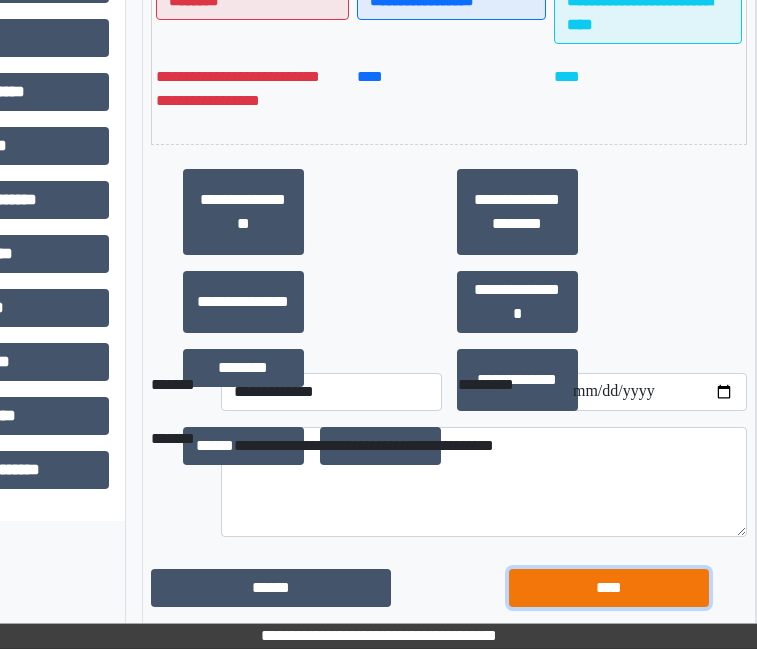 click on "****" at bounding box center [609, 588] 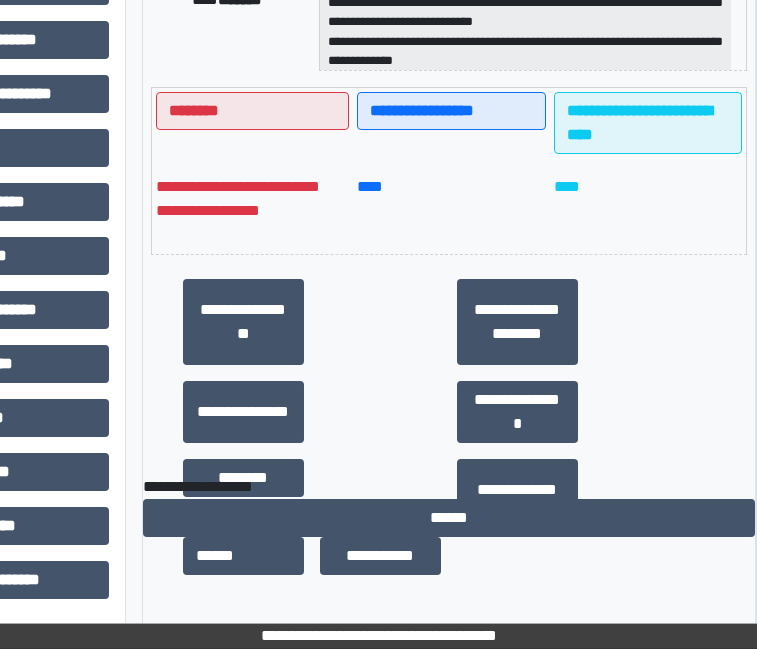 scroll, scrollTop: 723, scrollLeft: 212, axis: both 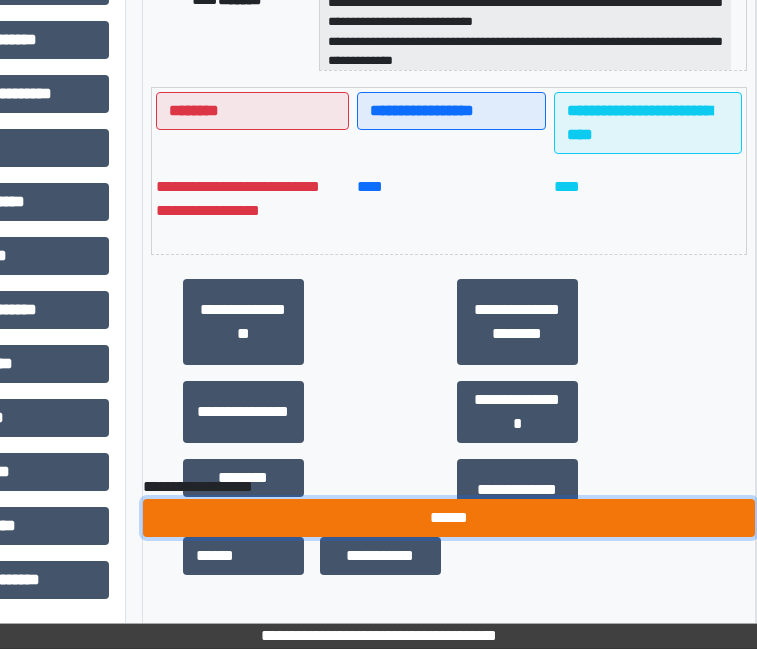 click on "******" at bounding box center [449, 518] 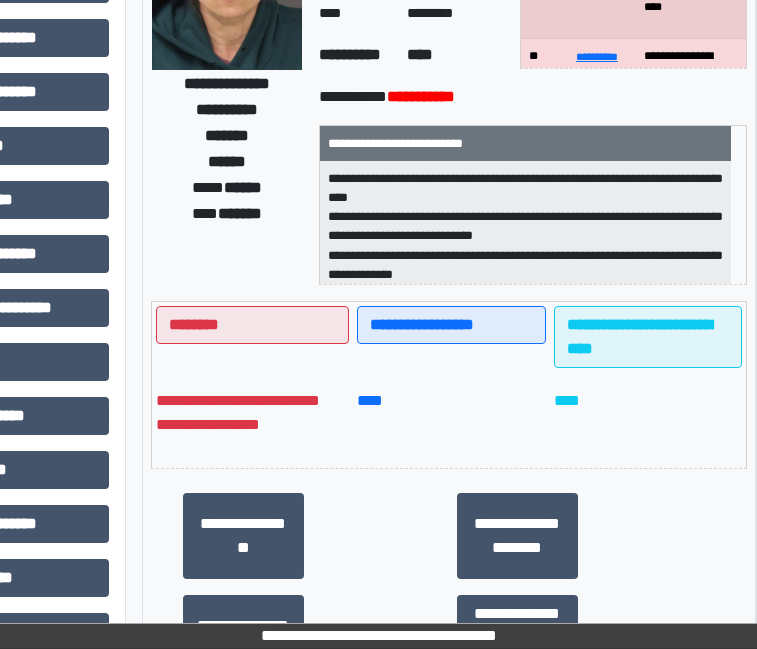 scroll, scrollTop: 0, scrollLeft: 212, axis: horizontal 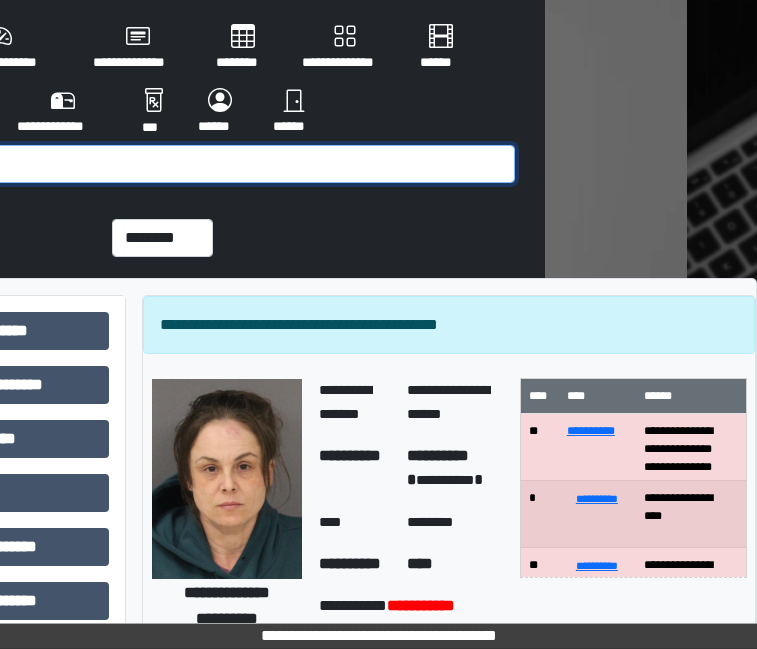 click at bounding box center (167, 164) 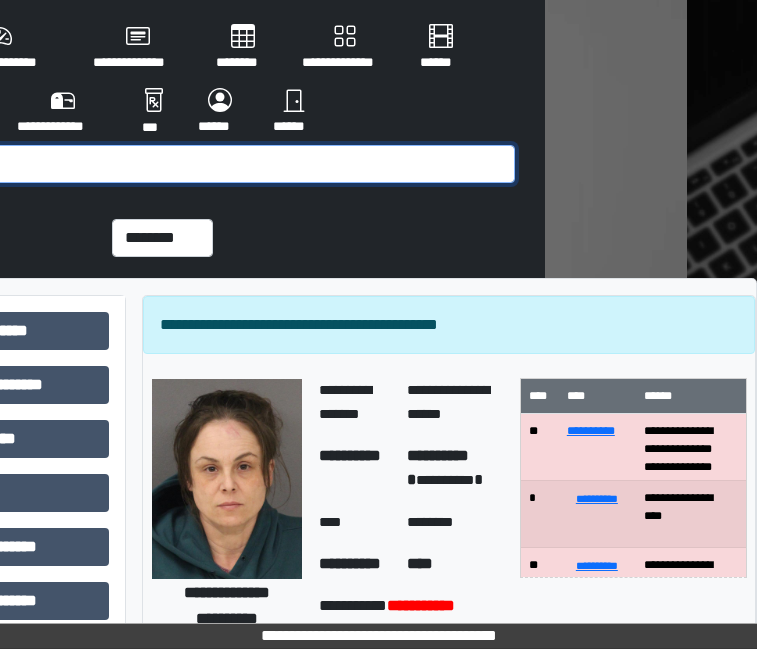 scroll, scrollTop: 0, scrollLeft: 51, axis: horizontal 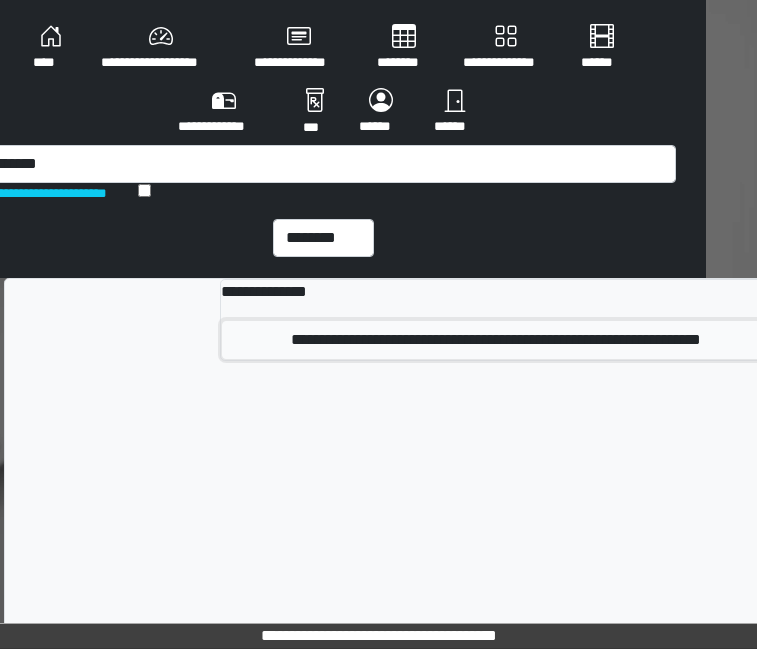 click on "**********" at bounding box center (496, 340) 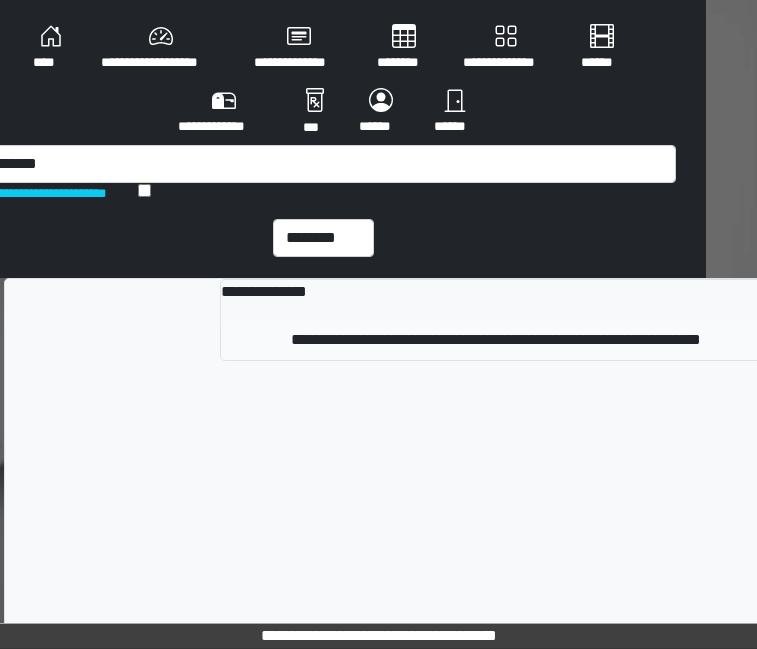 type 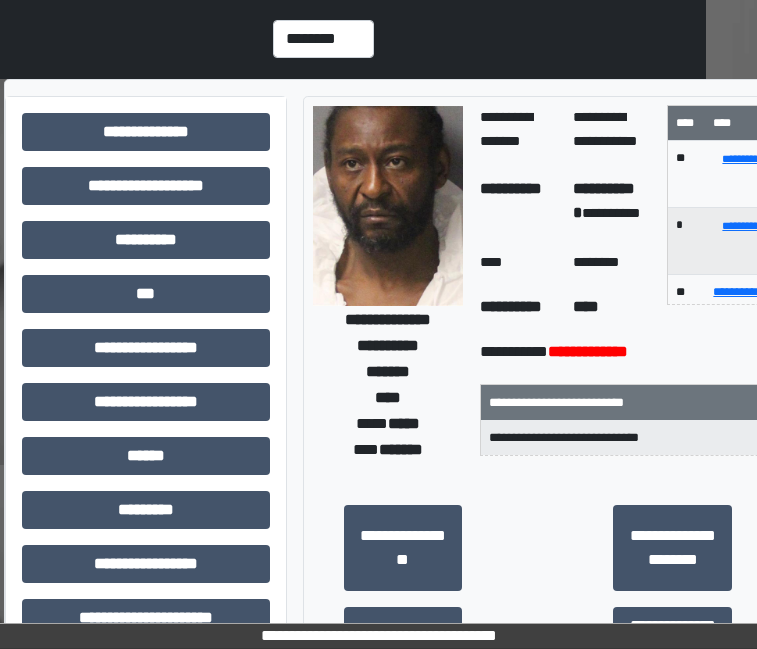 scroll, scrollTop: 500, scrollLeft: 51, axis: both 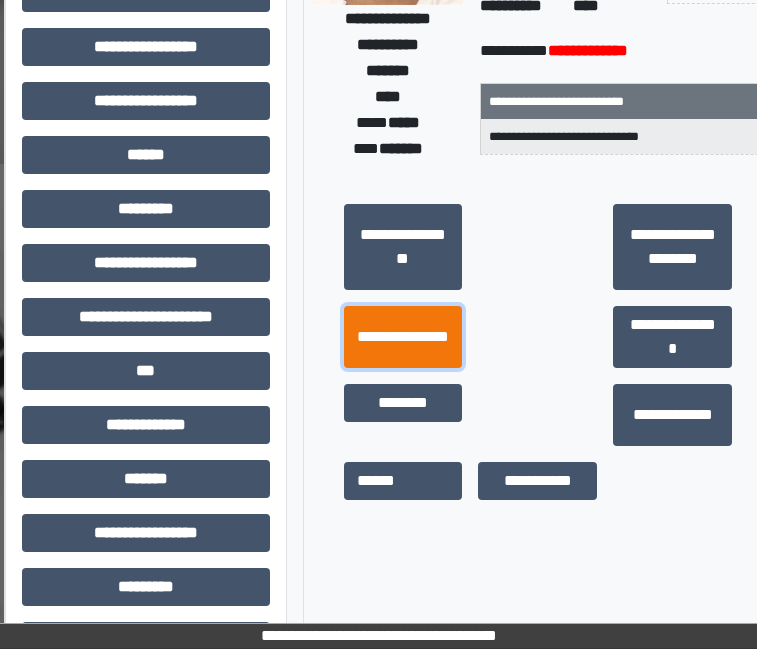 click on "**********" at bounding box center [403, 337] 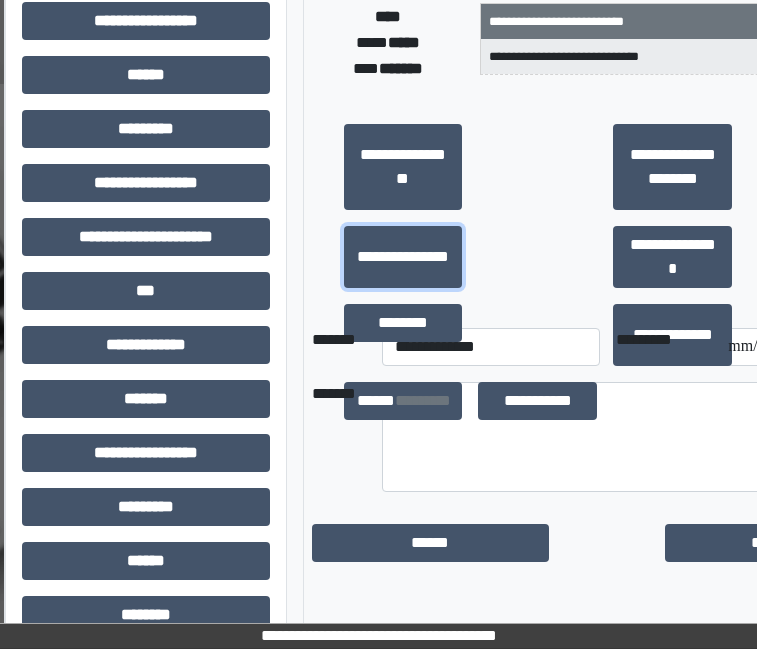 scroll, scrollTop: 700, scrollLeft: 51, axis: both 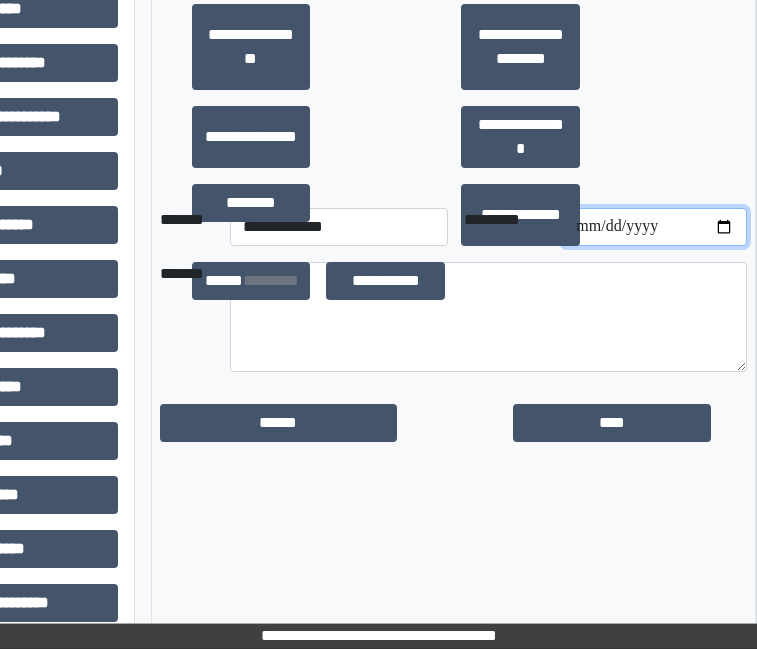 click at bounding box center [655, 227] 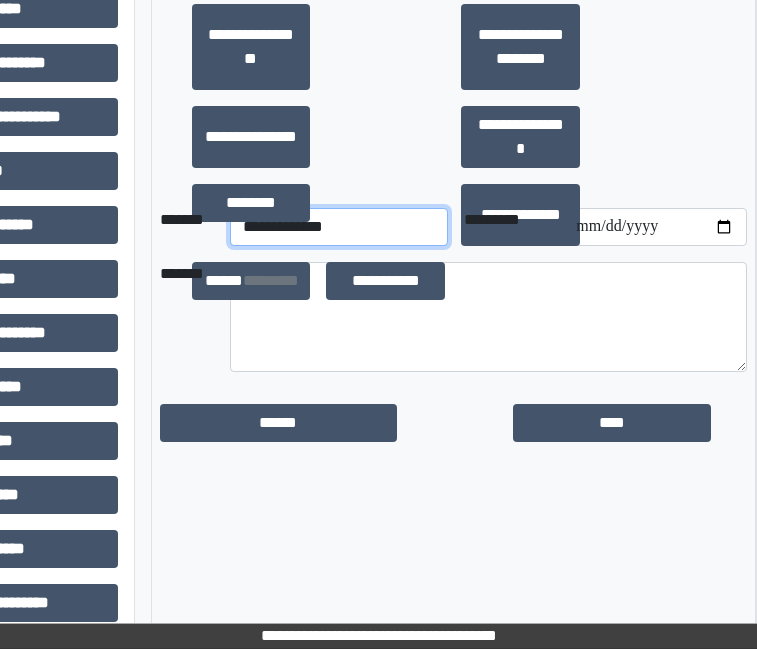 click on "**********" at bounding box center (339, 227) 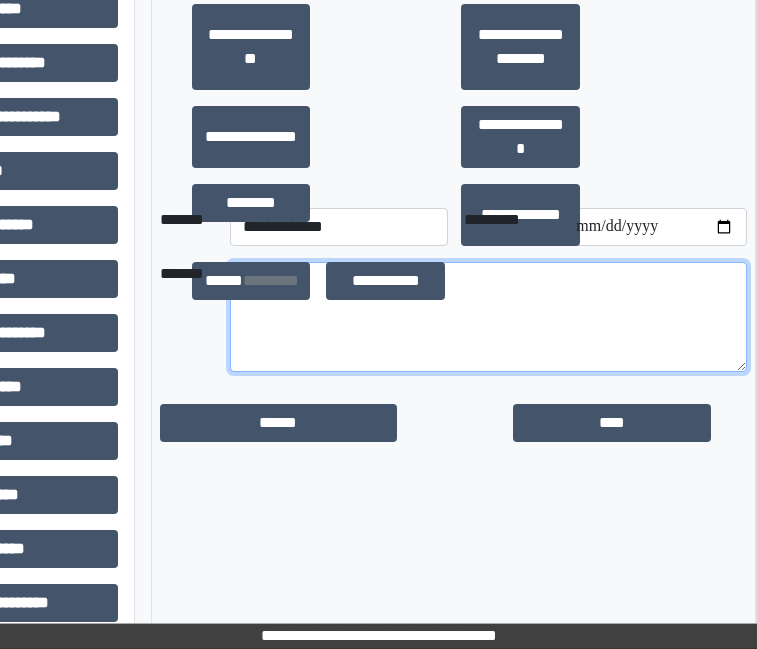 click at bounding box center (489, 317) 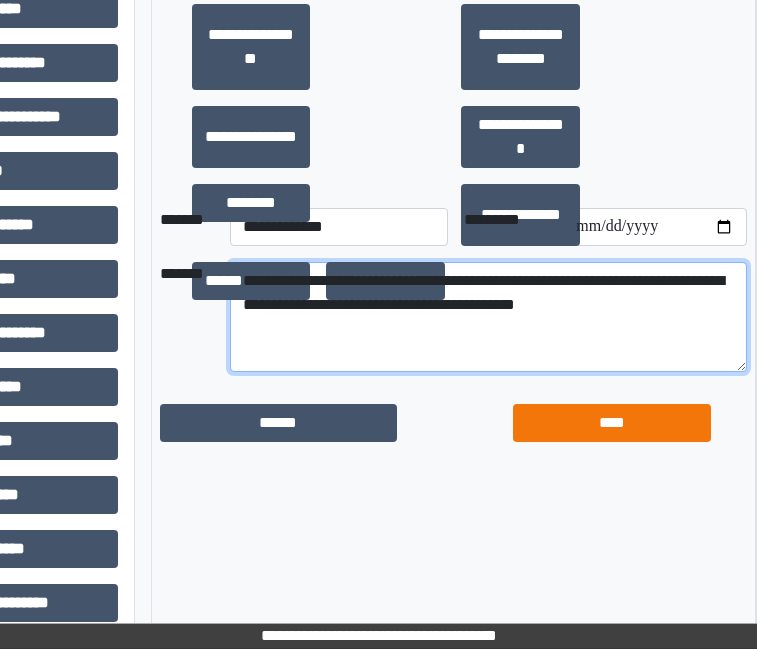 type on "**********" 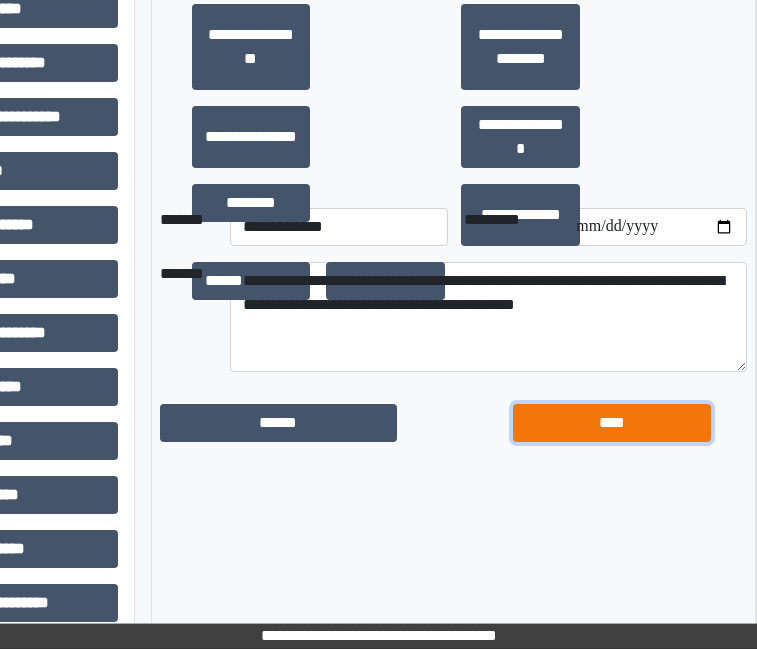 click on "****" at bounding box center [611, 423] 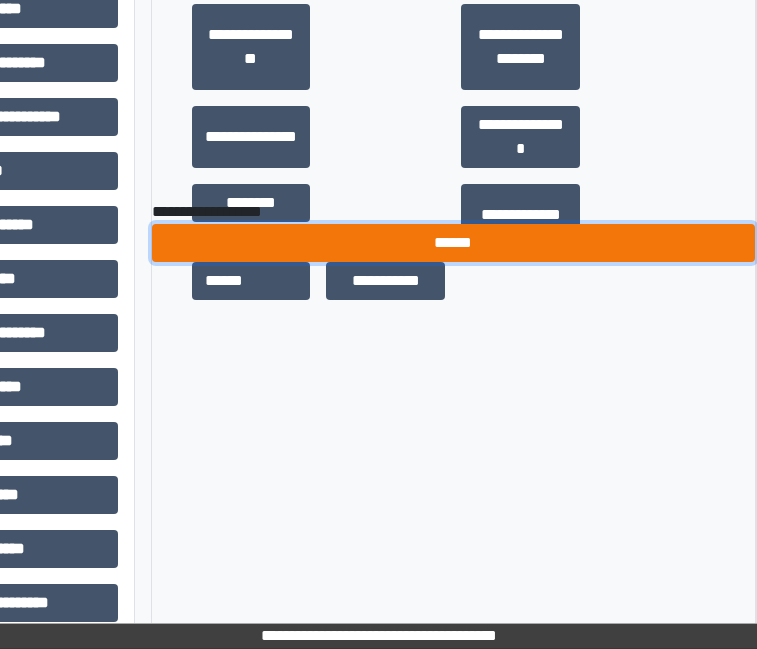 click on "******" at bounding box center [454, 243] 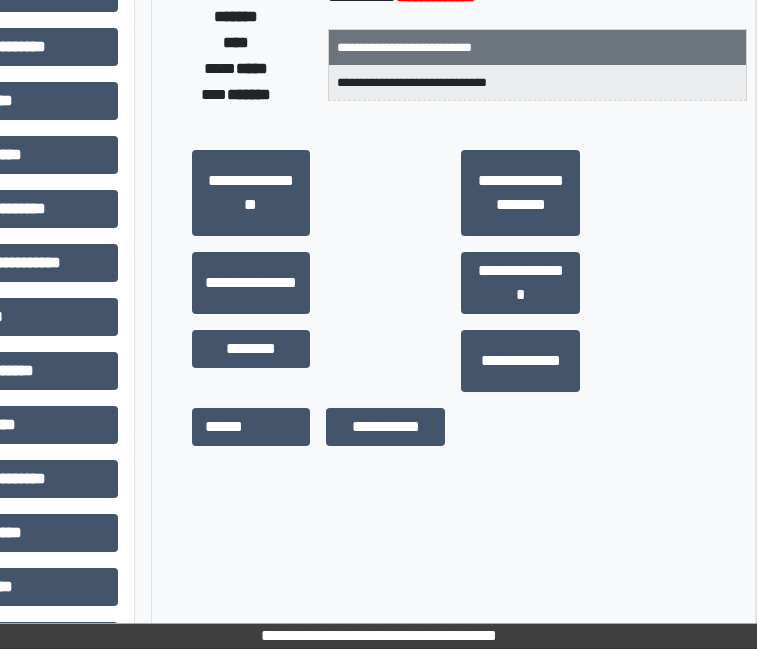 scroll, scrollTop: 100, scrollLeft: 203, axis: both 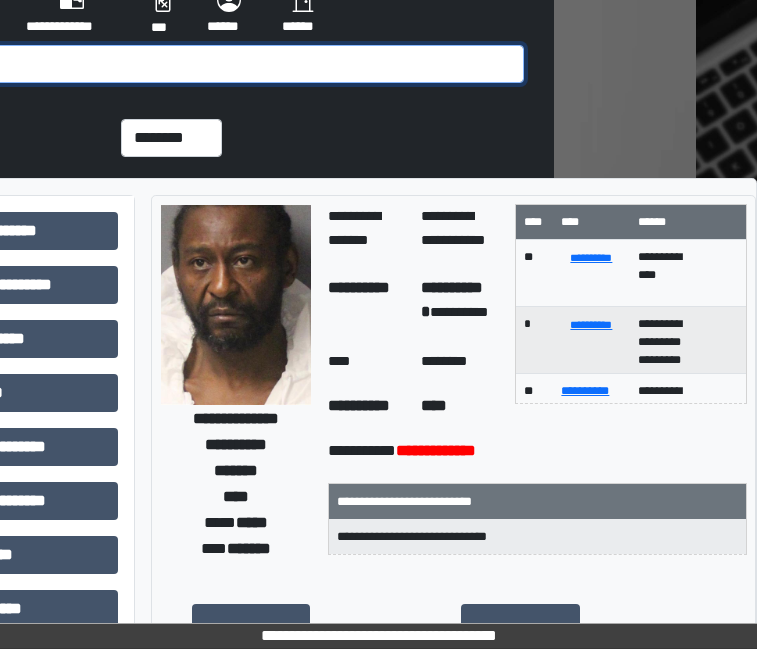 click at bounding box center (176, 64) 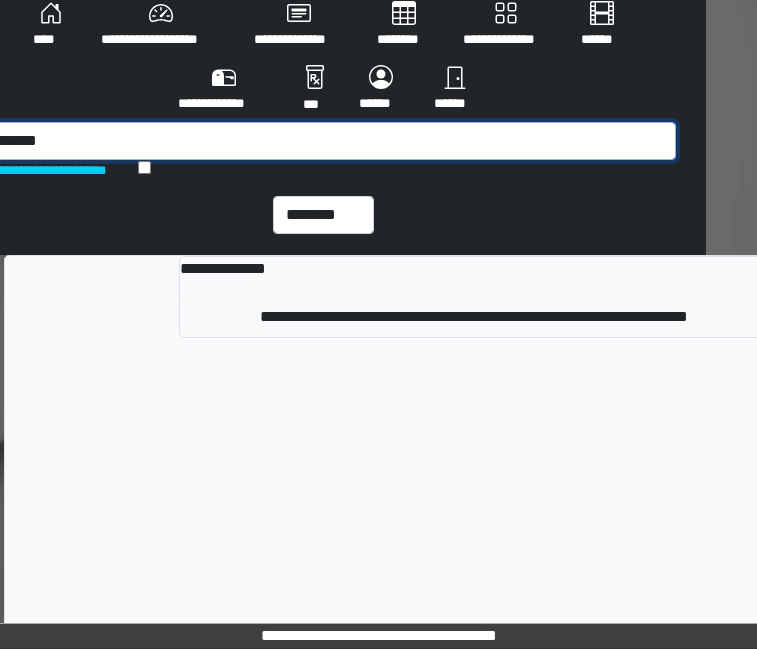 scroll, scrollTop: 0, scrollLeft: 51, axis: horizontal 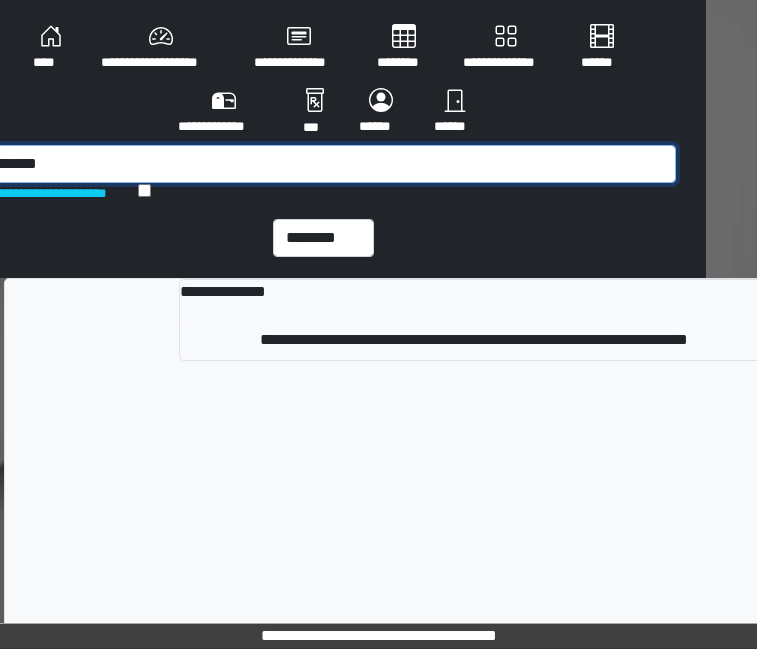 type on "*******" 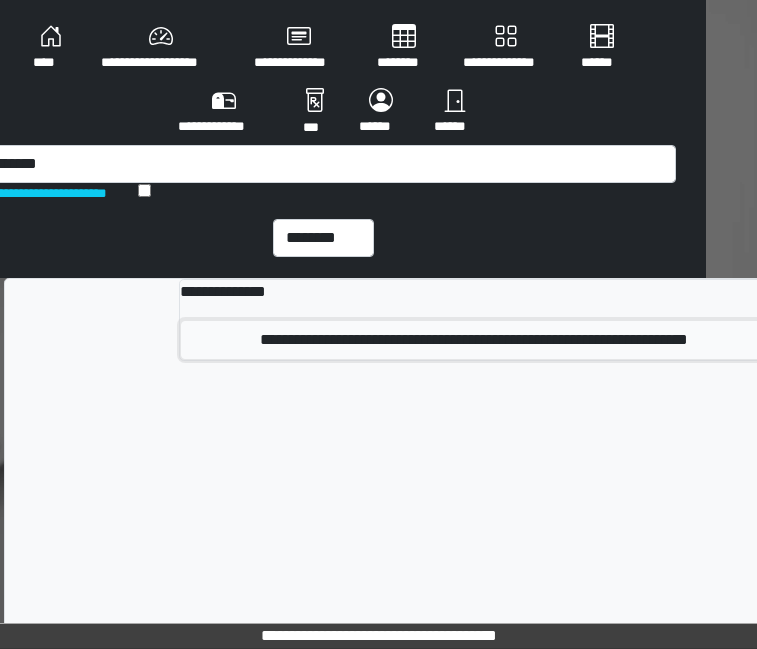 click on "**********" at bounding box center [473, 340] 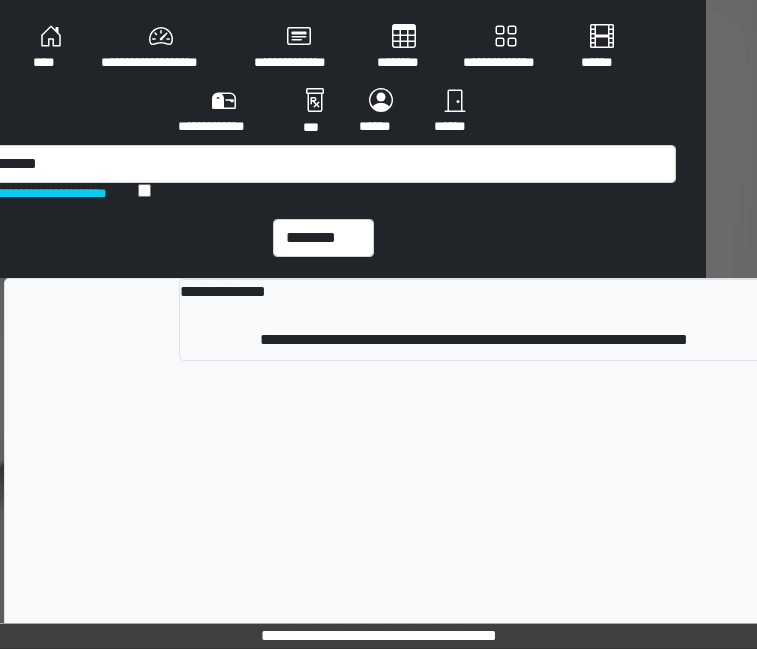 type 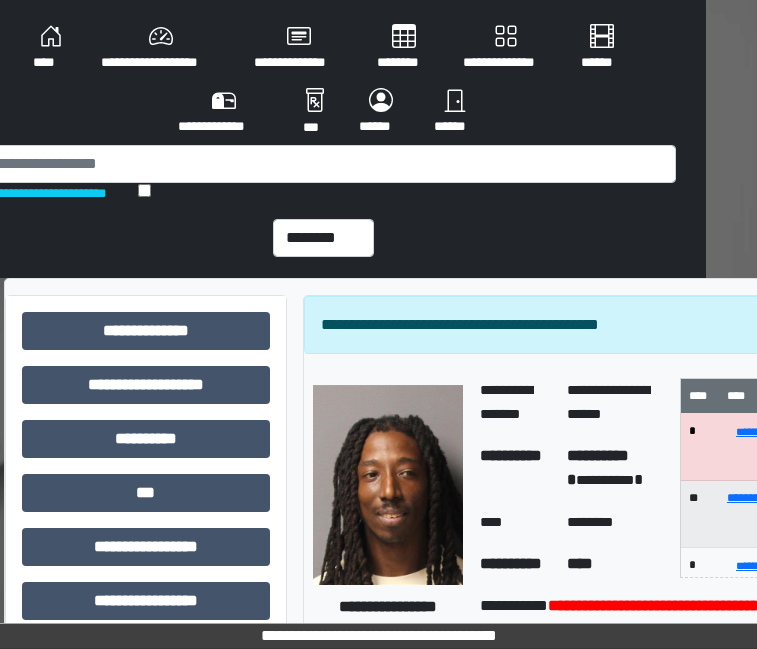 scroll, scrollTop: 100, scrollLeft: 51, axis: both 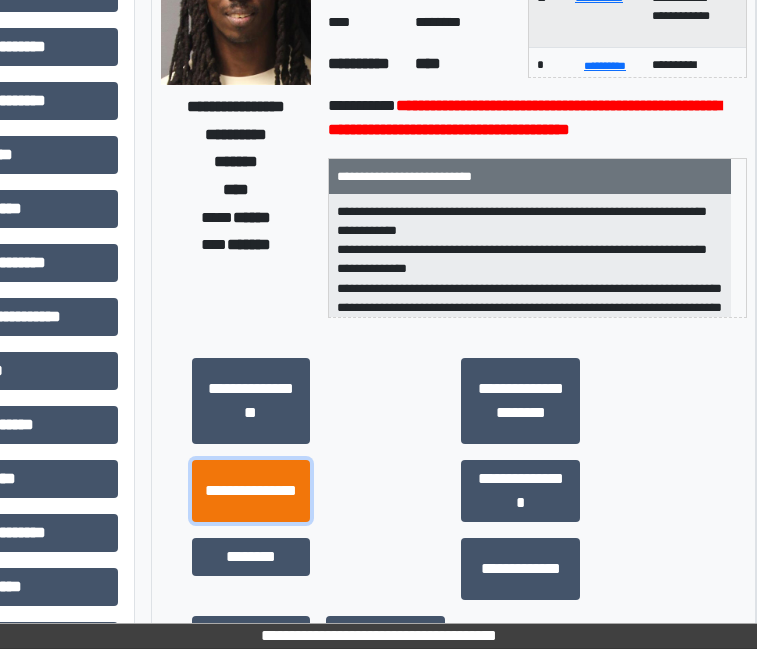 click on "**********" at bounding box center [251, 491] 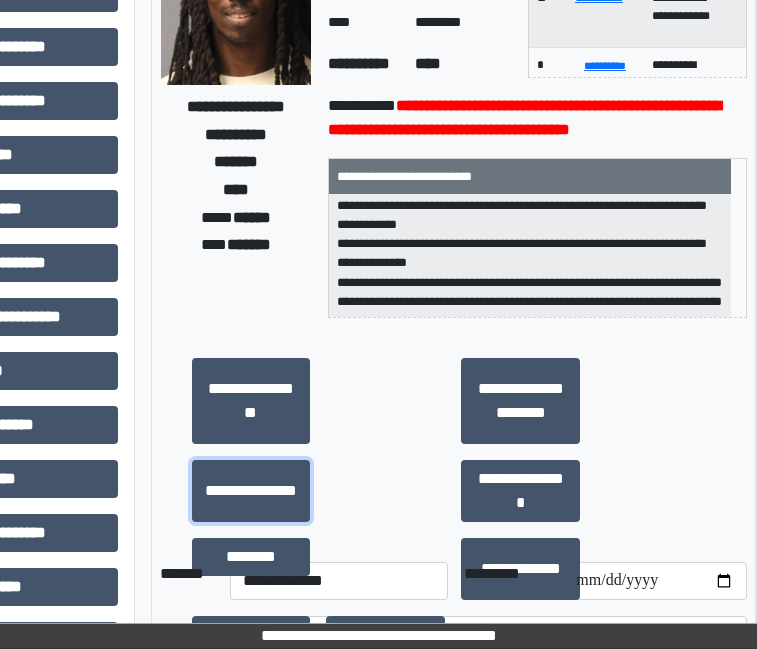 scroll, scrollTop: 44, scrollLeft: 0, axis: vertical 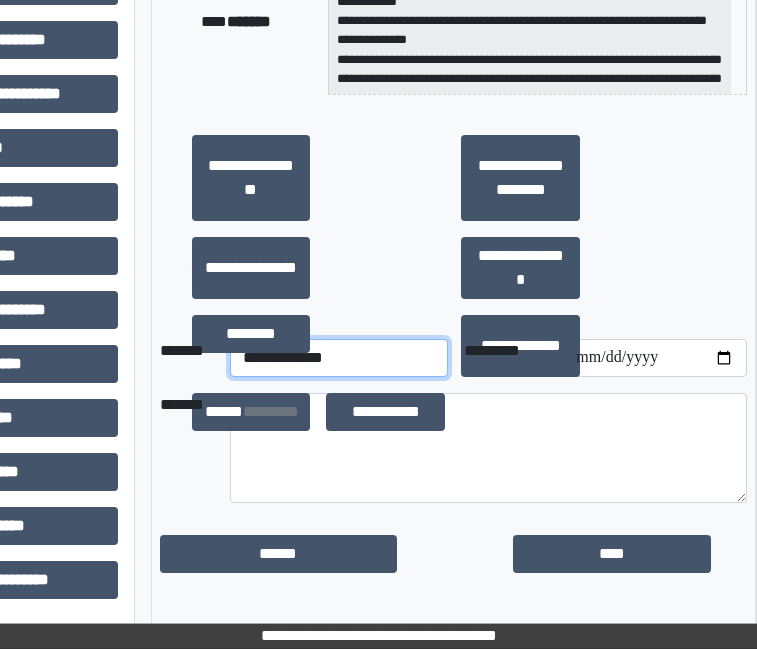 click on "**********" at bounding box center (339, 358) 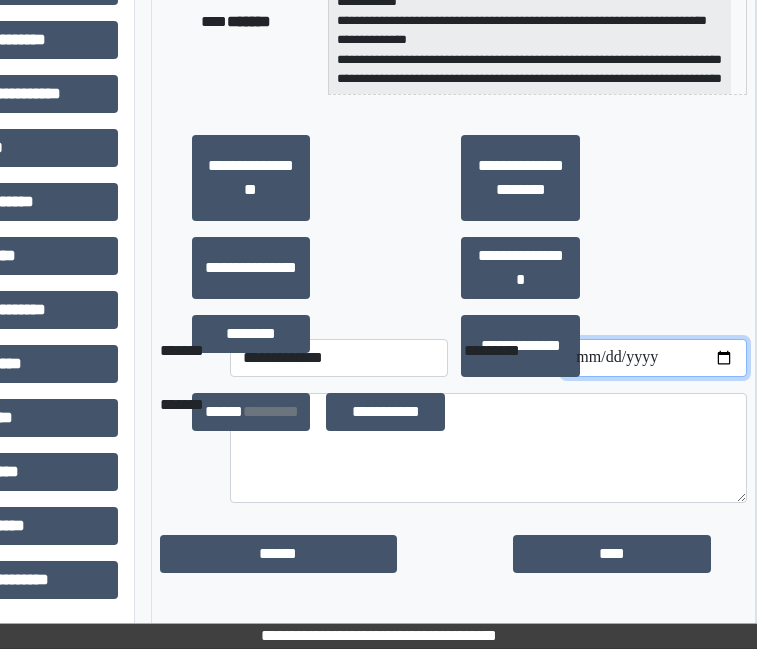 click at bounding box center (655, 358) 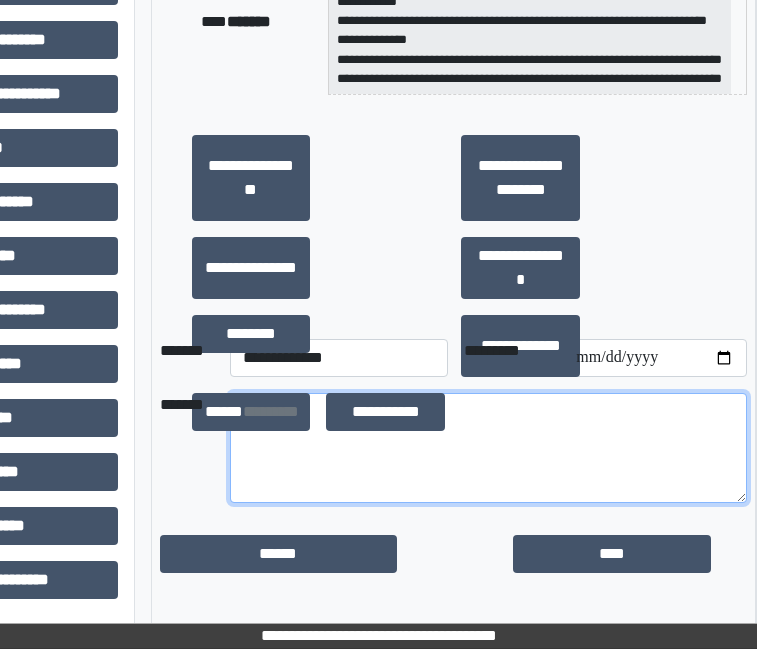 click at bounding box center (489, 448) 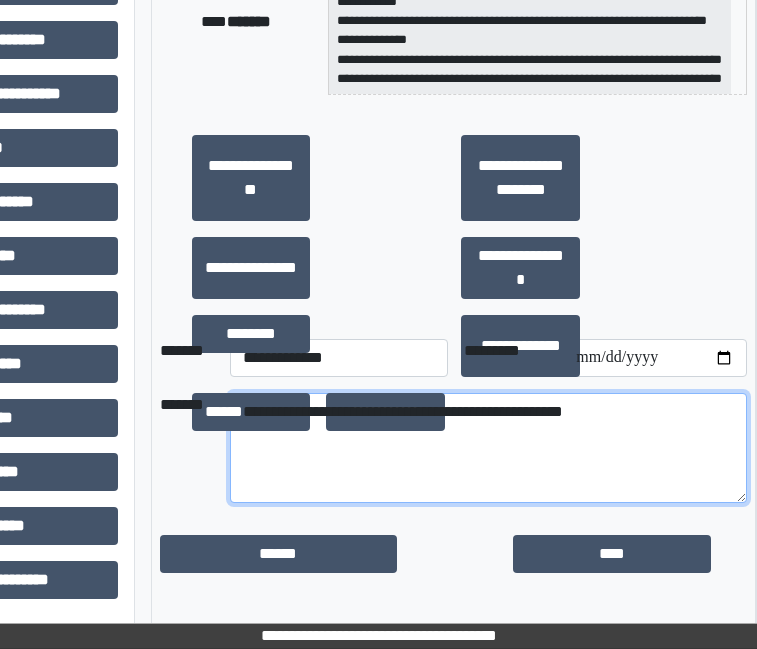 click on "**********" at bounding box center (489, 448) 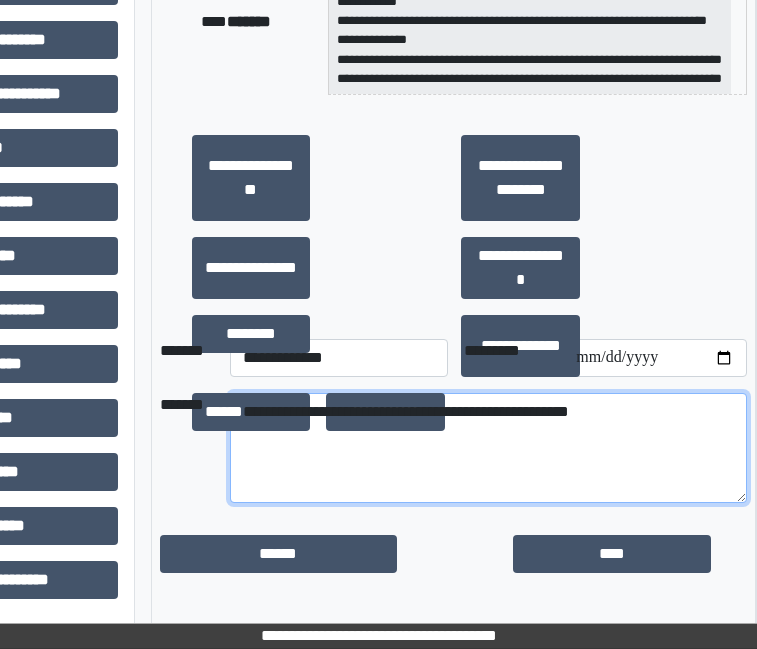click on "**********" at bounding box center [489, 448] 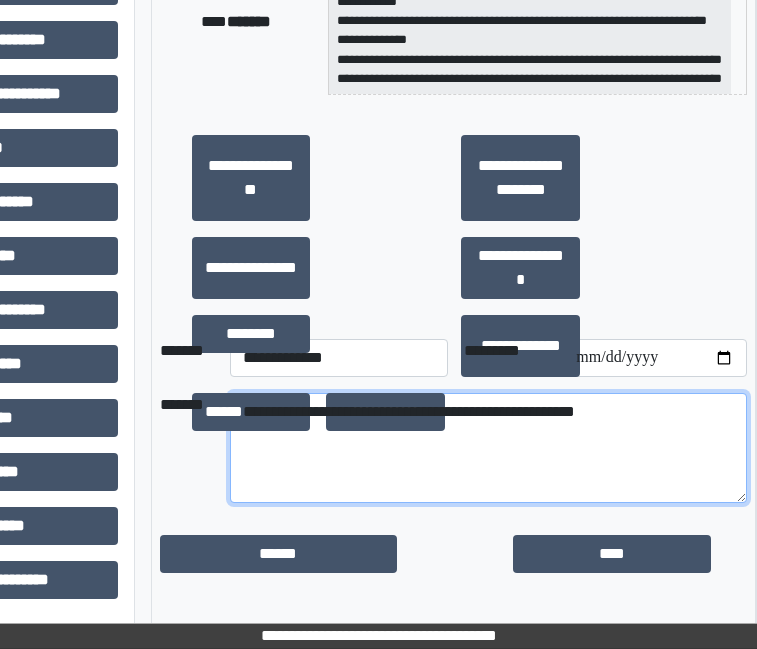 click on "**********" at bounding box center (489, 448) 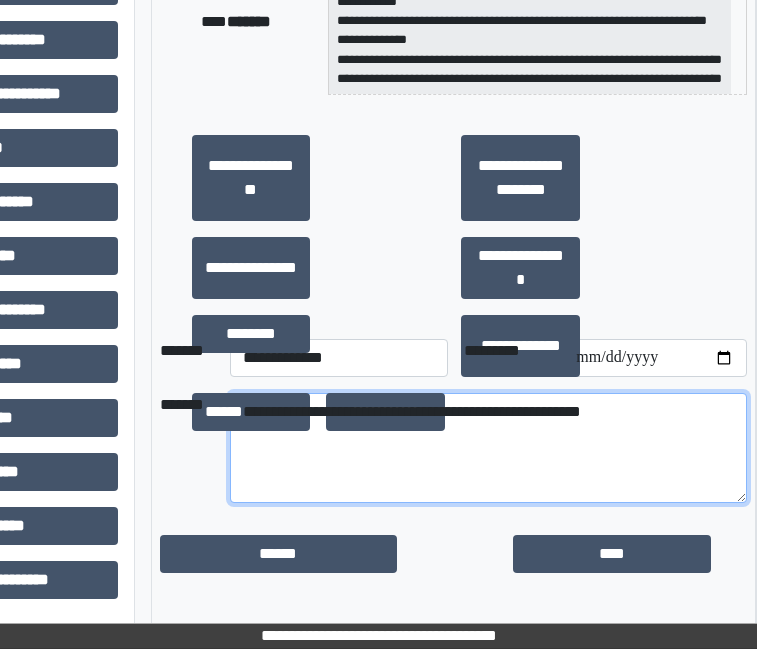 click on "**********" at bounding box center [489, 448] 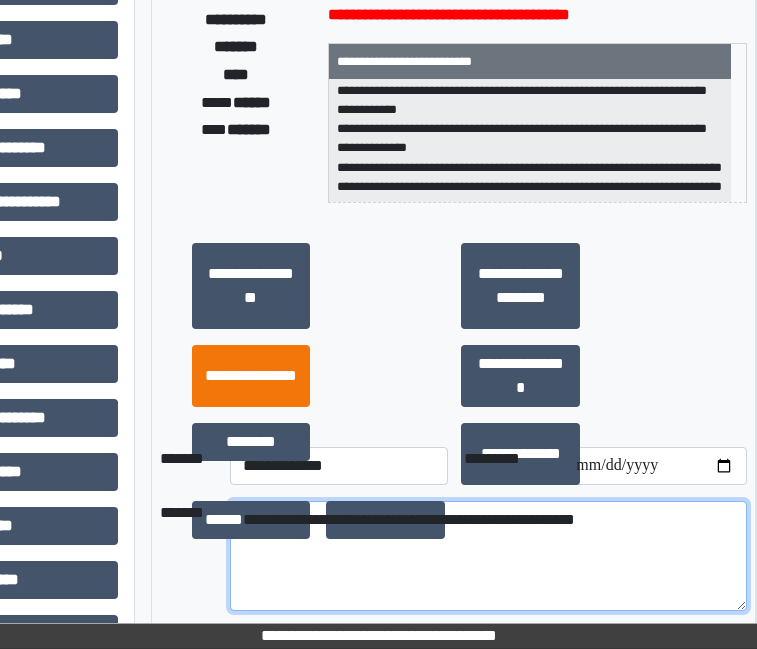 scroll, scrollTop: 423, scrollLeft: 203, axis: both 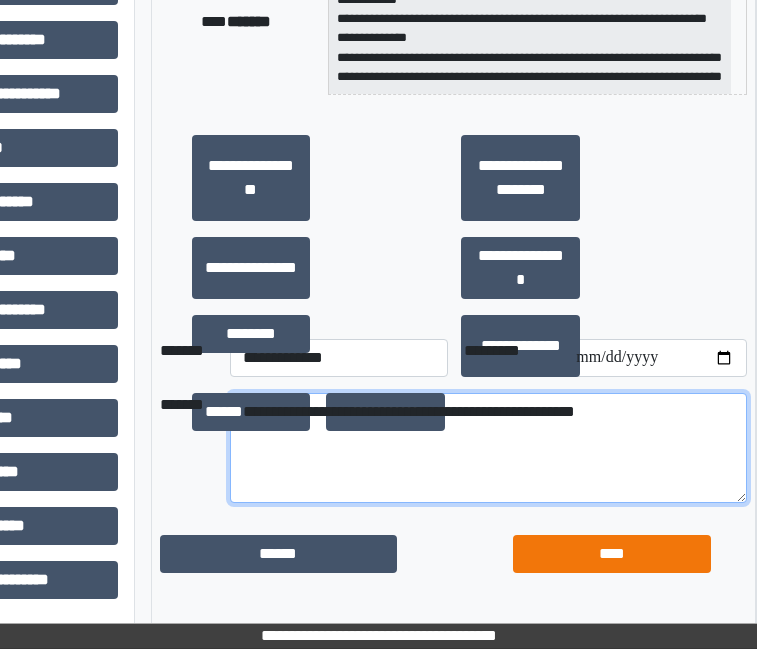 type on "**********" 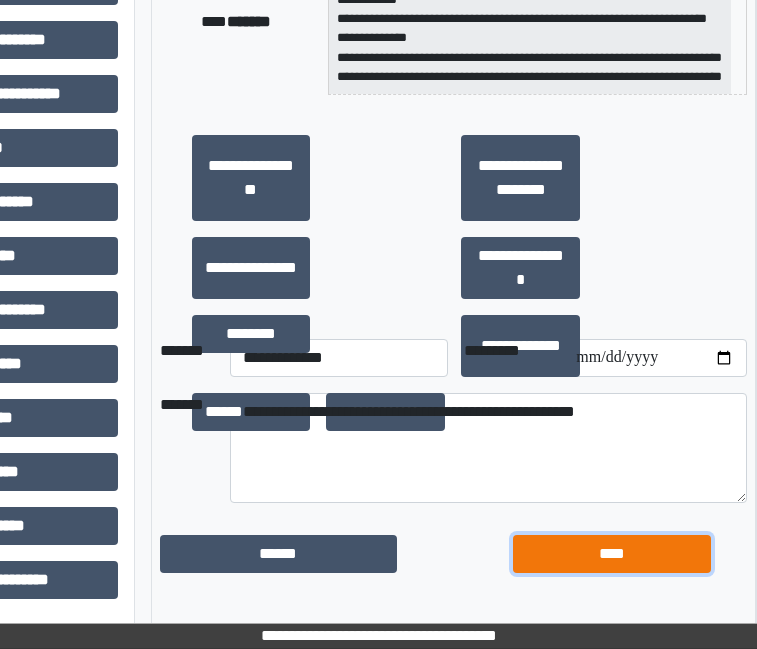 click on "****" at bounding box center [611, 554] 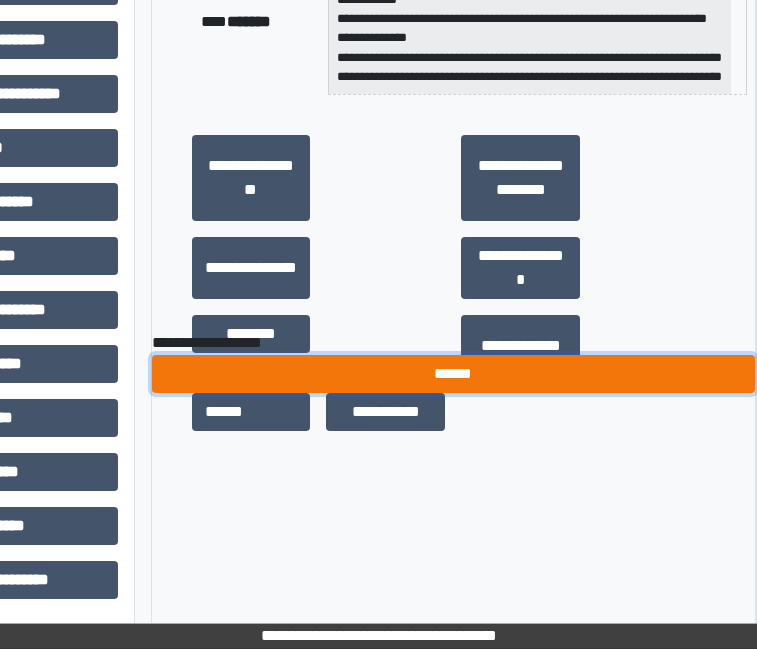 click on "******" at bounding box center (454, 374) 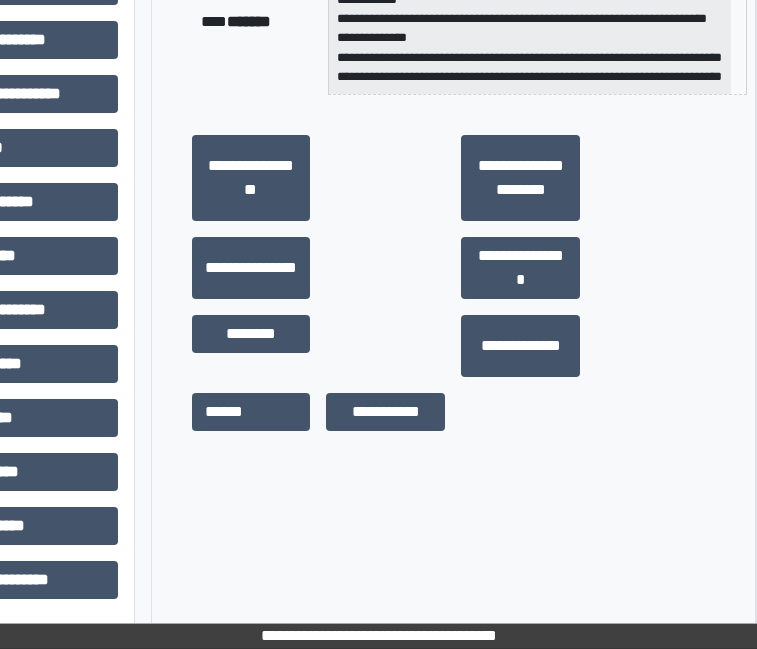 scroll, scrollTop: 123, scrollLeft: 203, axis: both 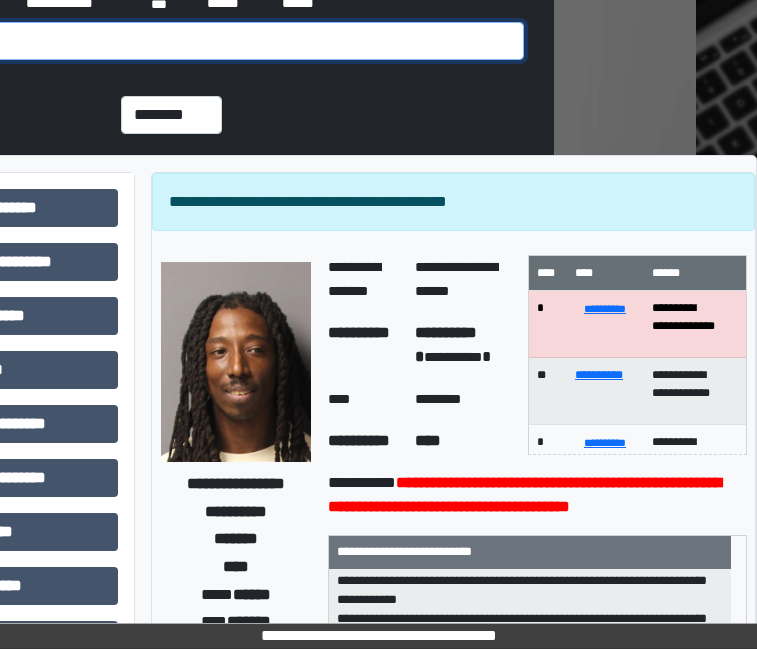 click at bounding box center [176, 41] 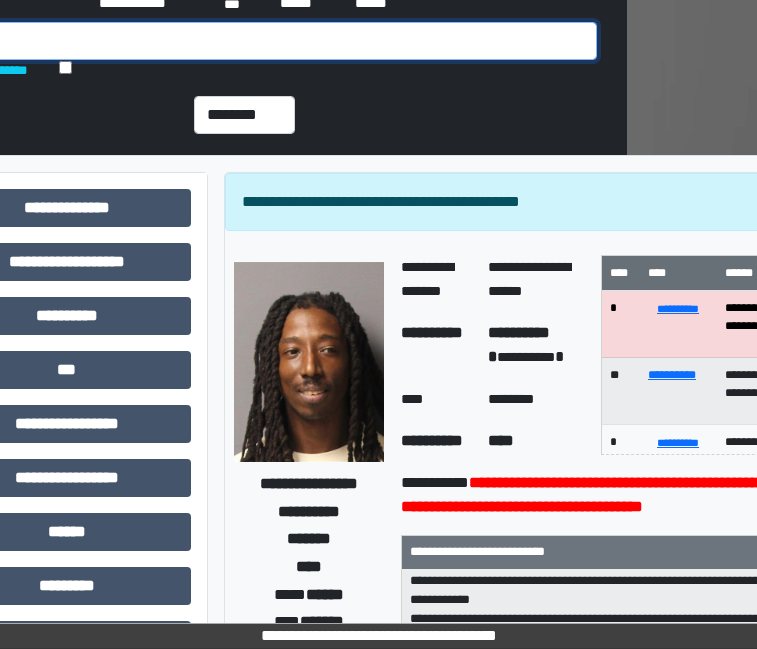 scroll, scrollTop: 123, scrollLeft: 51, axis: both 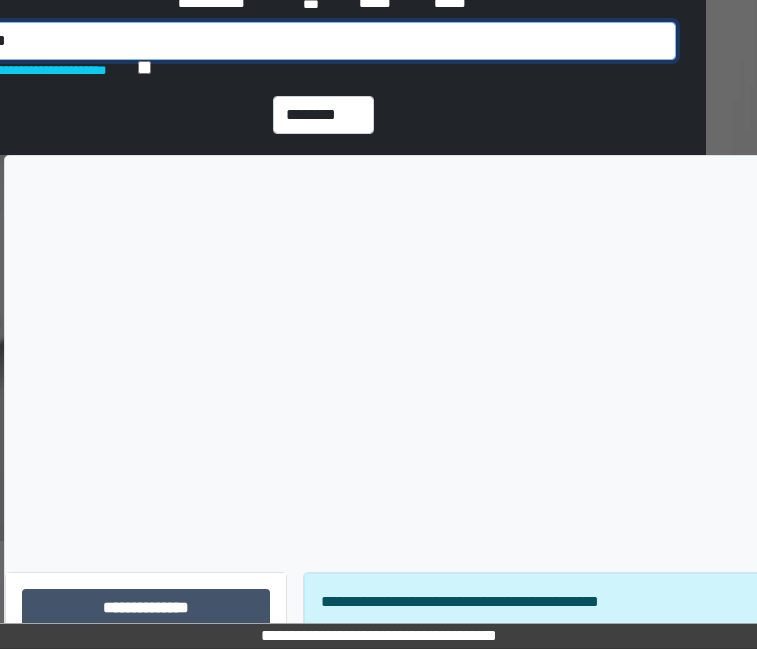 type on "*" 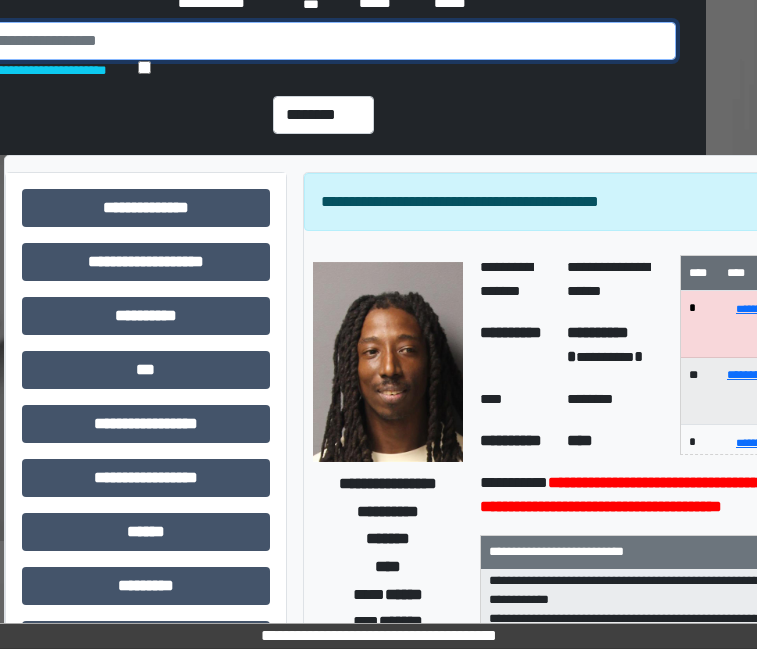 scroll, scrollTop: 123, scrollLeft: 44, axis: both 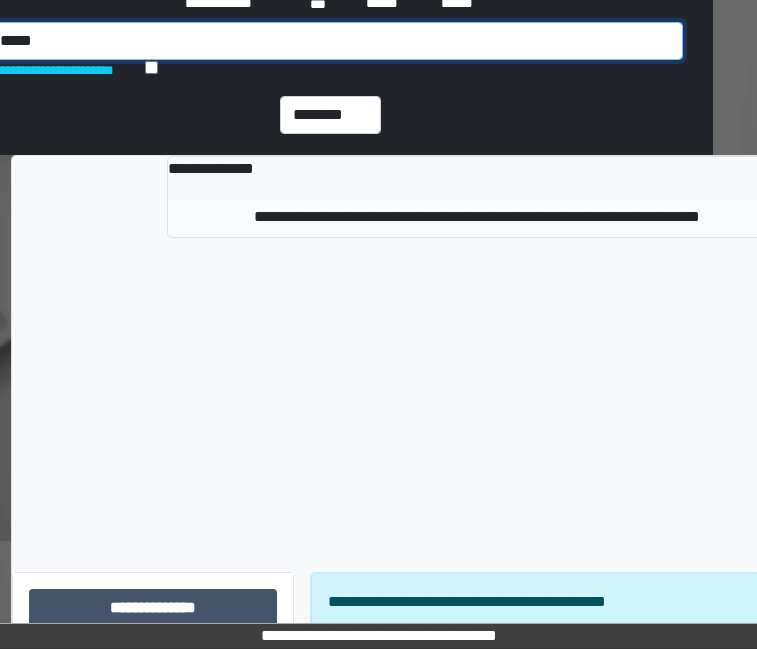 type on "*****" 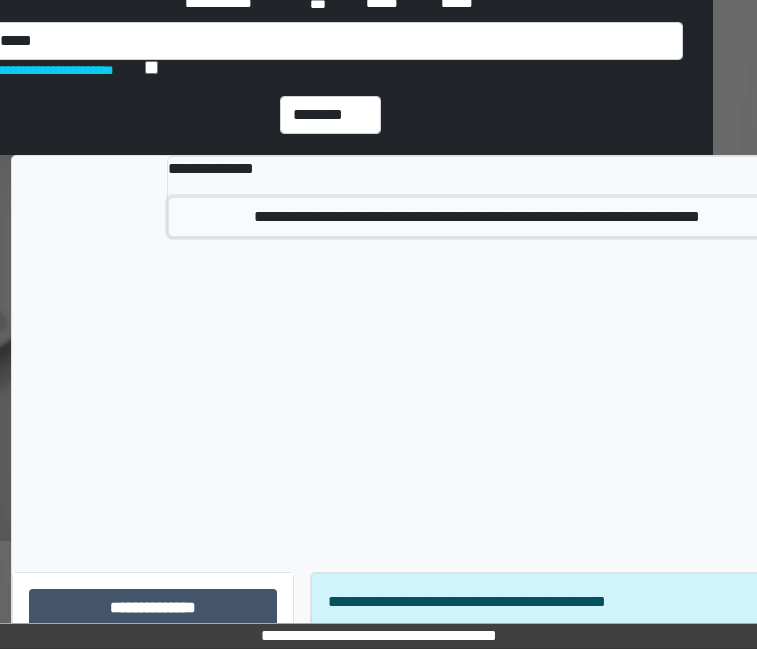 click on "**********" at bounding box center [476, 217] 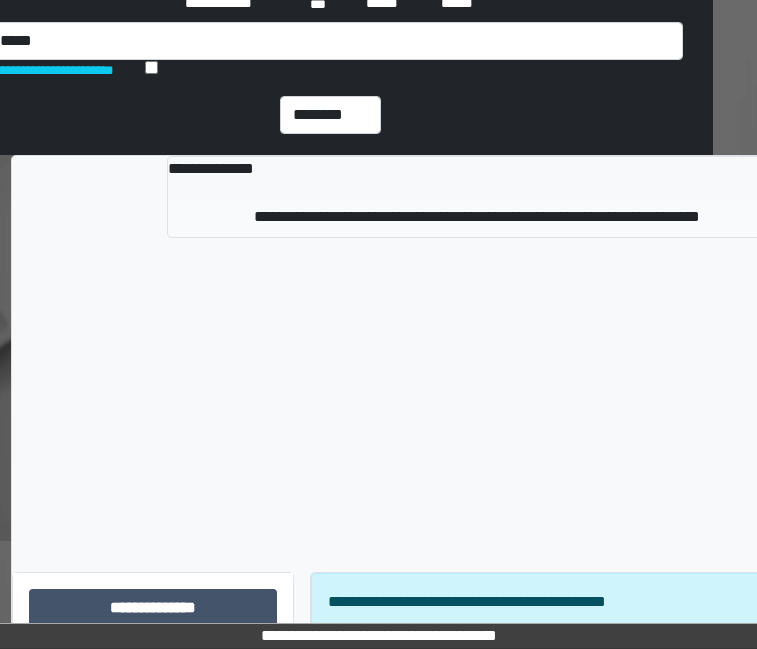 type 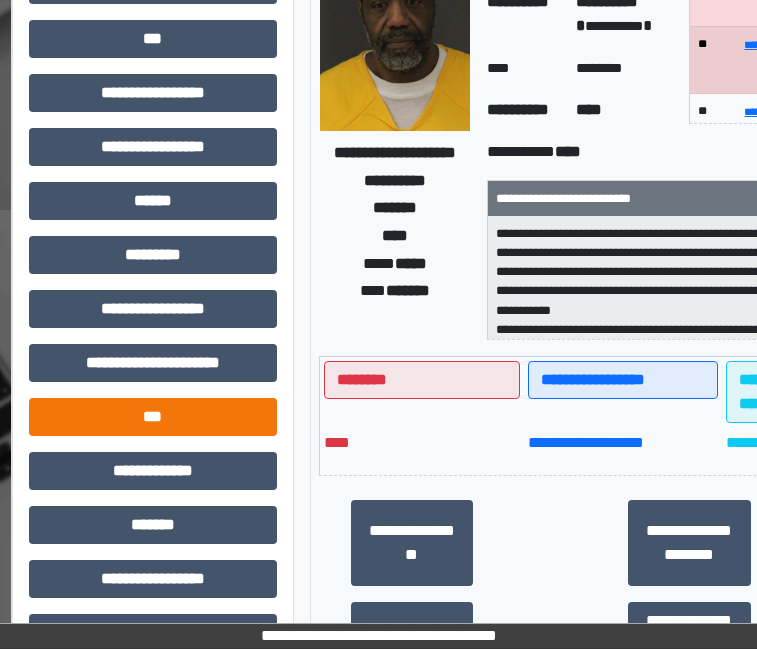 scroll, scrollTop: 523, scrollLeft: 44, axis: both 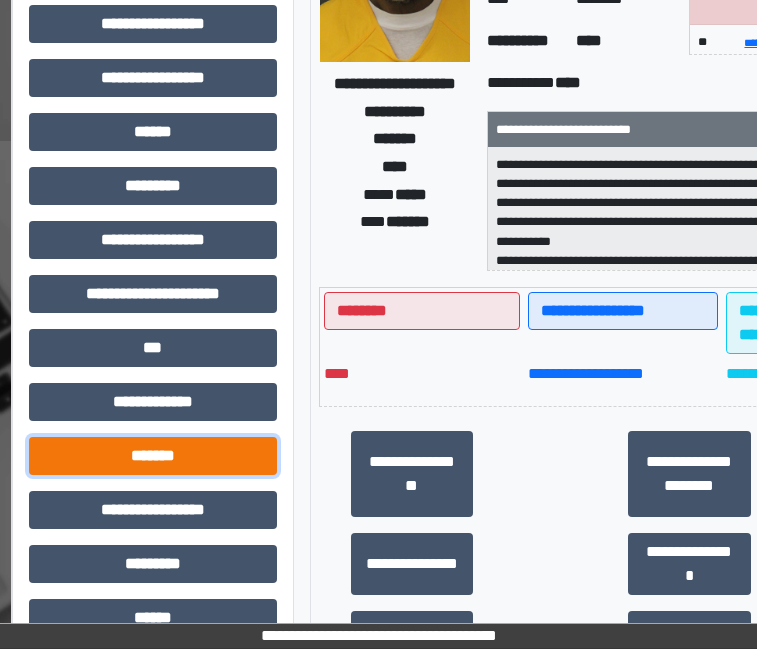 click on "*******" at bounding box center (153, 456) 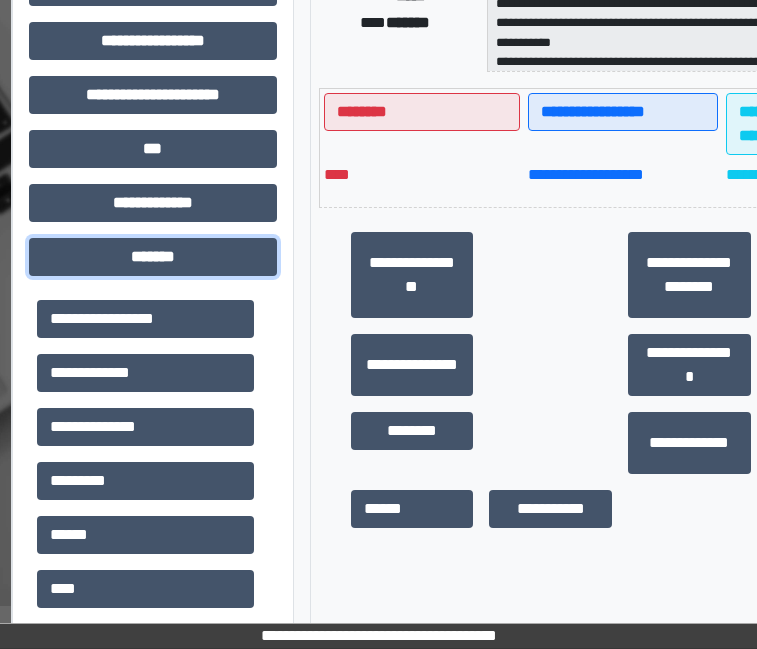 scroll, scrollTop: 723, scrollLeft: 44, axis: both 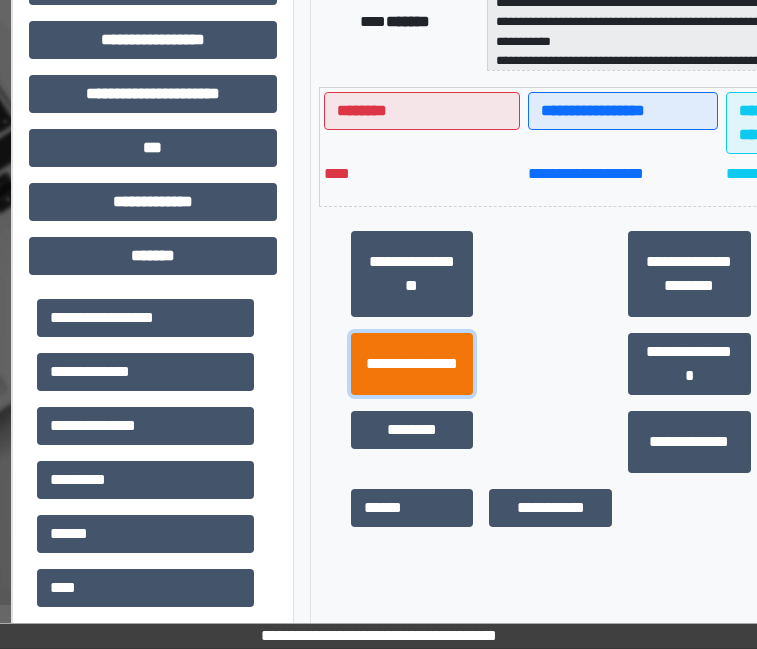 click on "**********" at bounding box center [412, 364] 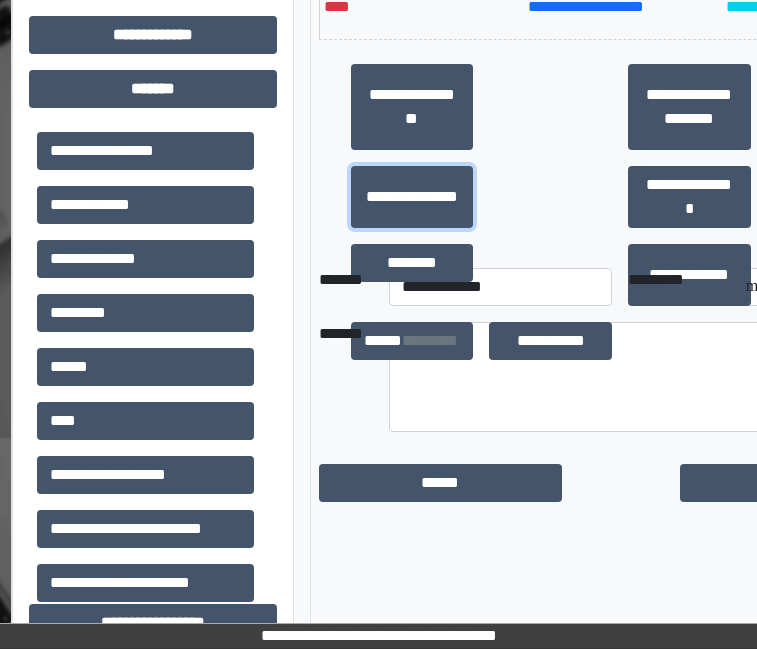 scroll, scrollTop: 923, scrollLeft: 44, axis: both 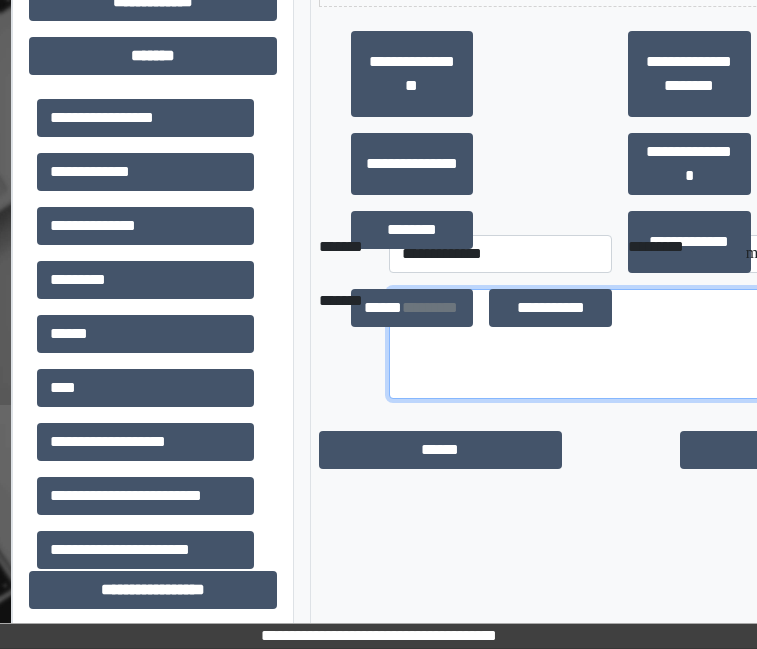 click at bounding box center (655, 344) 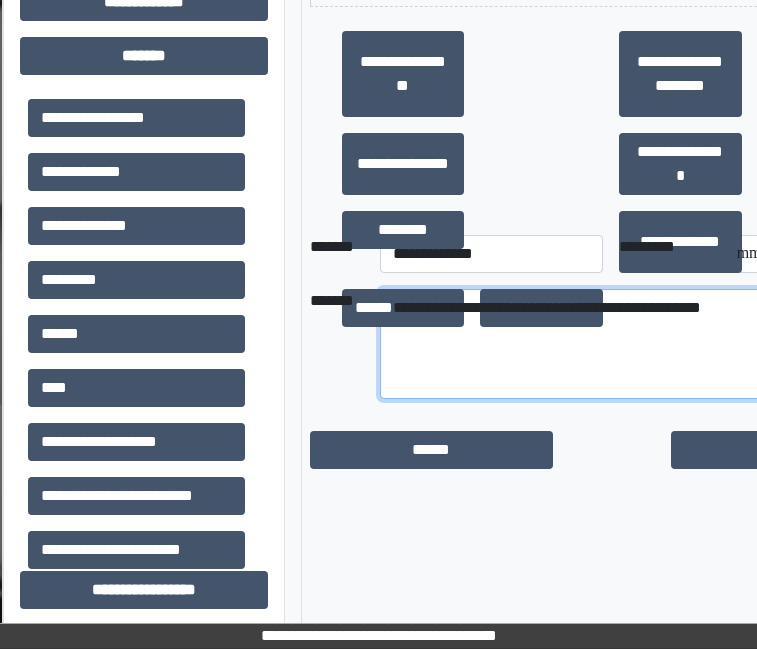 scroll, scrollTop: 923, scrollLeft: 60, axis: both 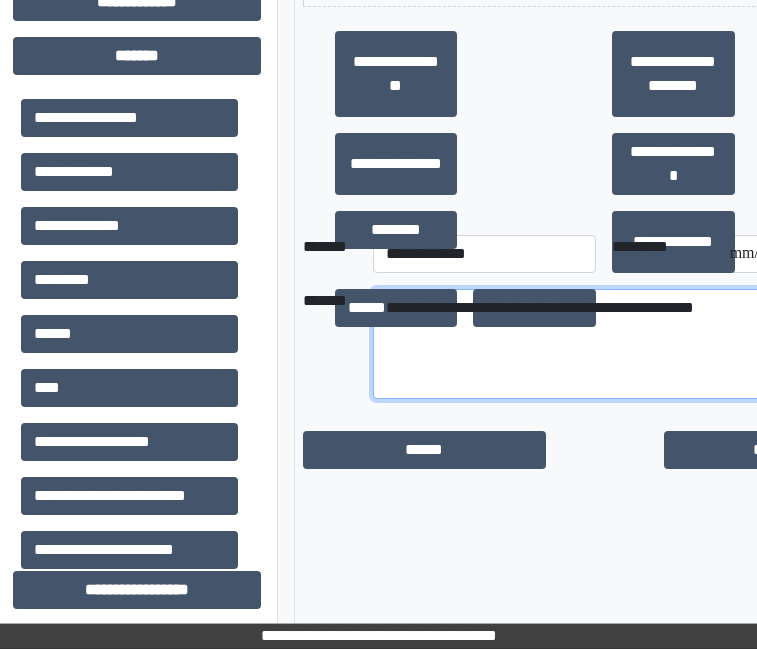 type on "**********" 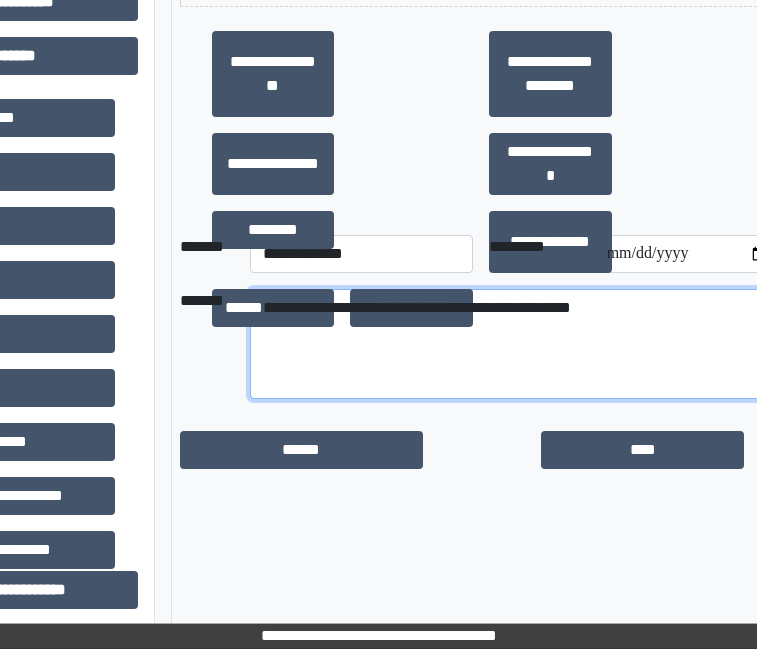 scroll, scrollTop: 923, scrollLeft: 218, axis: both 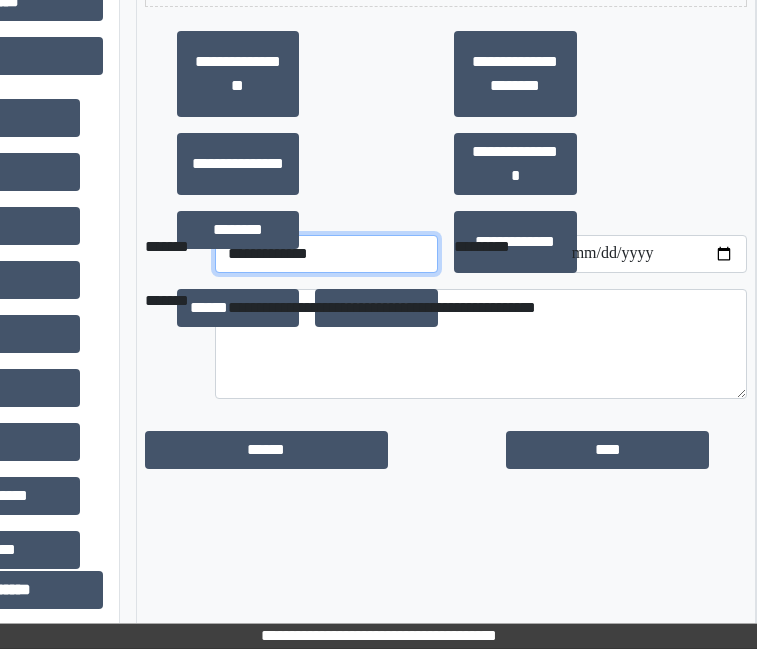 click on "**********" at bounding box center [326, 254] 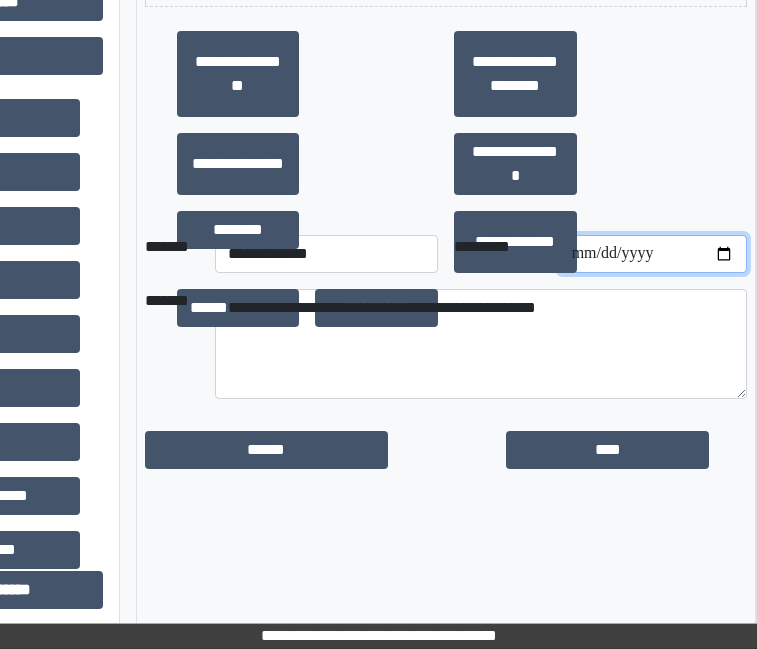 click at bounding box center (653, 254) 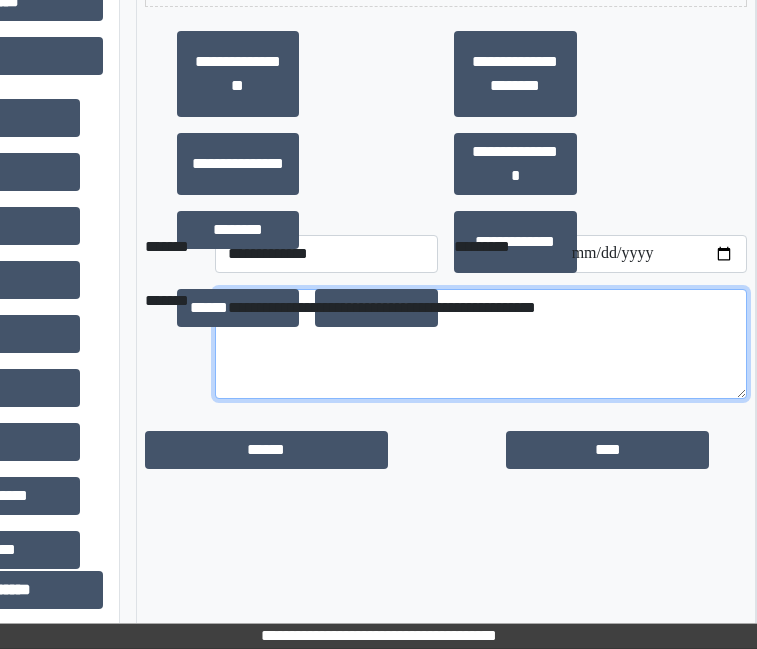 click on "**********" at bounding box center (481, 344) 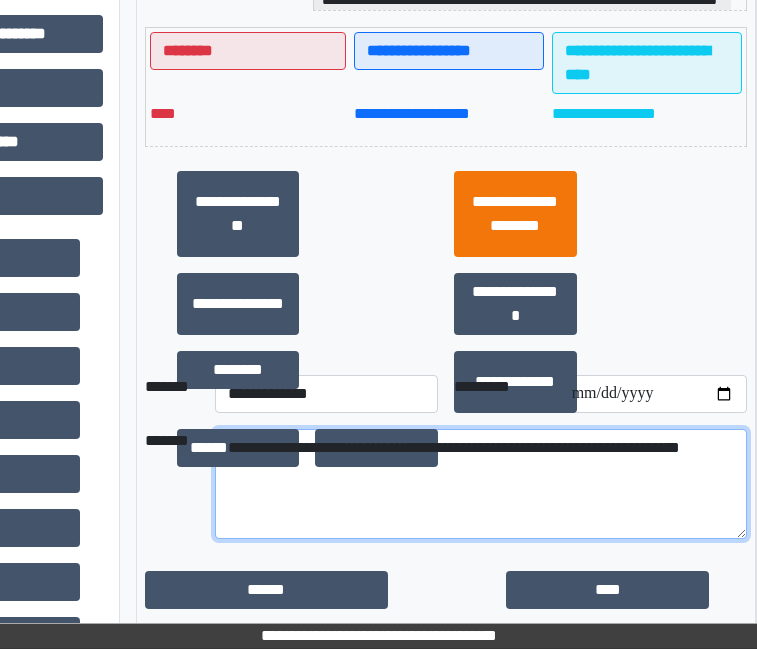scroll, scrollTop: 923, scrollLeft: 218, axis: both 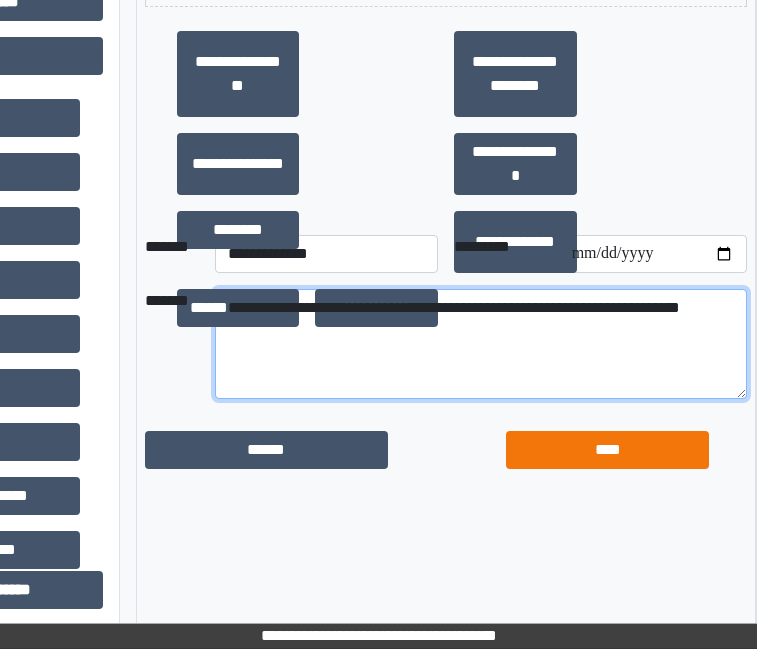 type on "**********" 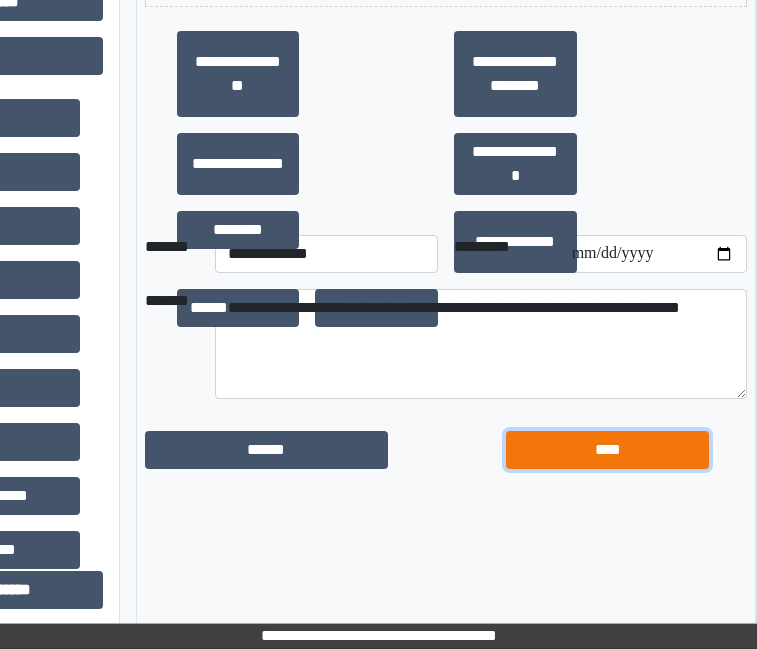 click on "****" at bounding box center [607, 450] 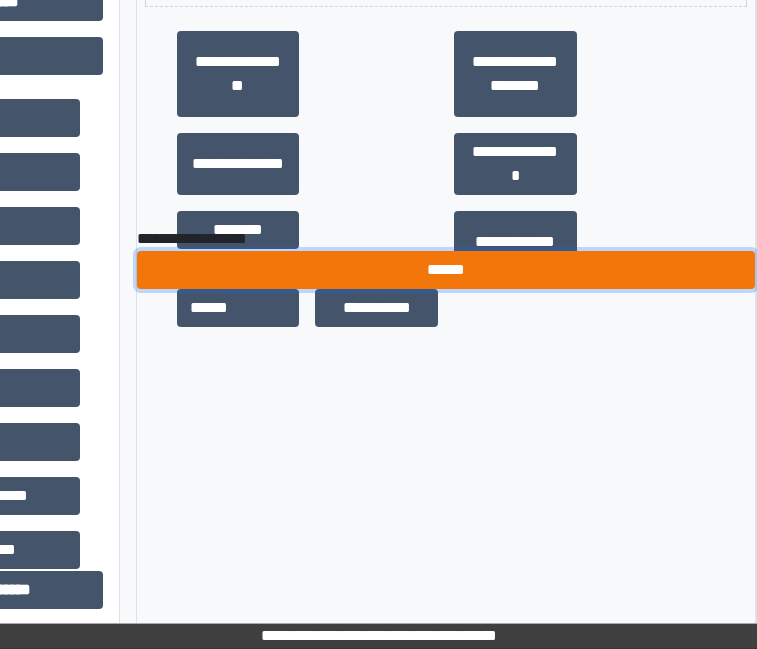 click on "******" at bounding box center [446, 270] 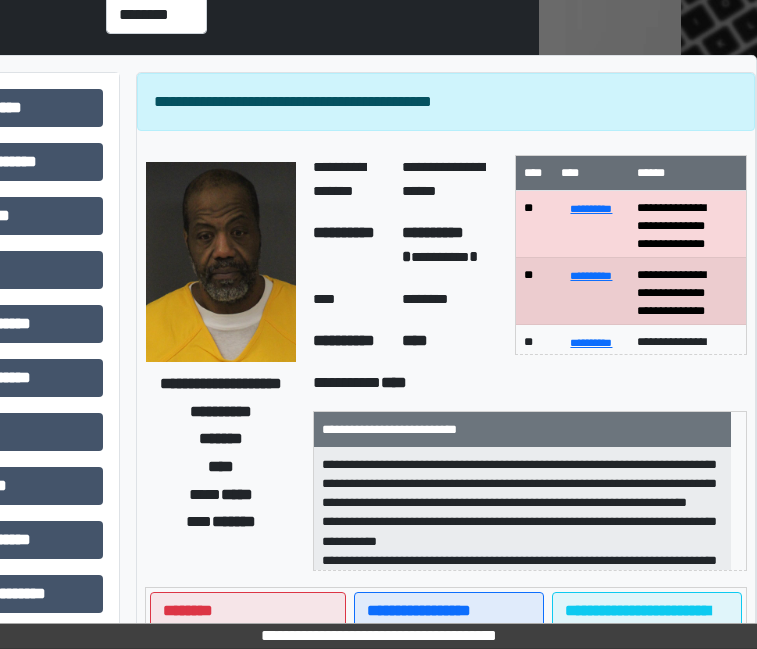 scroll, scrollTop: 0, scrollLeft: 218, axis: horizontal 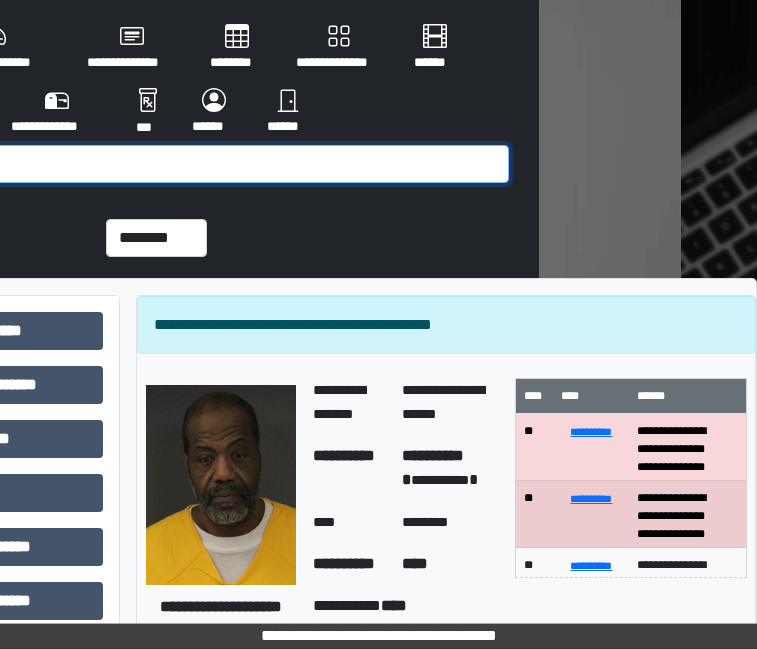 click at bounding box center [161, 164] 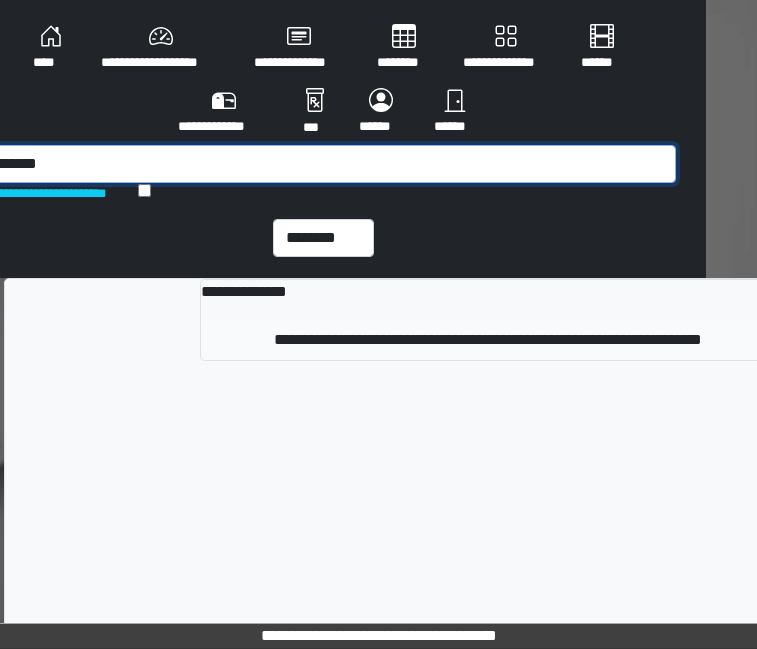 type on "*******" 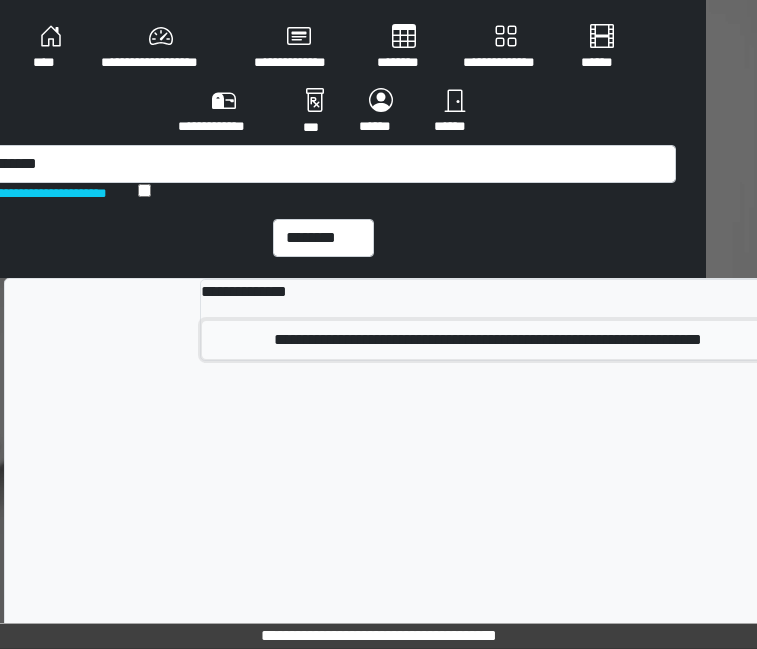 click on "**********" at bounding box center (488, 340) 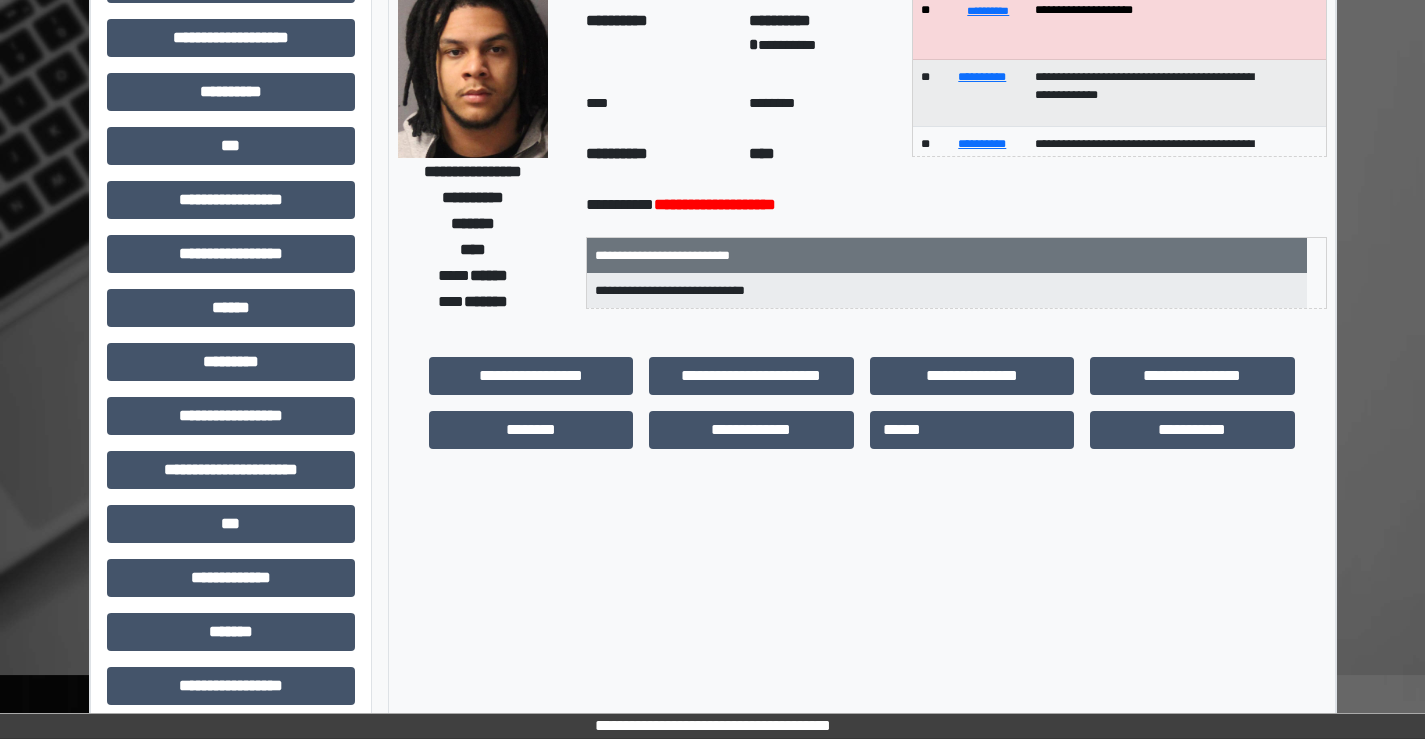 scroll, scrollTop: 0, scrollLeft: 0, axis: both 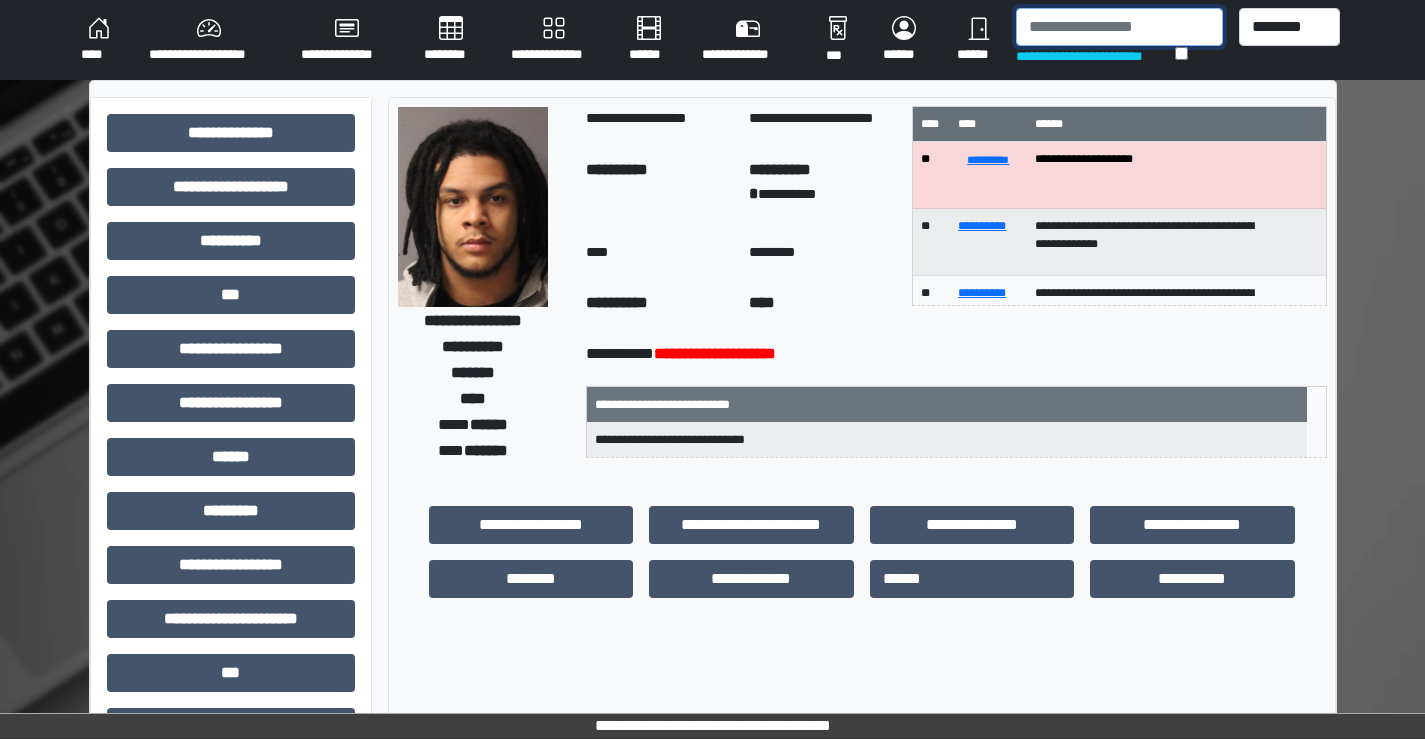 click at bounding box center [1119, 27] 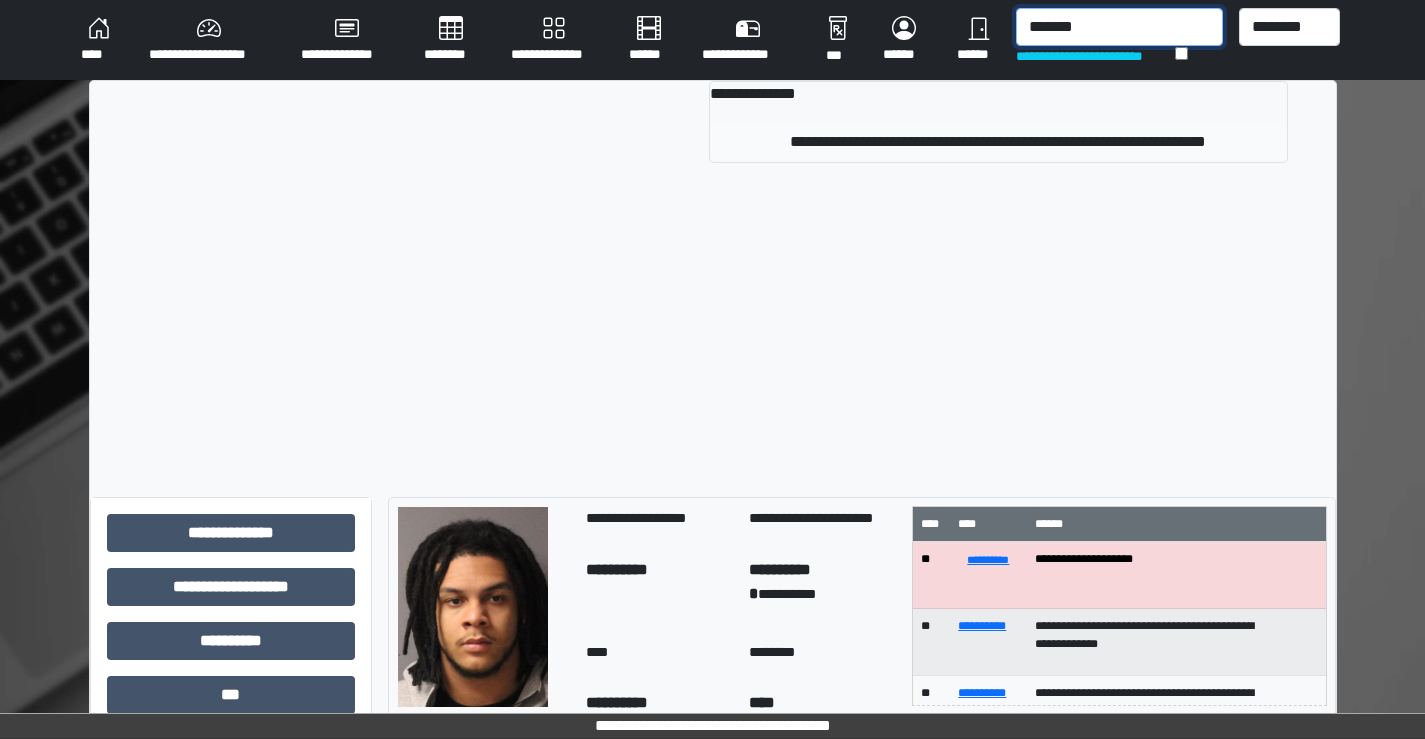 type on "*******" 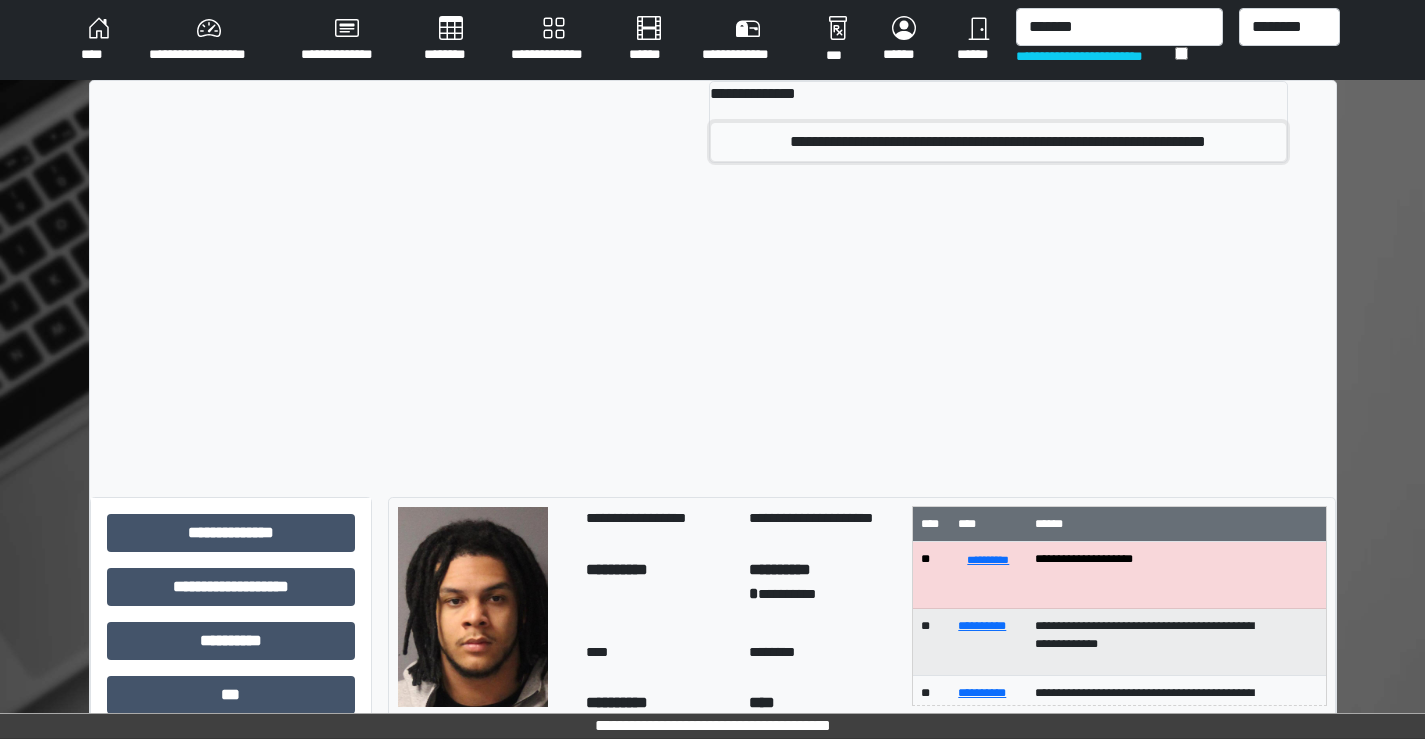 click on "**********" at bounding box center (998, 142) 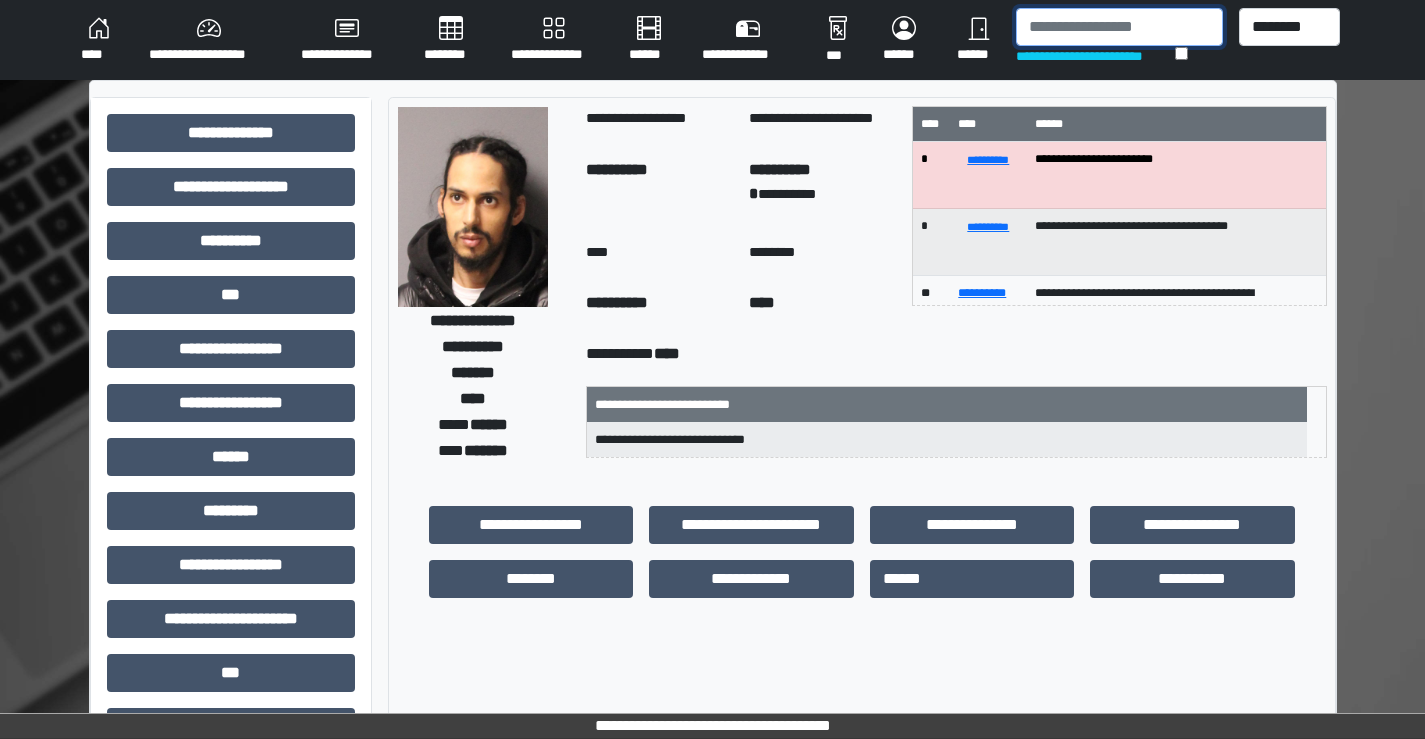 click at bounding box center (1119, 27) 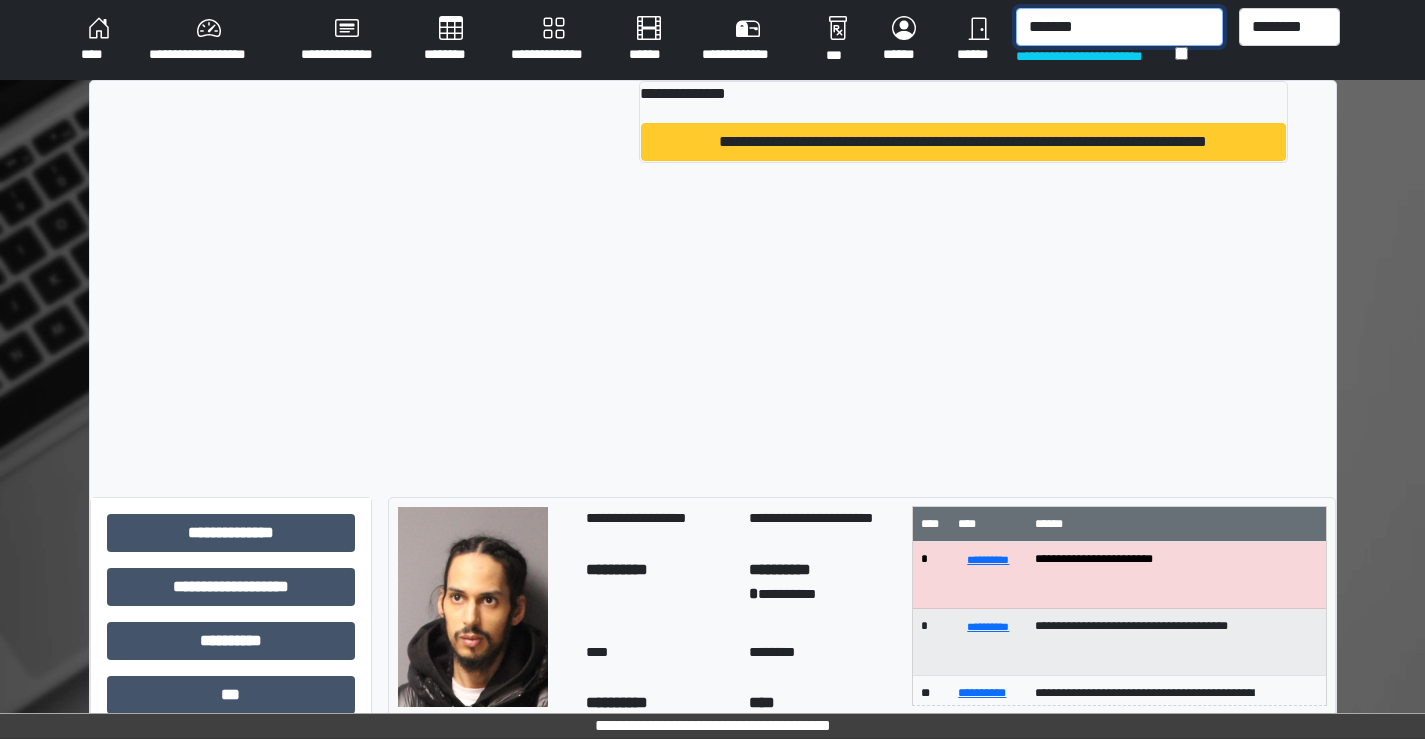 type on "*******" 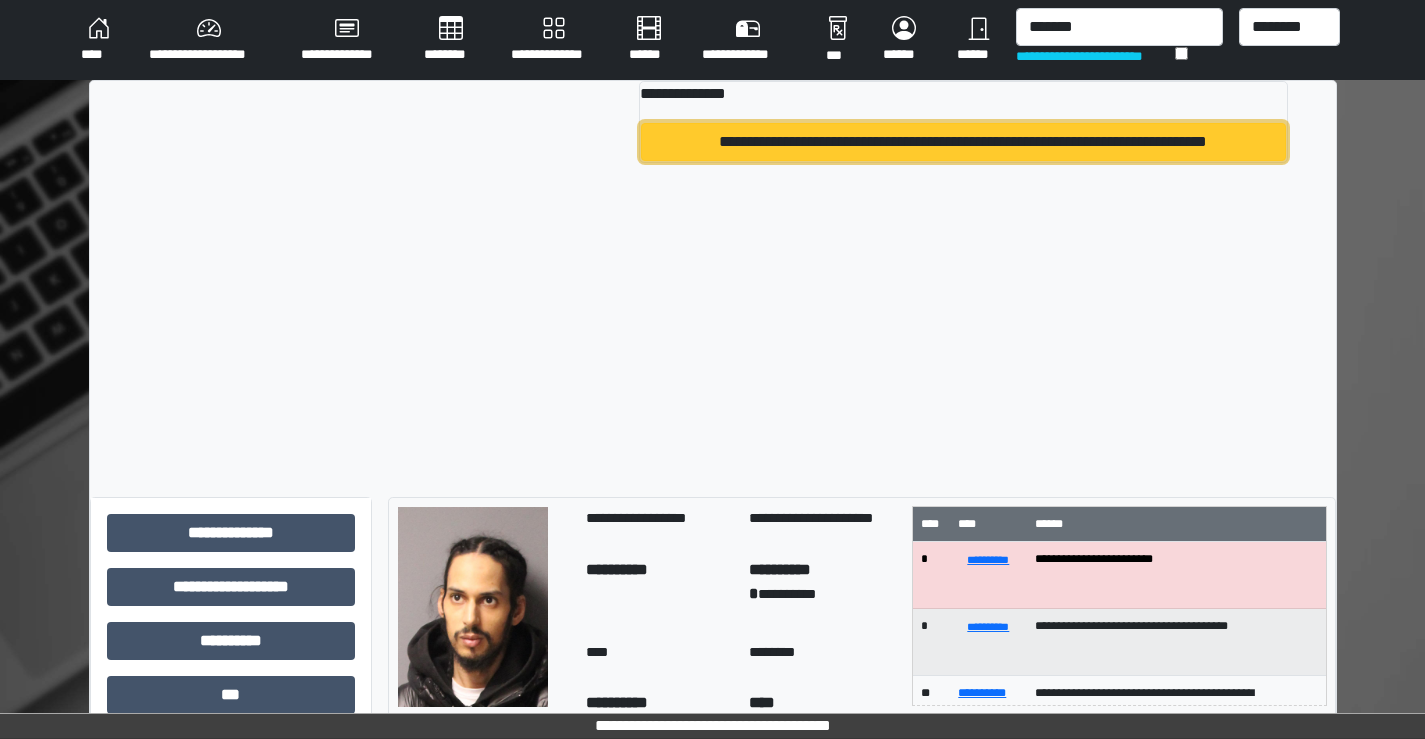 click on "**********" at bounding box center (963, 142) 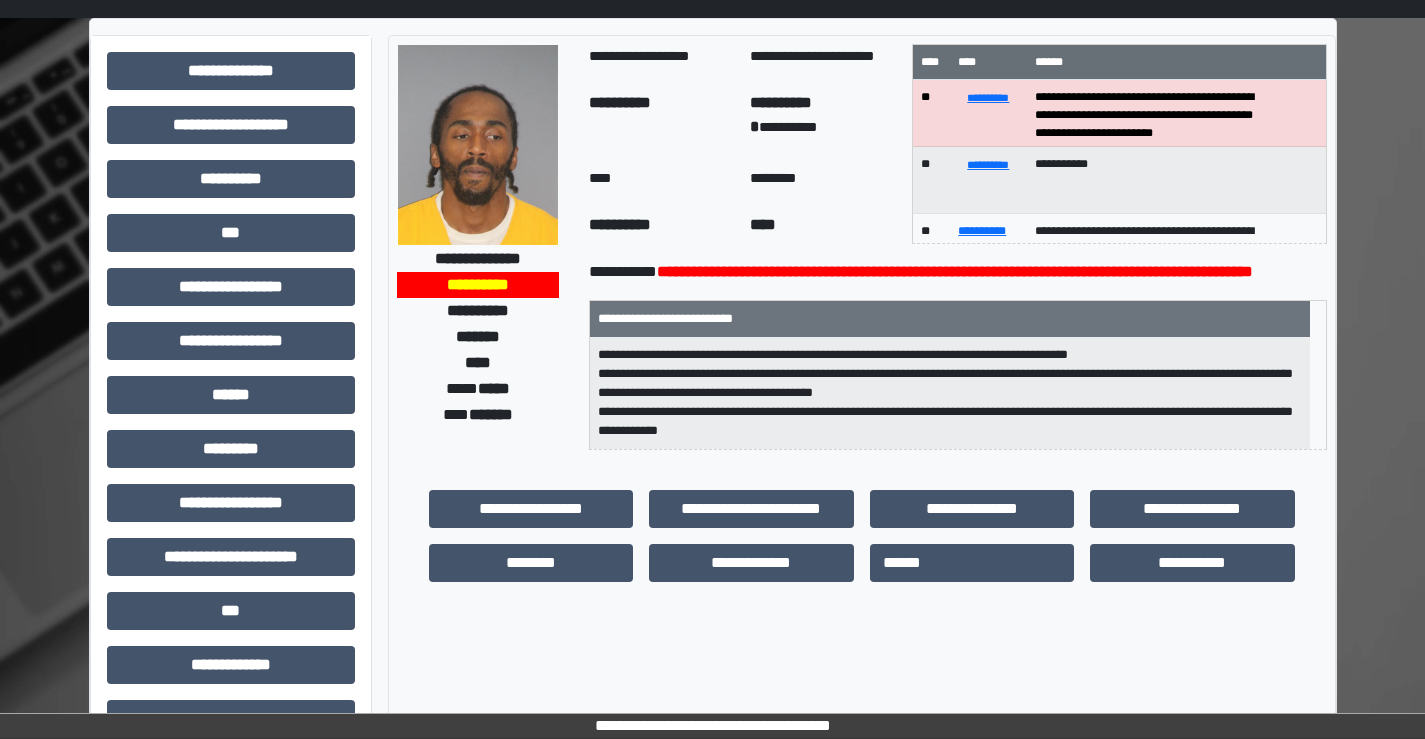 scroll, scrollTop: 200, scrollLeft: 0, axis: vertical 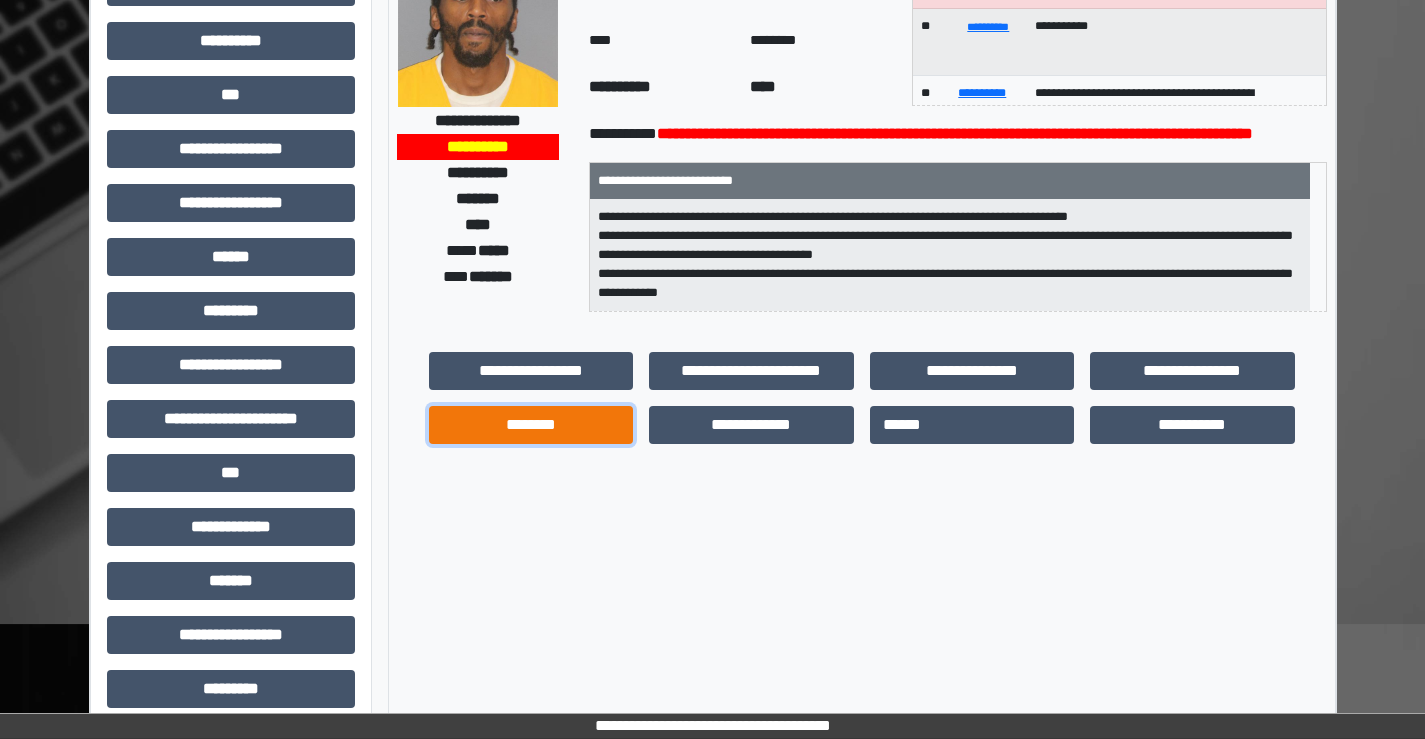 click on "********" at bounding box center (531, 425) 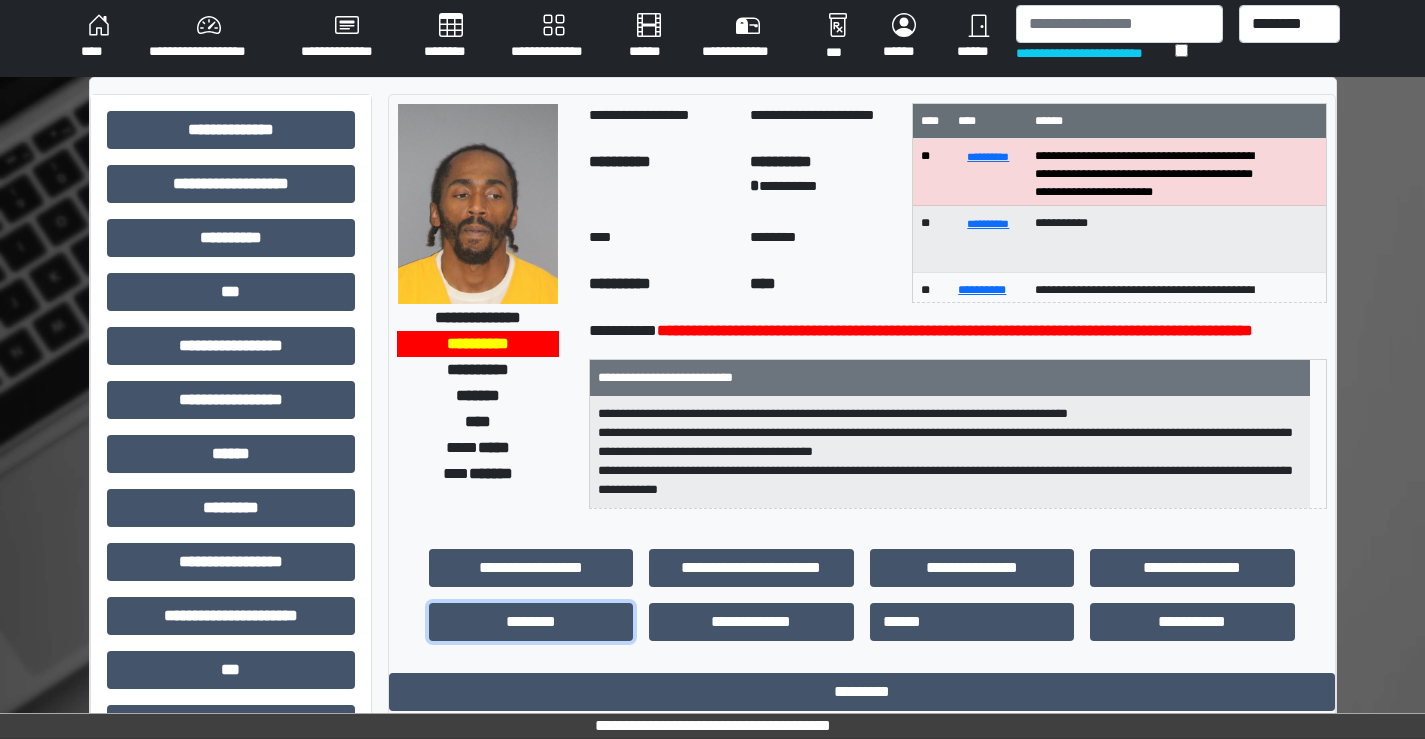scroll, scrollTop: 0, scrollLeft: 0, axis: both 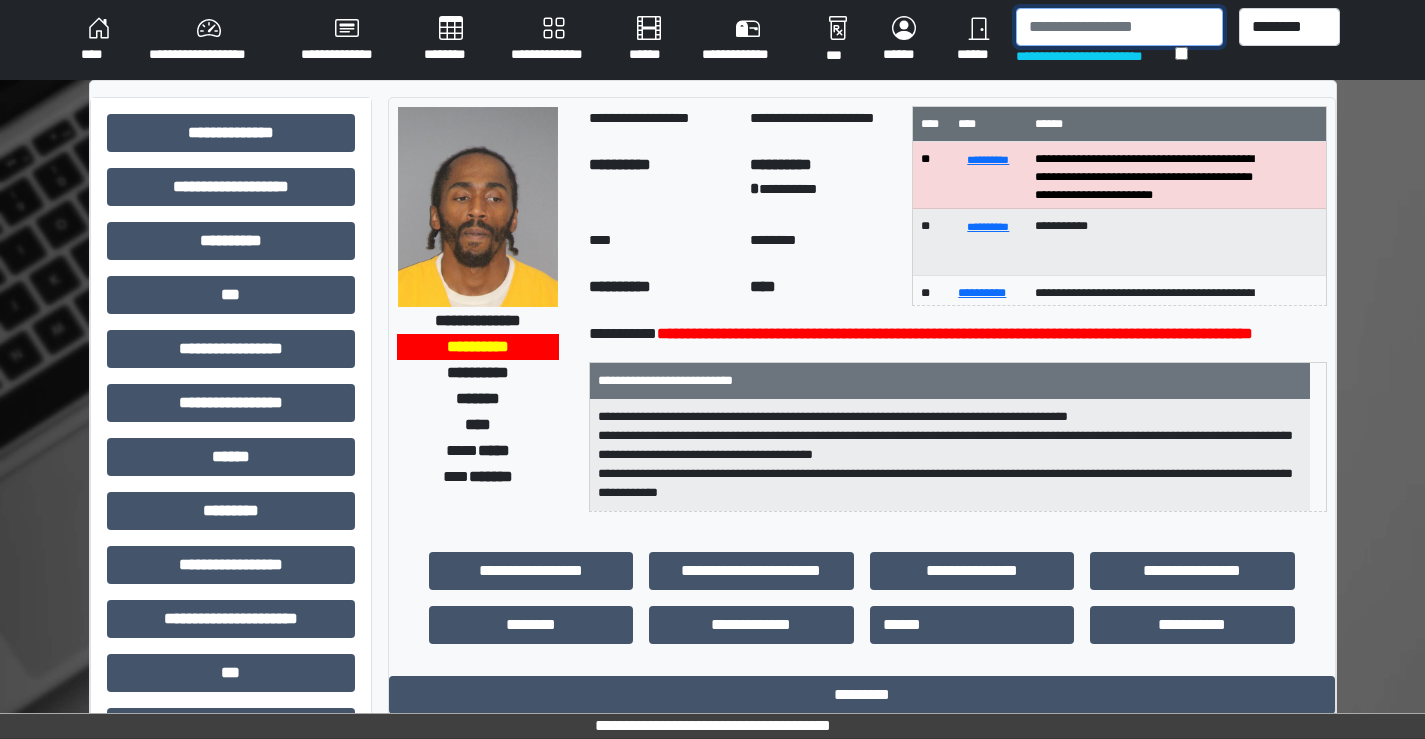 click at bounding box center (1119, 27) 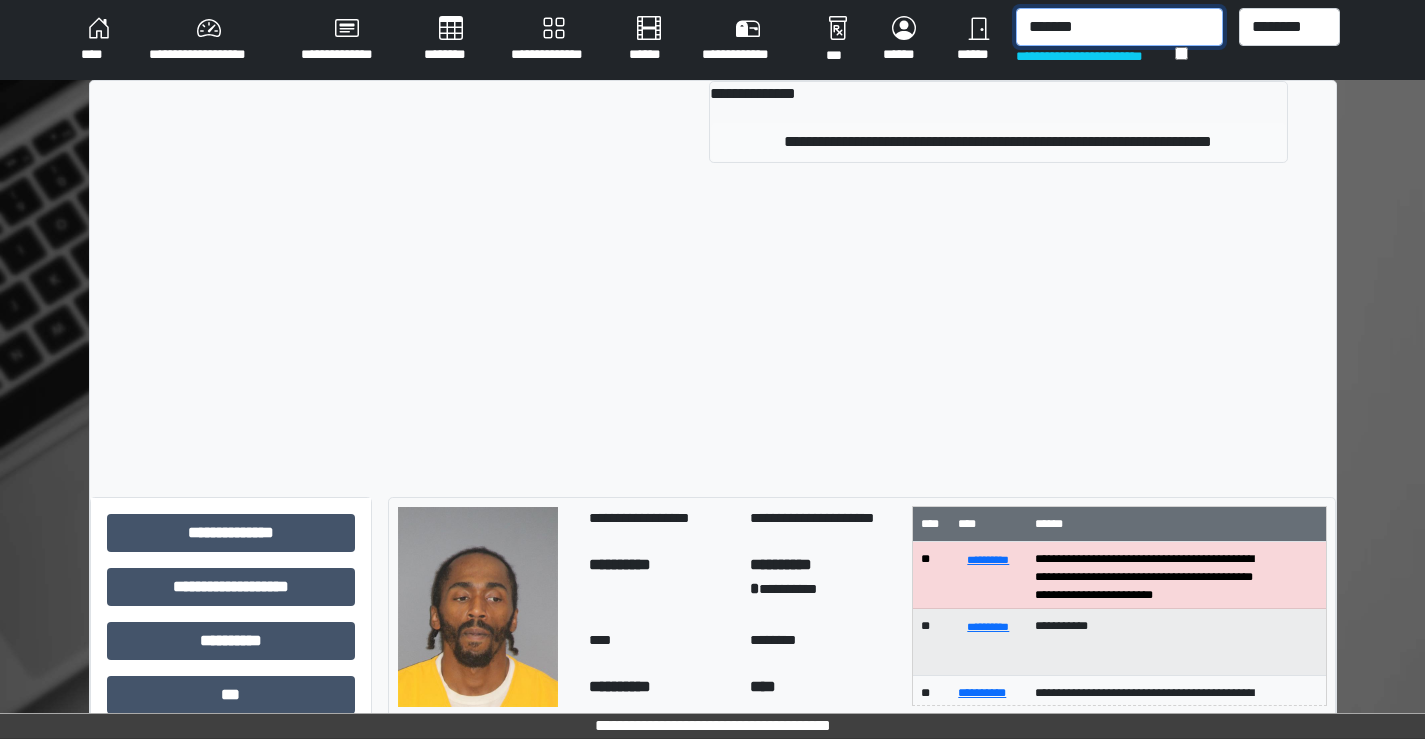 type on "*******" 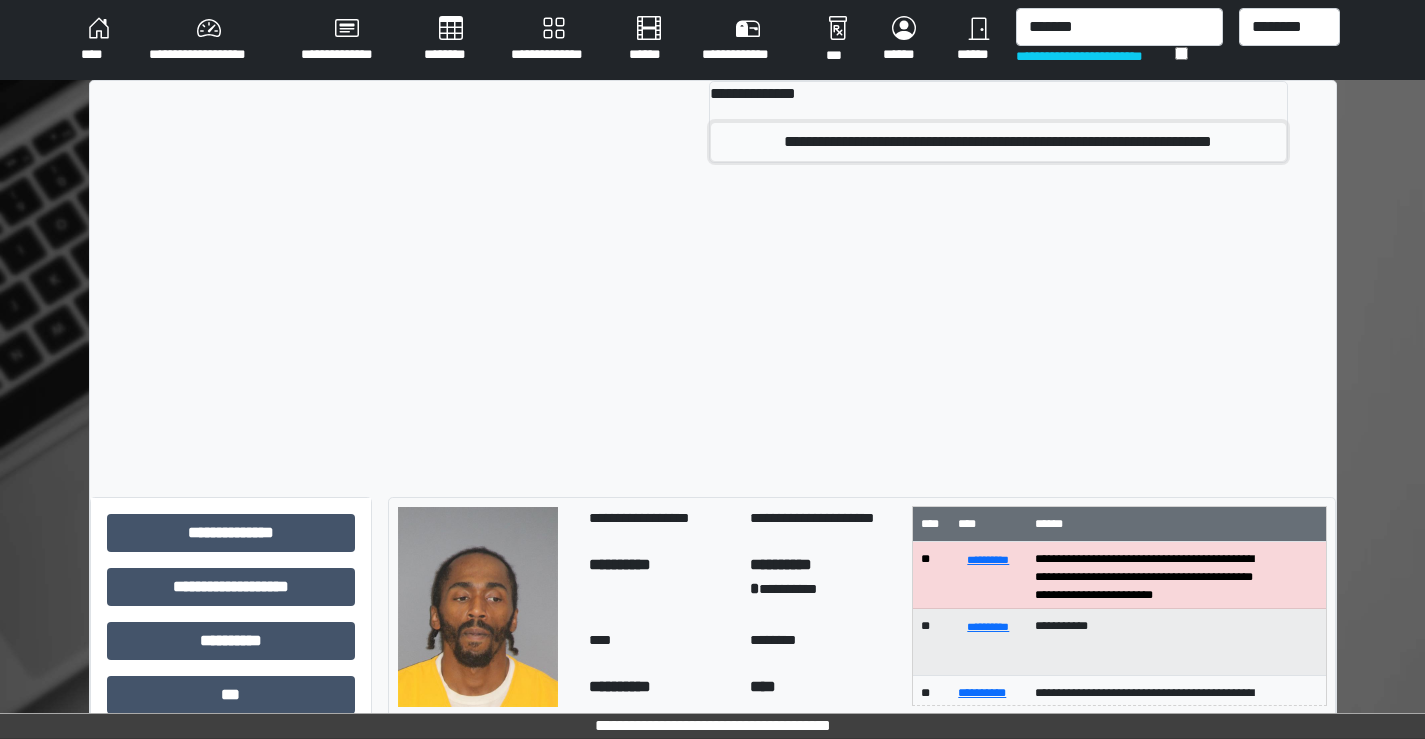 click on "**********" at bounding box center [998, 142] 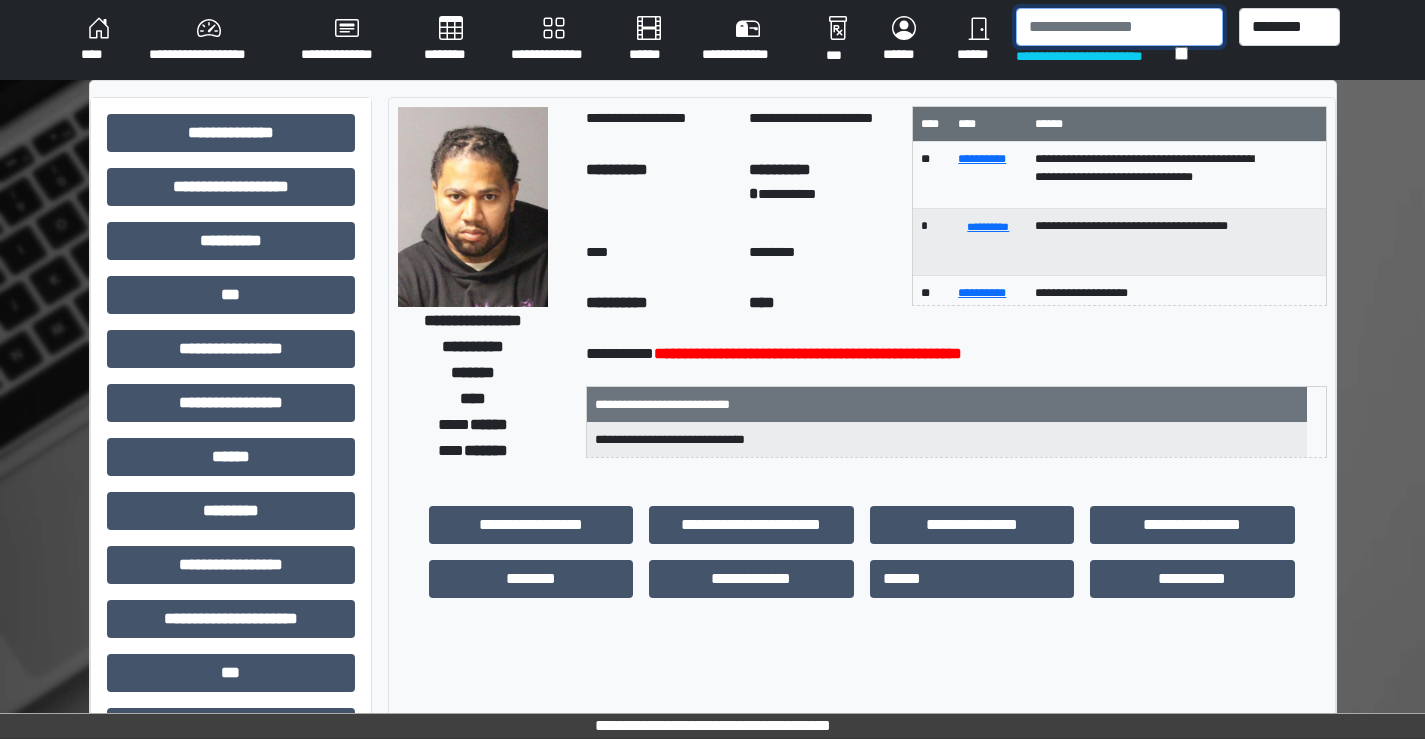 click at bounding box center [1119, 27] 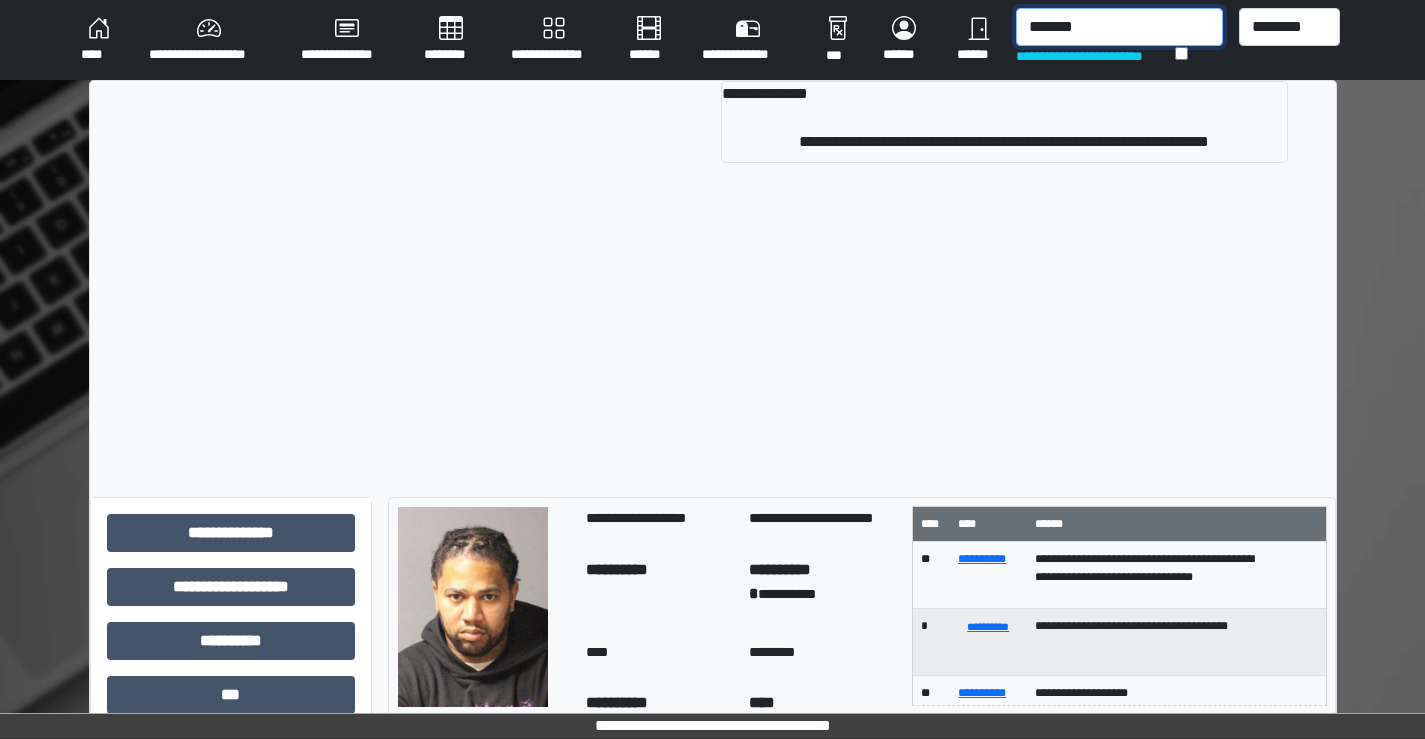 type on "*******" 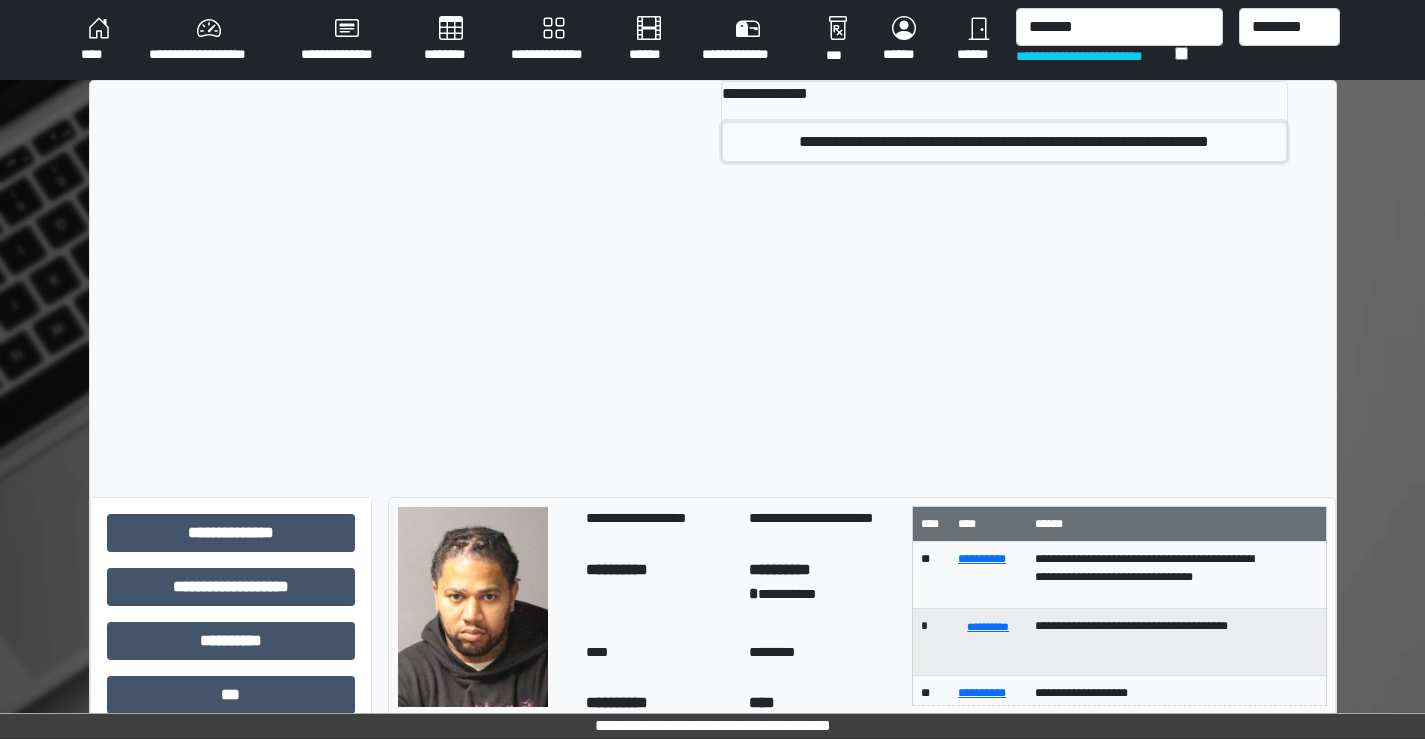 click on "**********" at bounding box center [1004, 142] 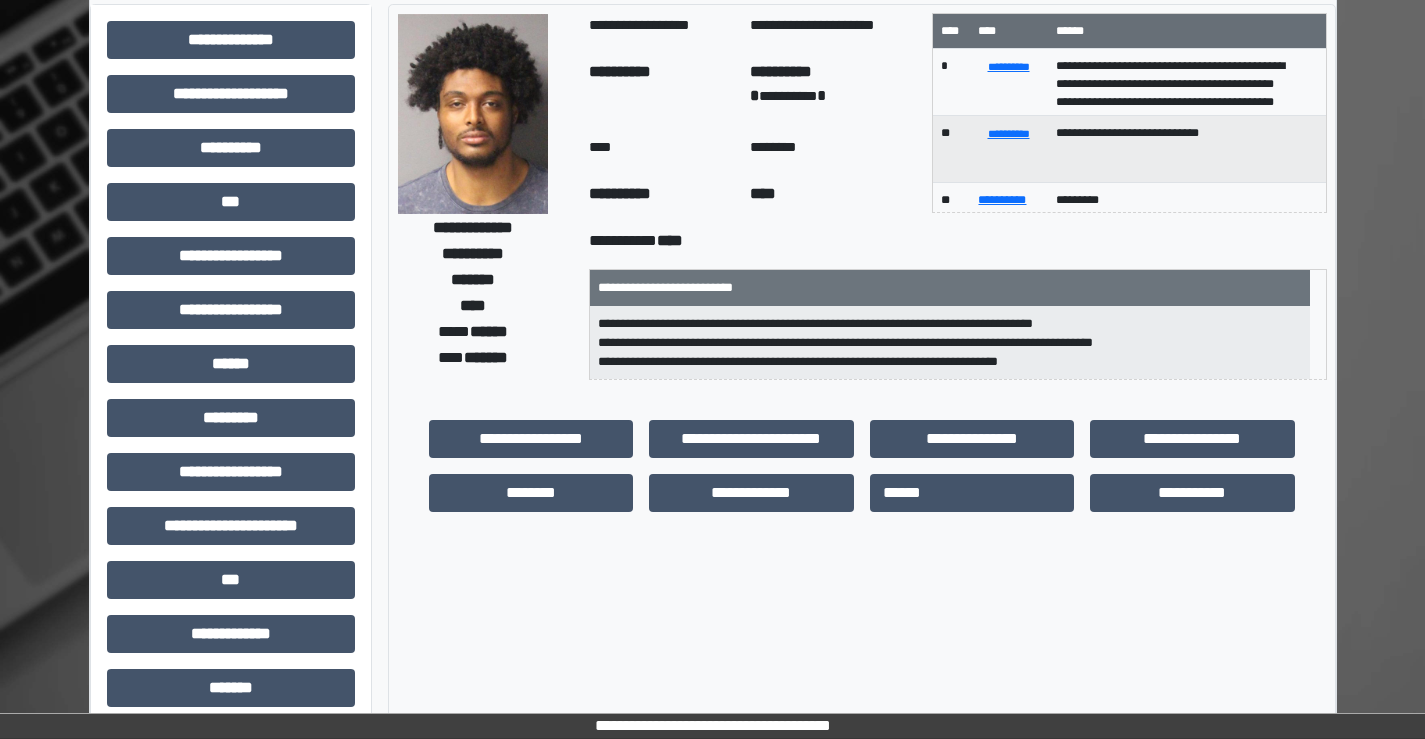 scroll, scrollTop: 200, scrollLeft: 0, axis: vertical 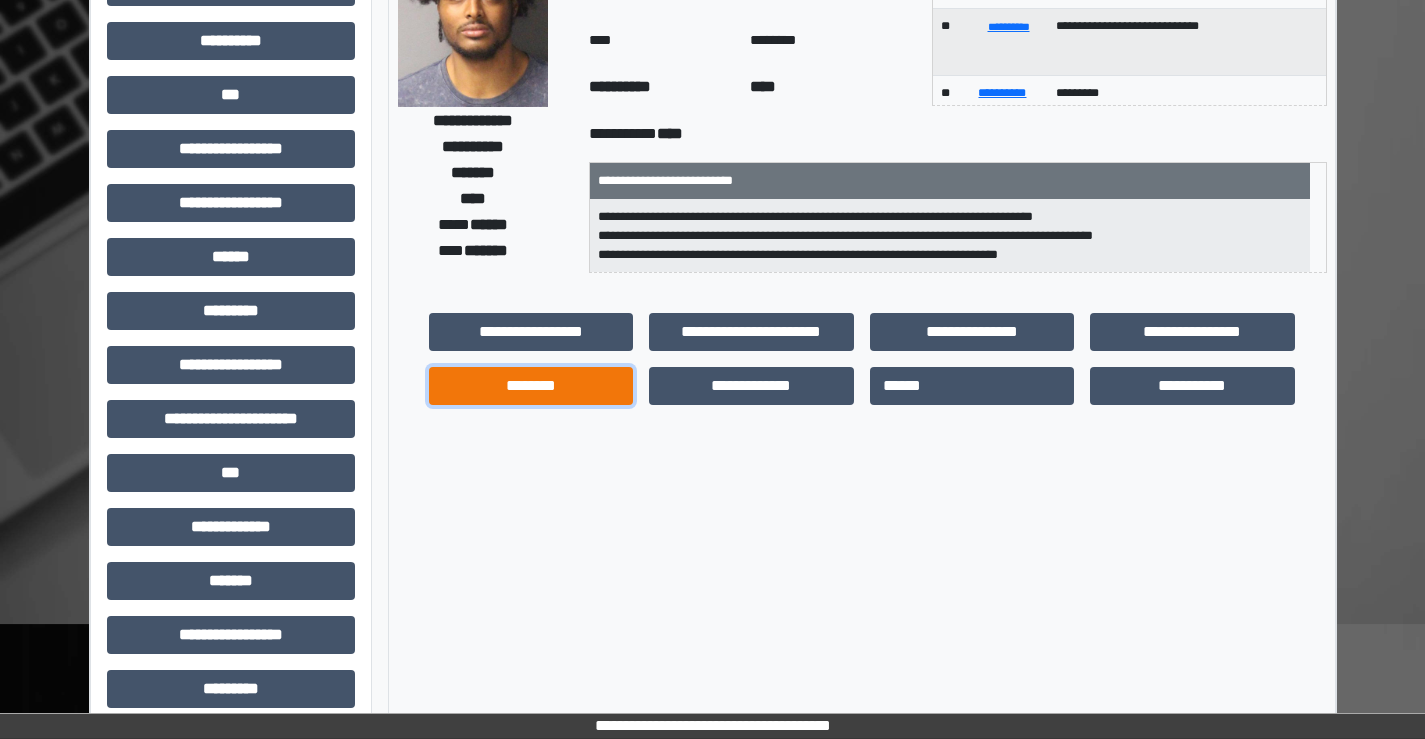 click on "********" at bounding box center [531, 386] 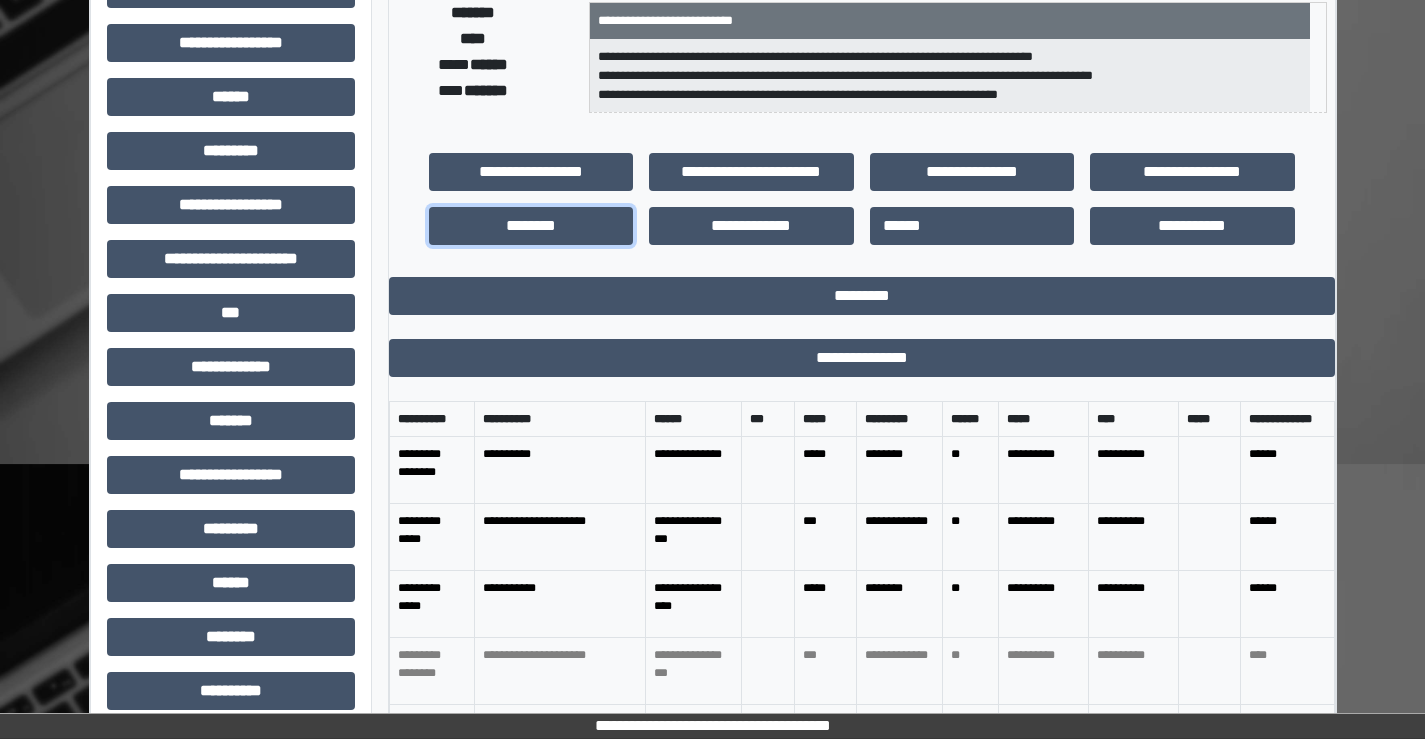 scroll, scrollTop: 0, scrollLeft: 0, axis: both 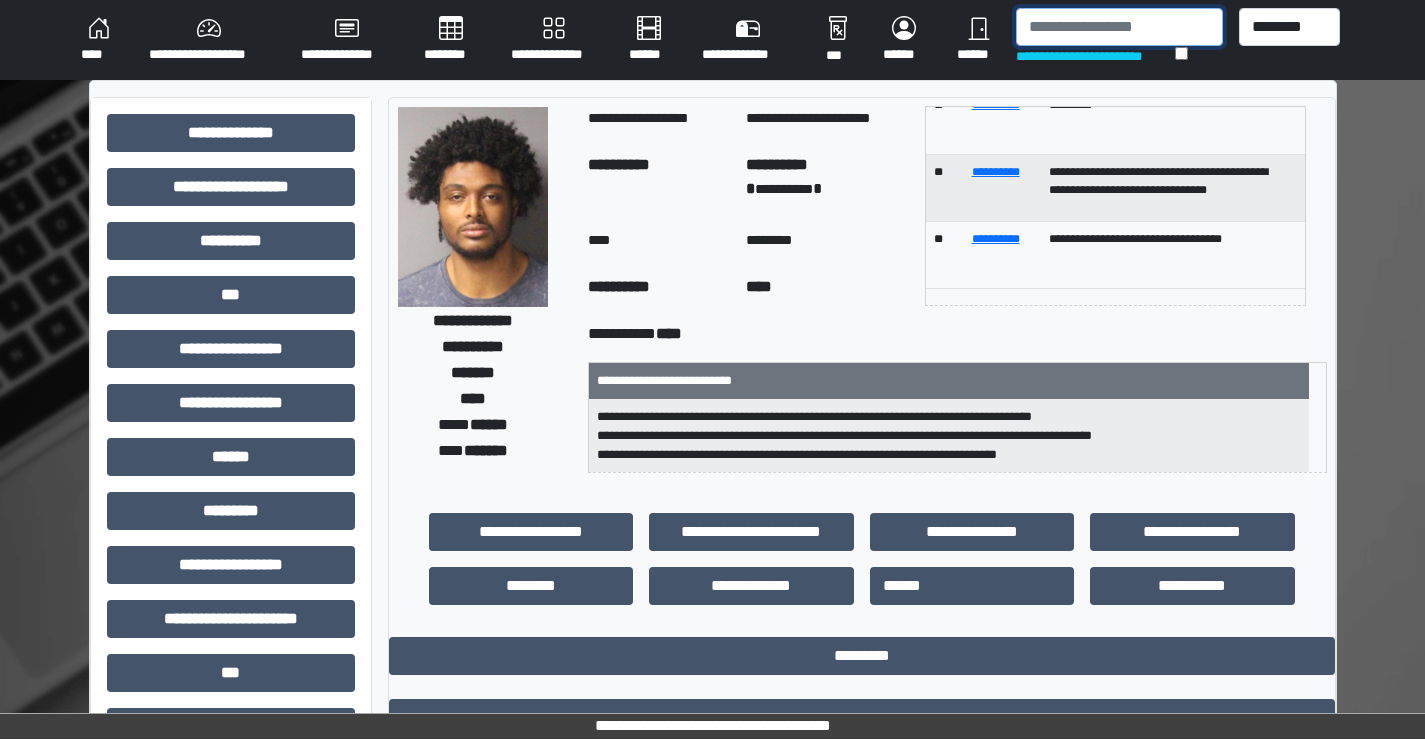 click at bounding box center [1119, 27] 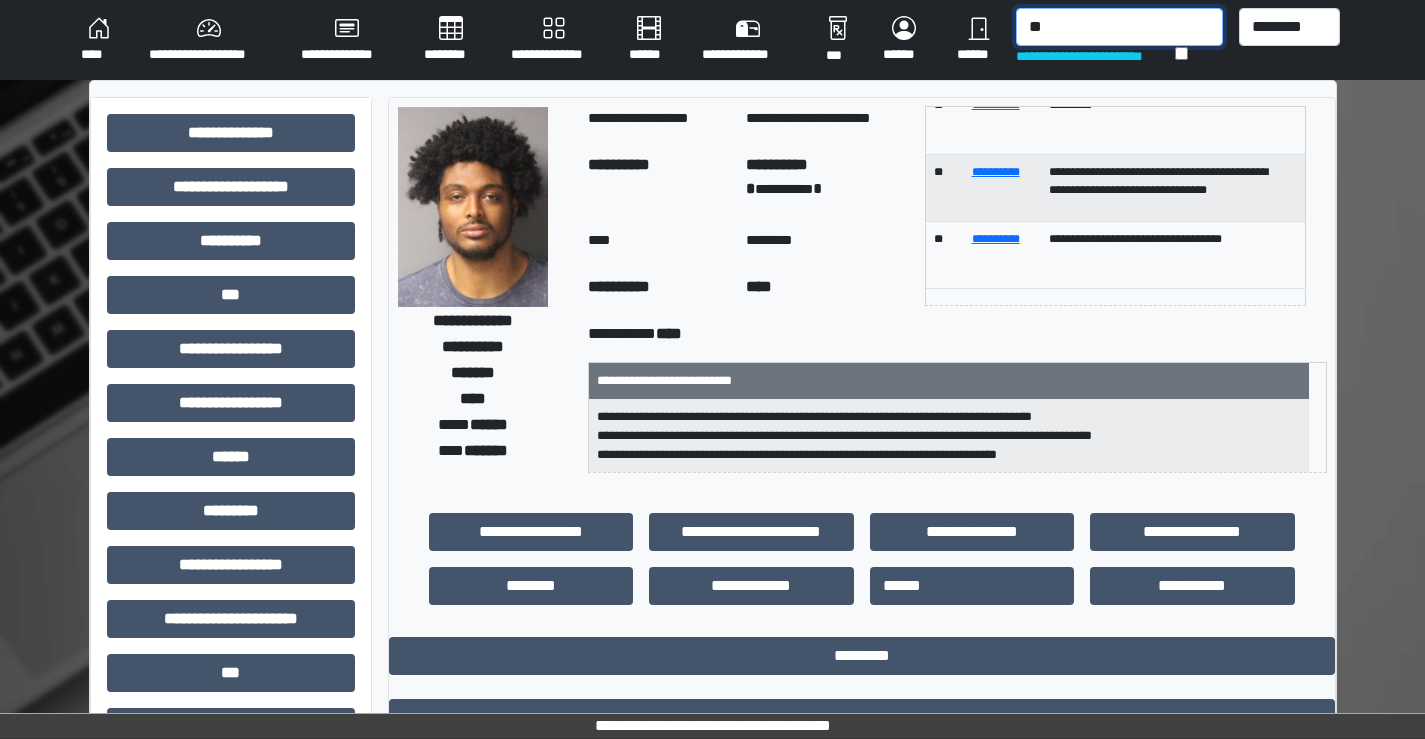 type on "*" 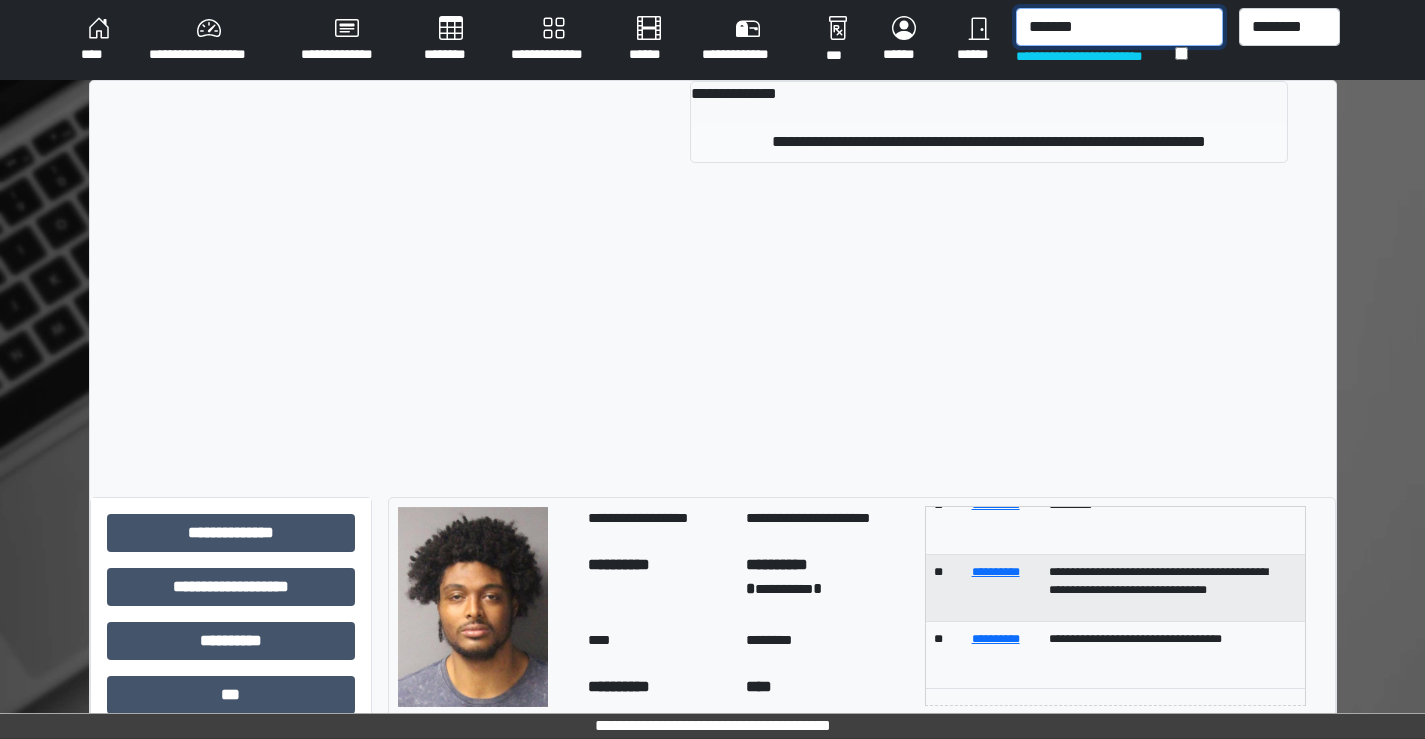 type on "*******" 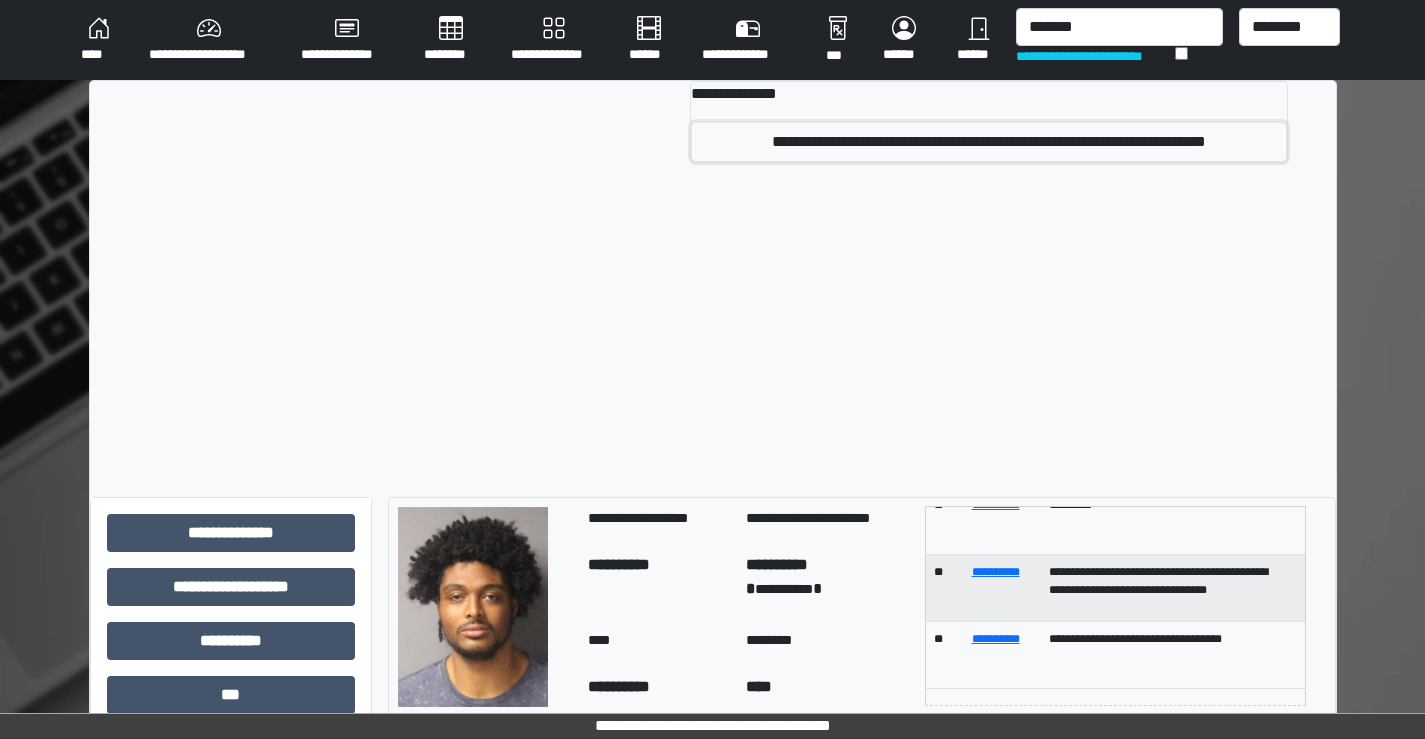 click on "**********" at bounding box center [989, 142] 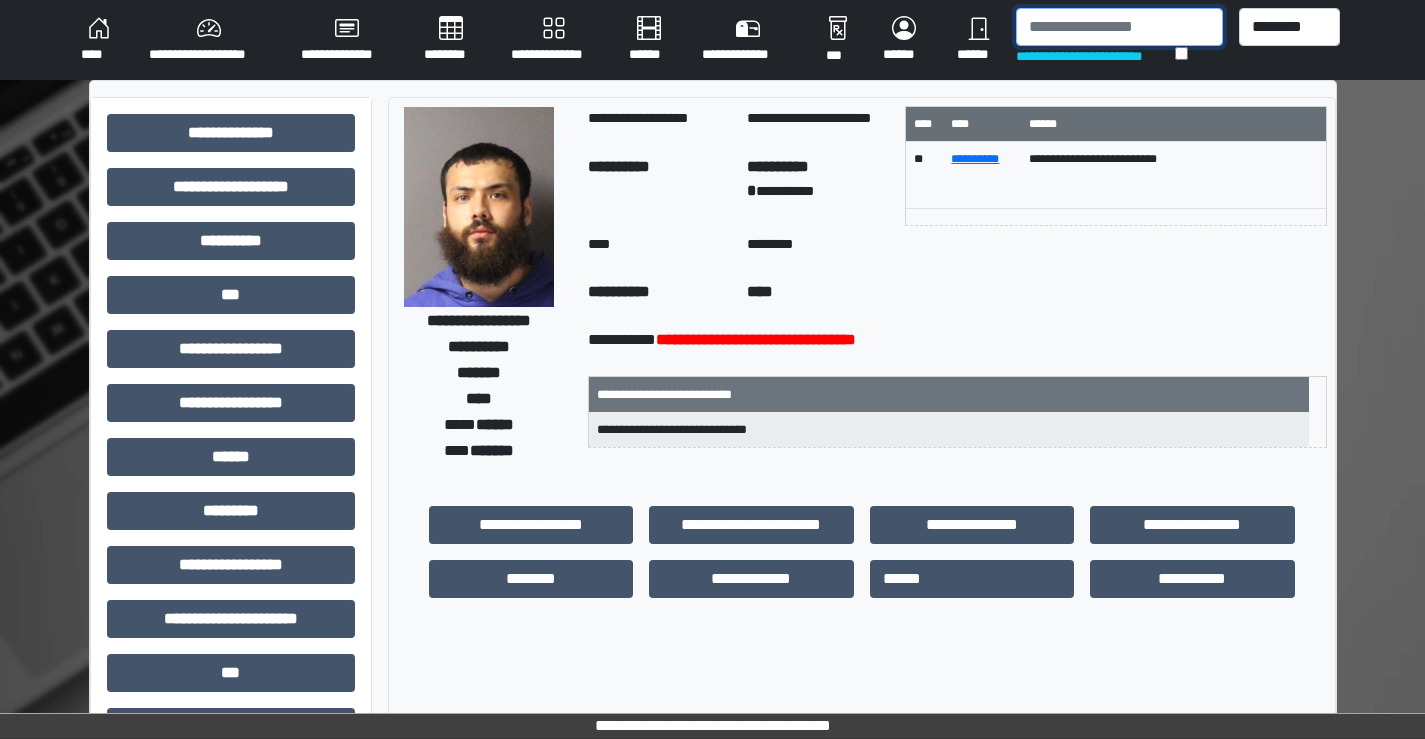click at bounding box center [1119, 27] 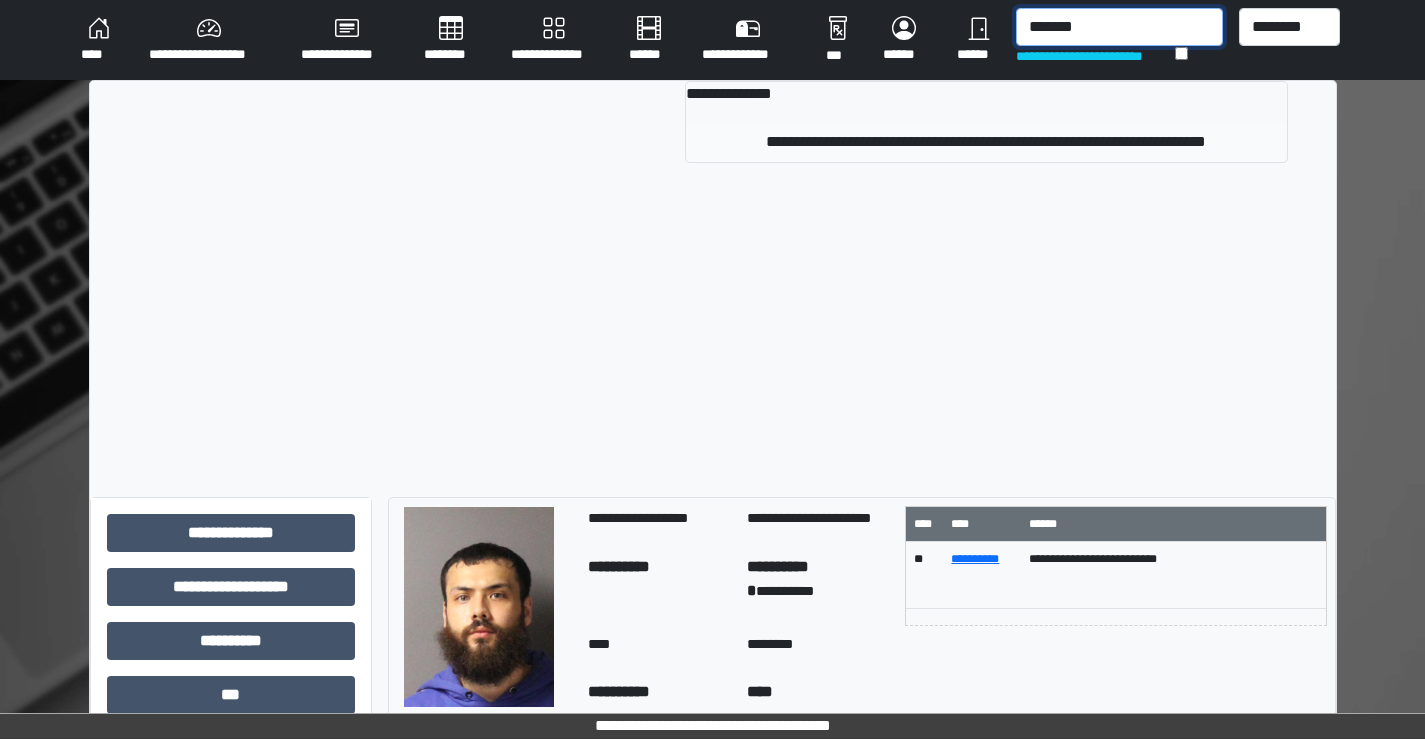 type on "*******" 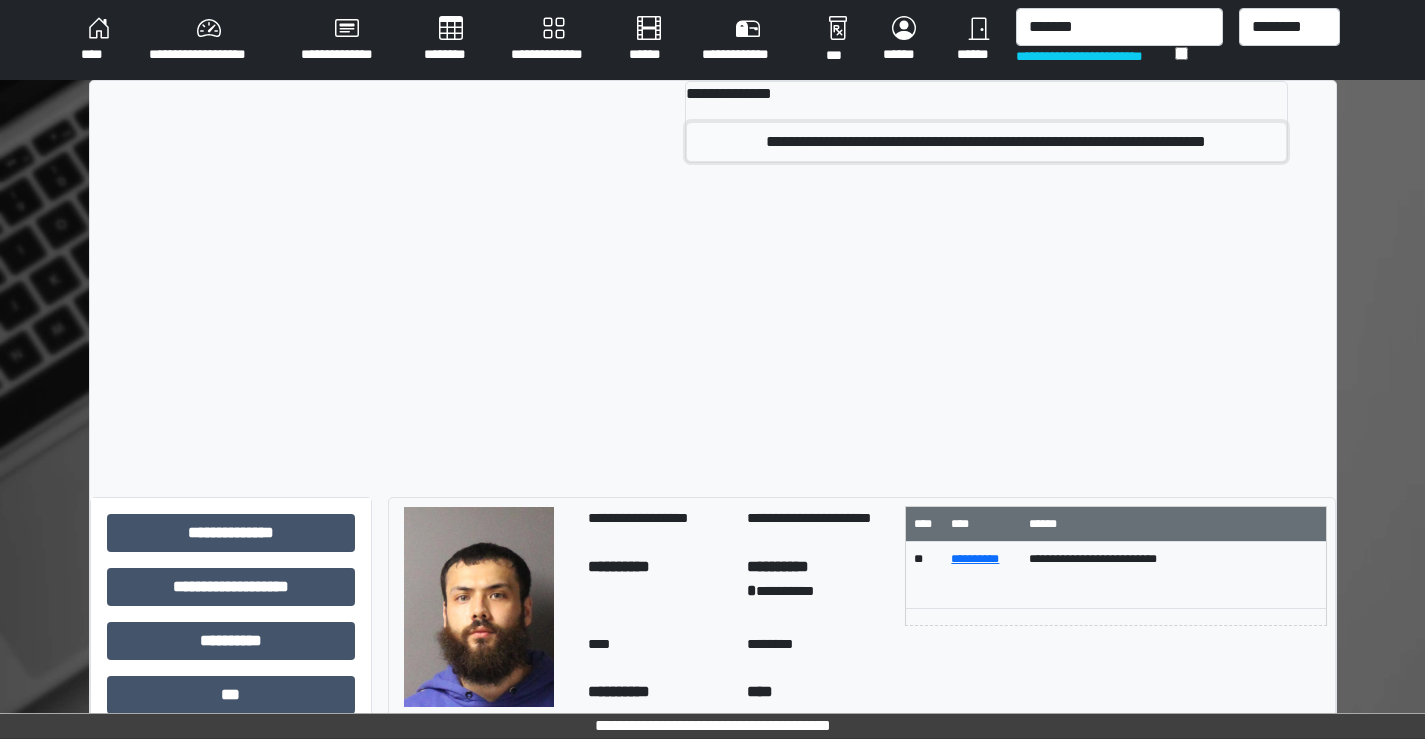 click on "**********" at bounding box center [986, 142] 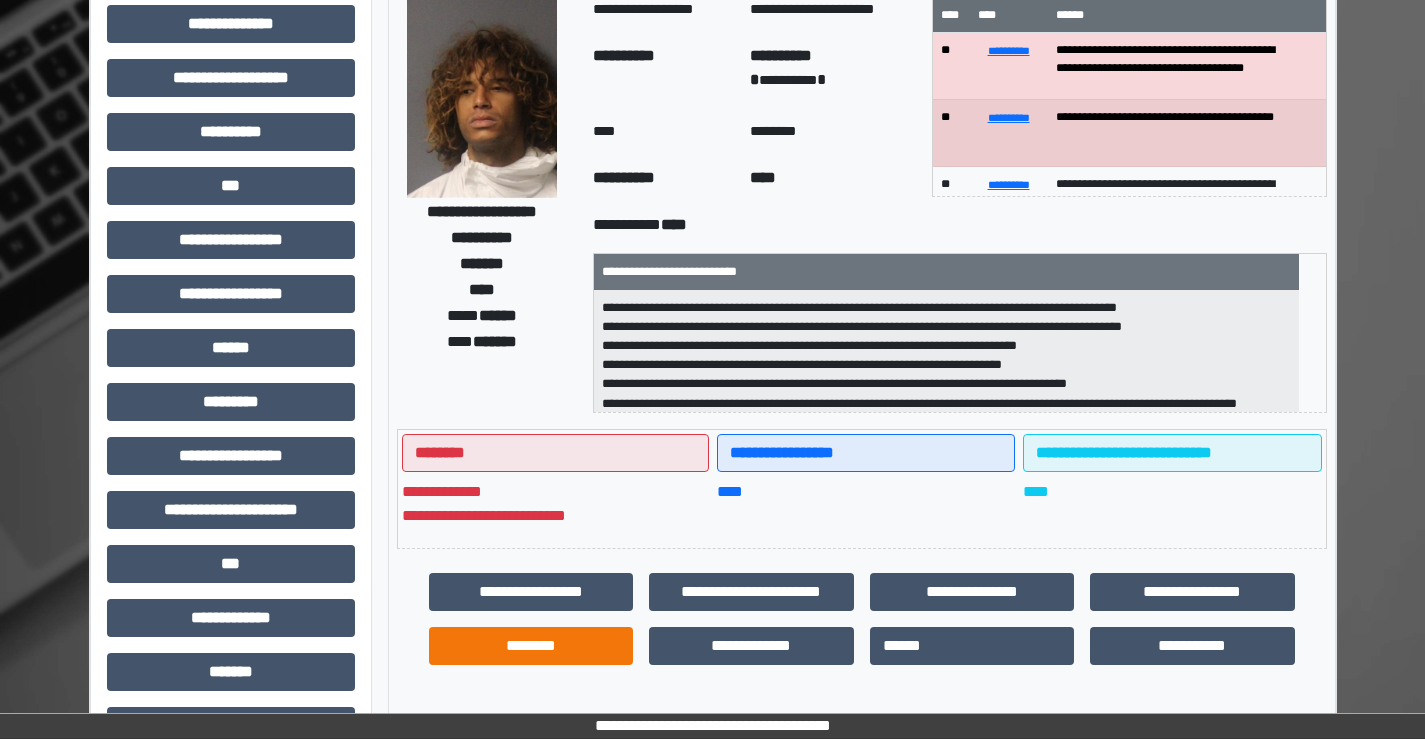 scroll, scrollTop: 300, scrollLeft: 0, axis: vertical 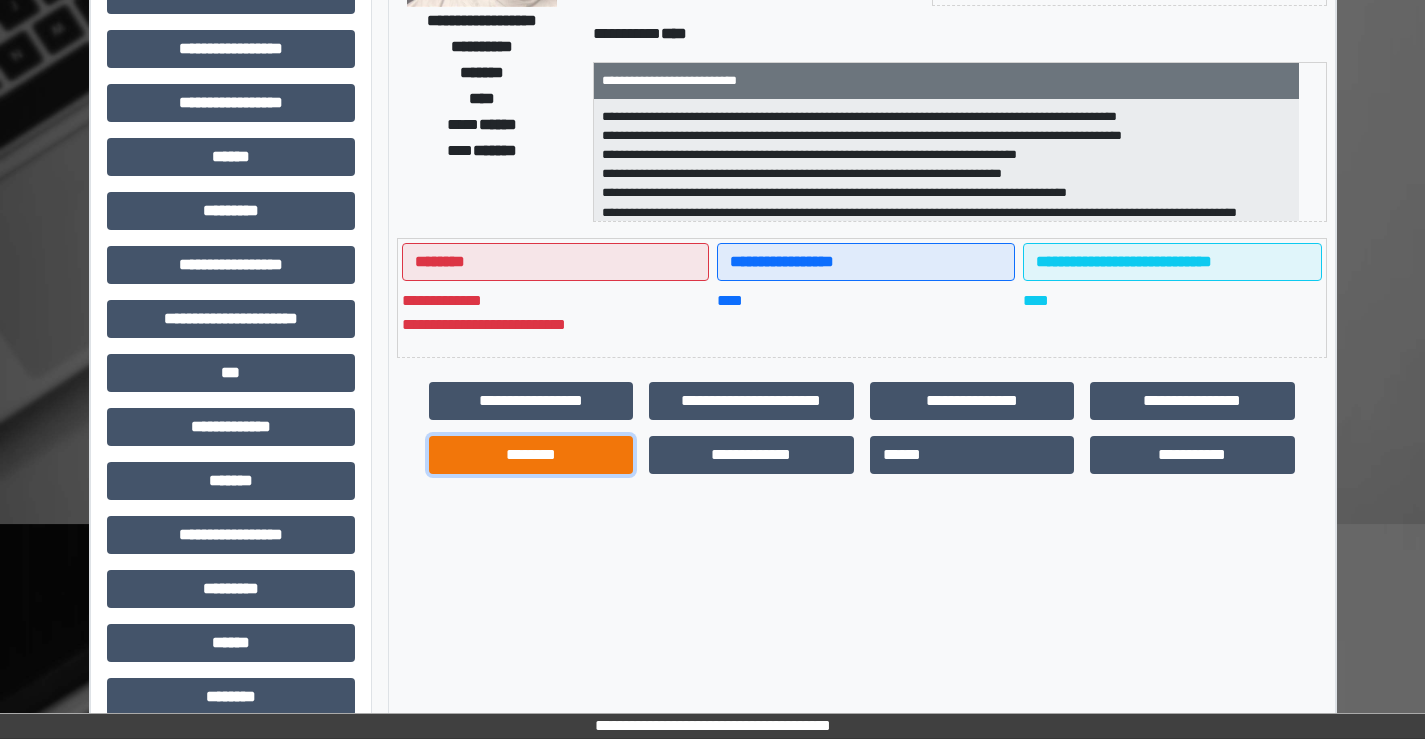 click on "********" at bounding box center (531, 455) 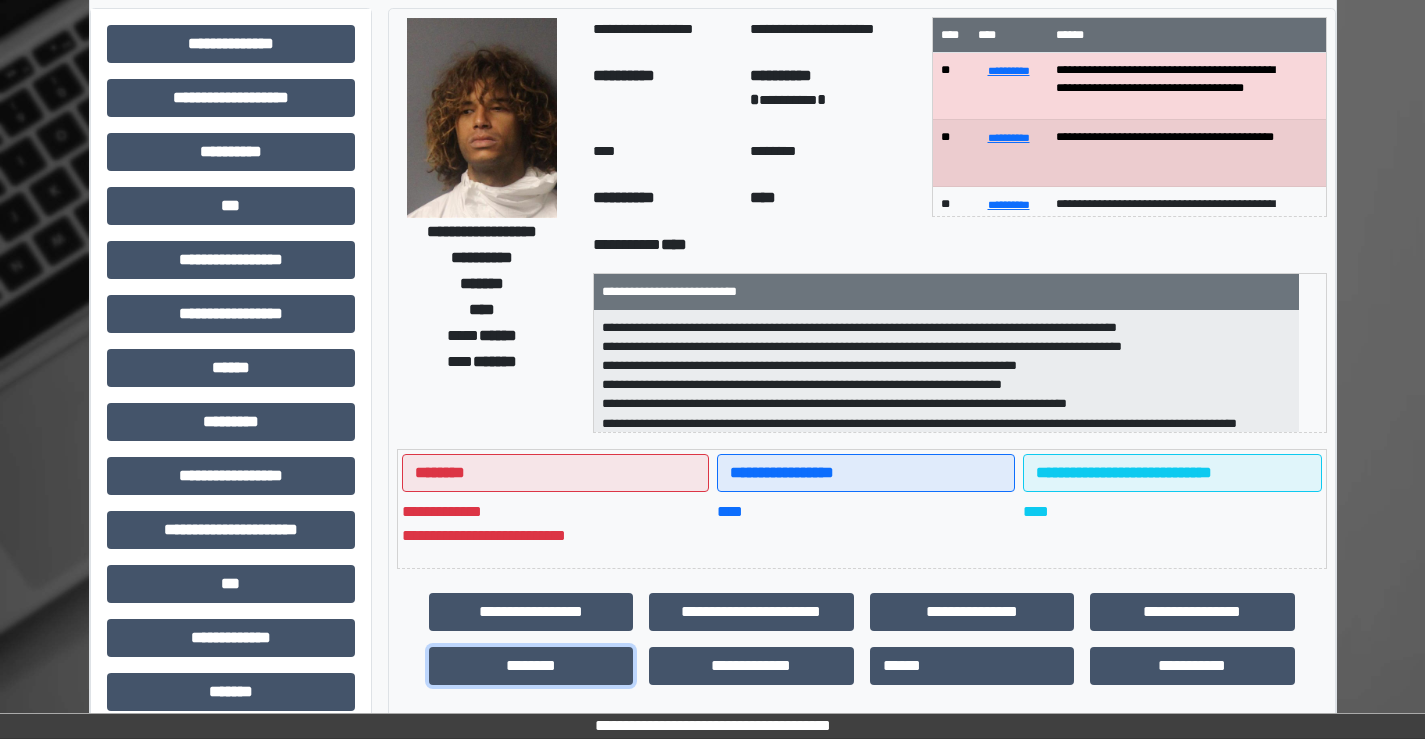scroll, scrollTop: 0, scrollLeft: 0, axis: both 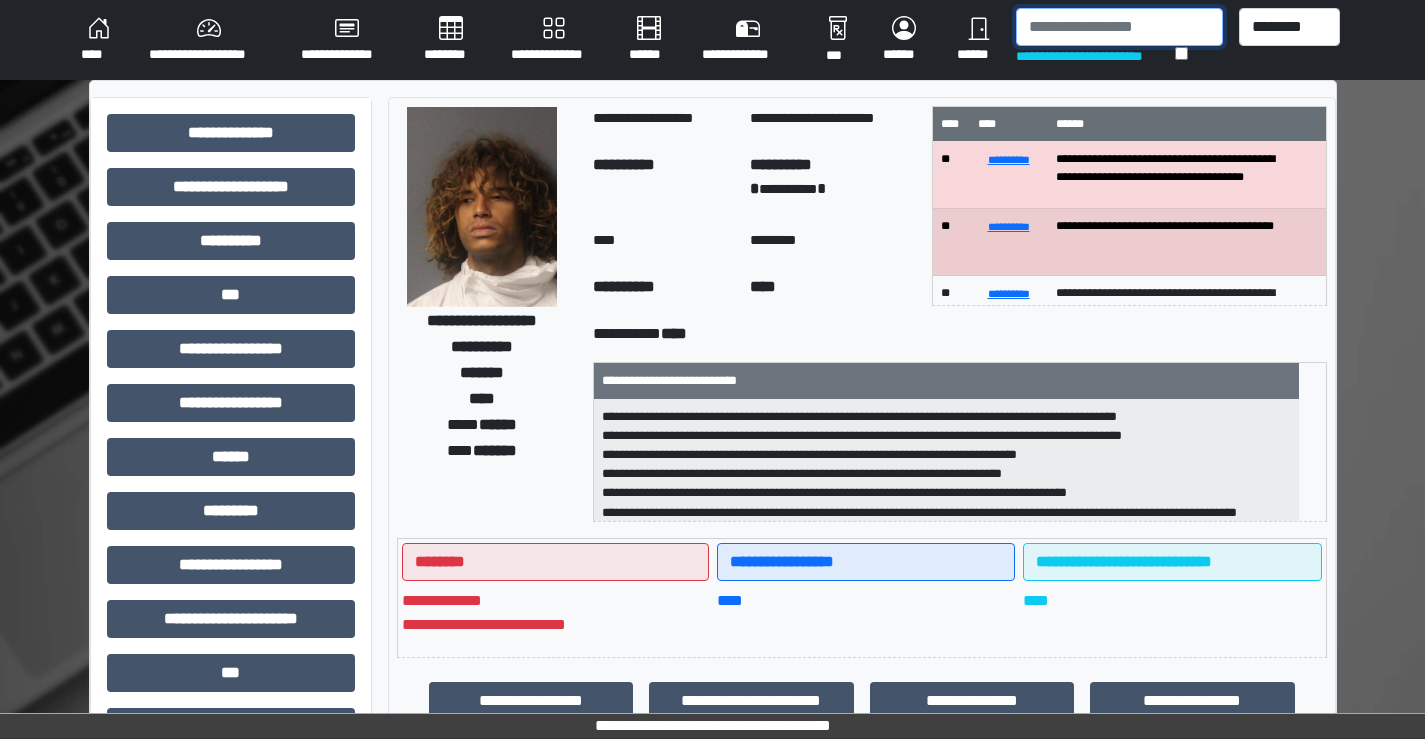 click at bounding box center [1119, 27] 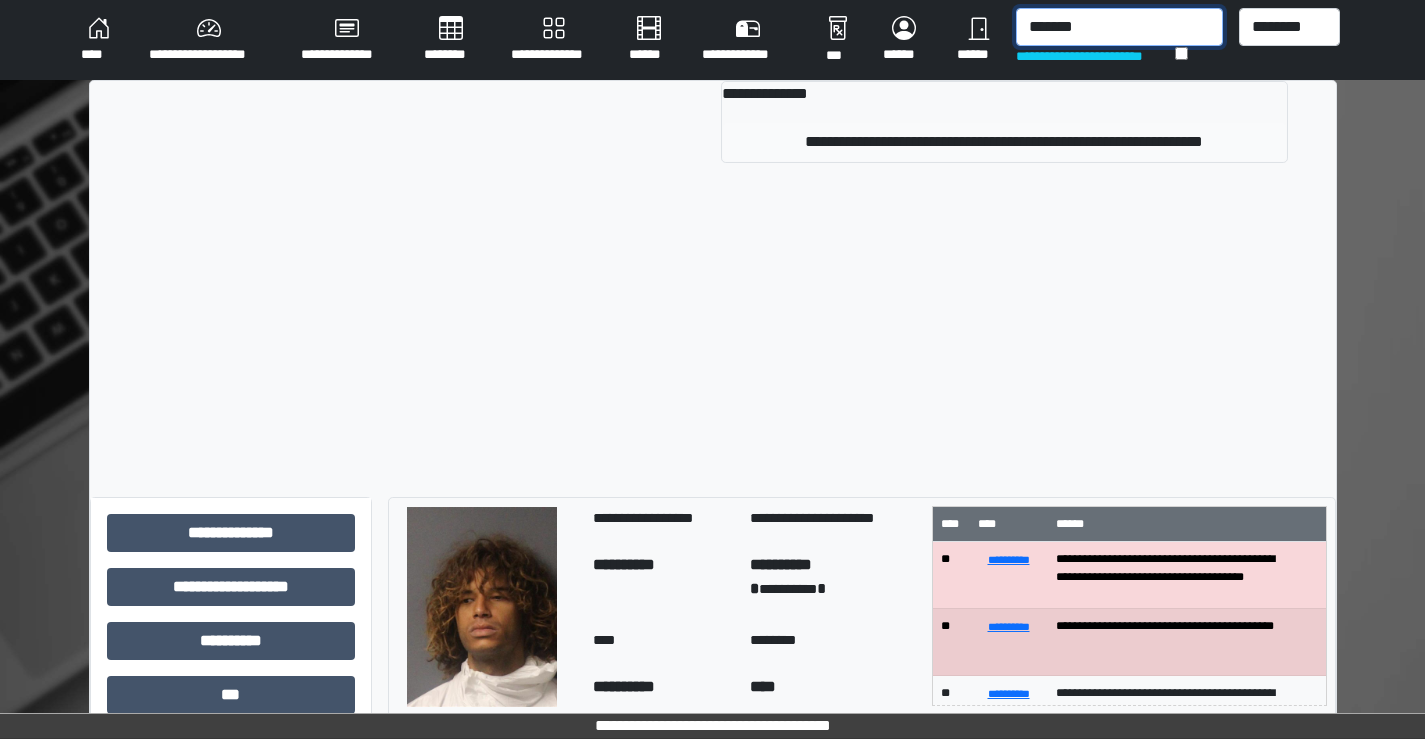 type on "*******" 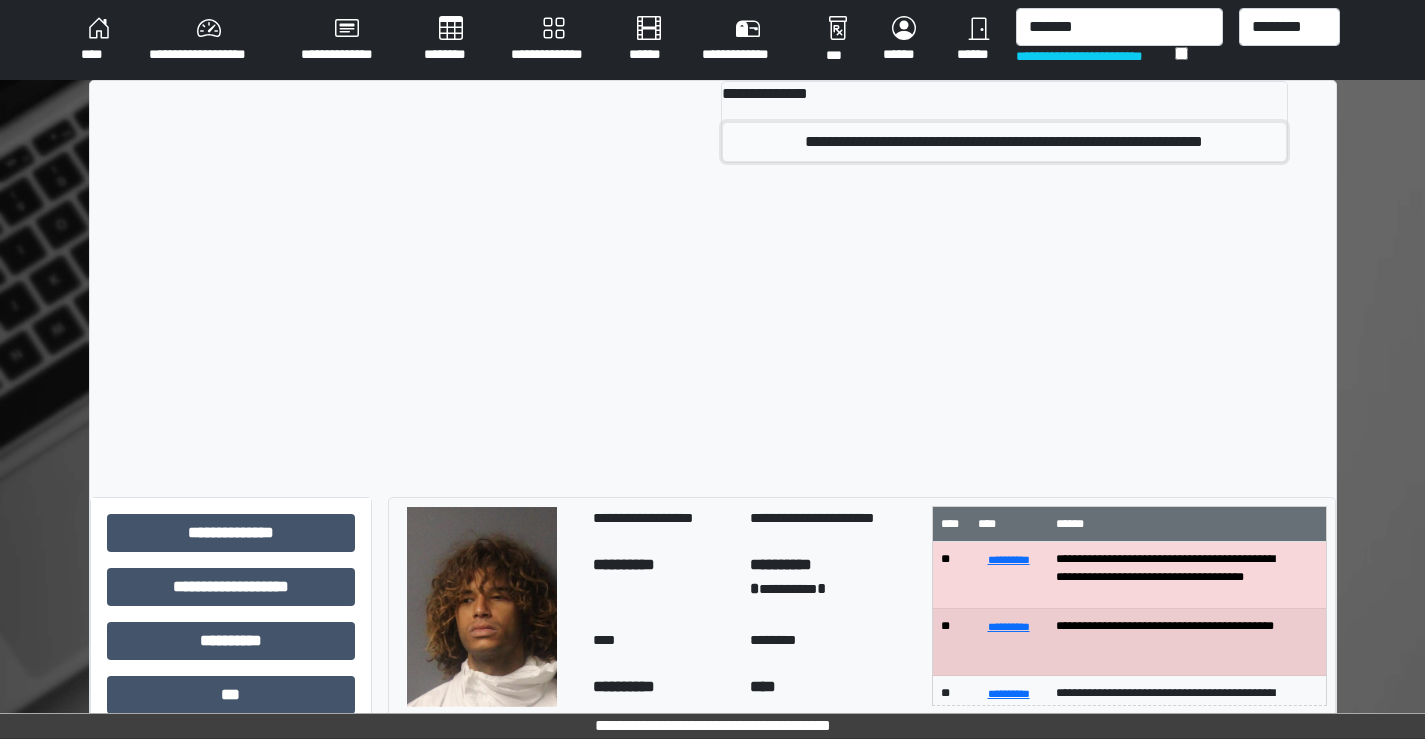 click on "**********" at bounding box center (1004, 142) 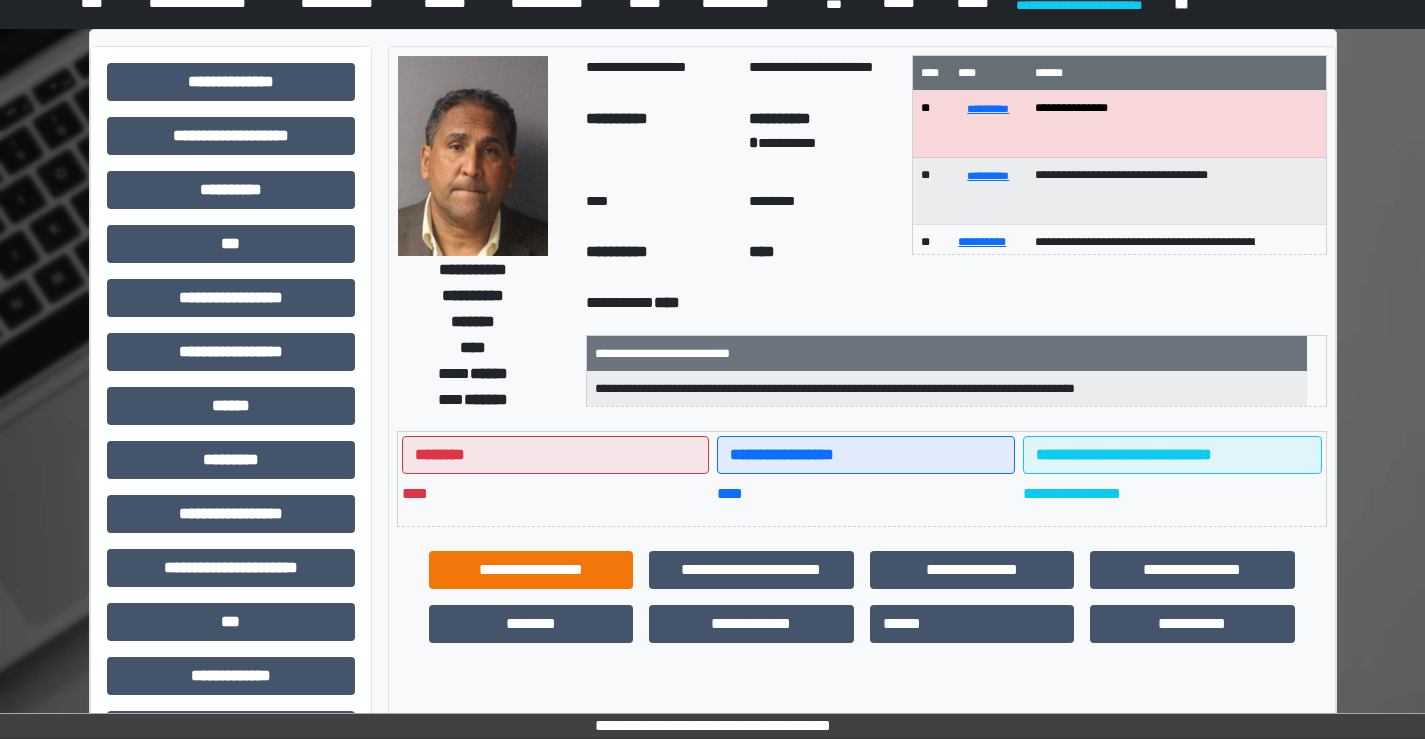 scroll, scrollTop: 100, scrollLeft: 0, axis: vertical 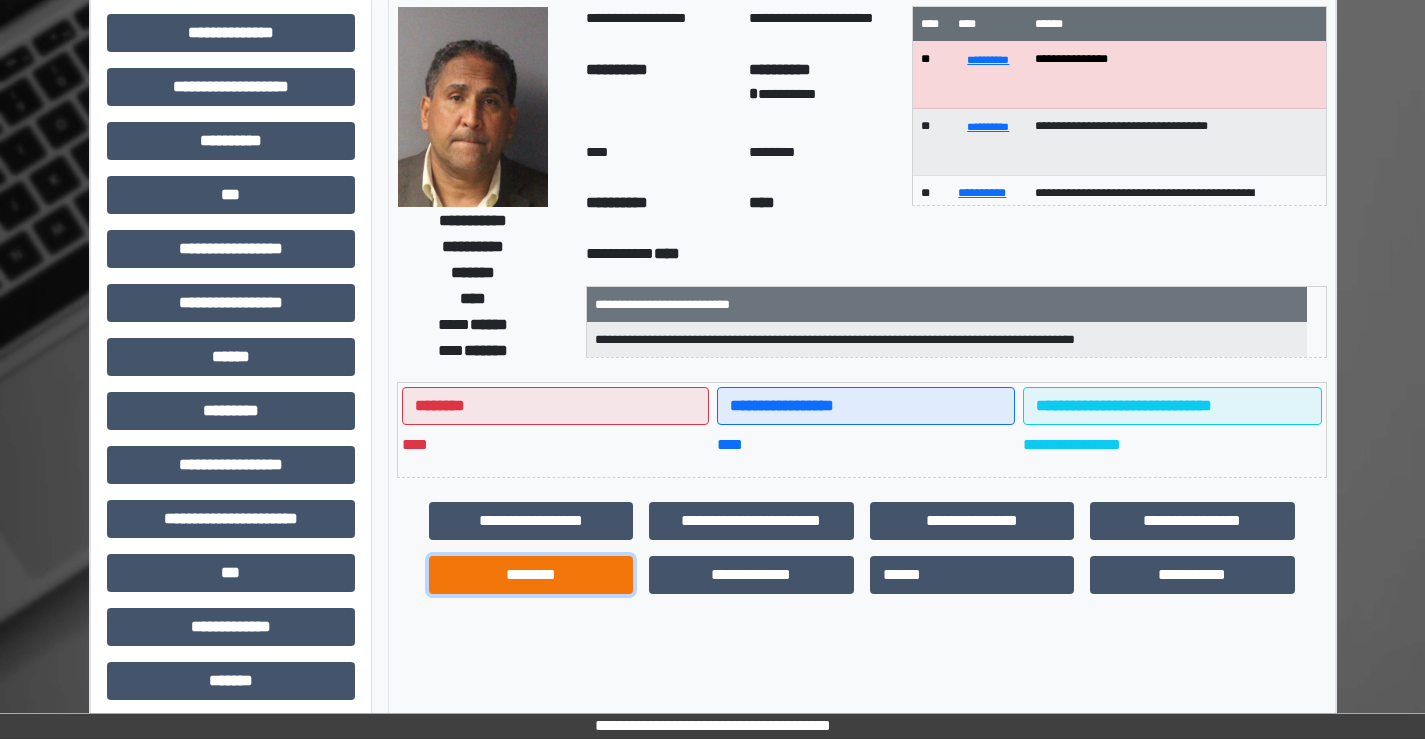 click on "********" at bounding box center (531, 575) 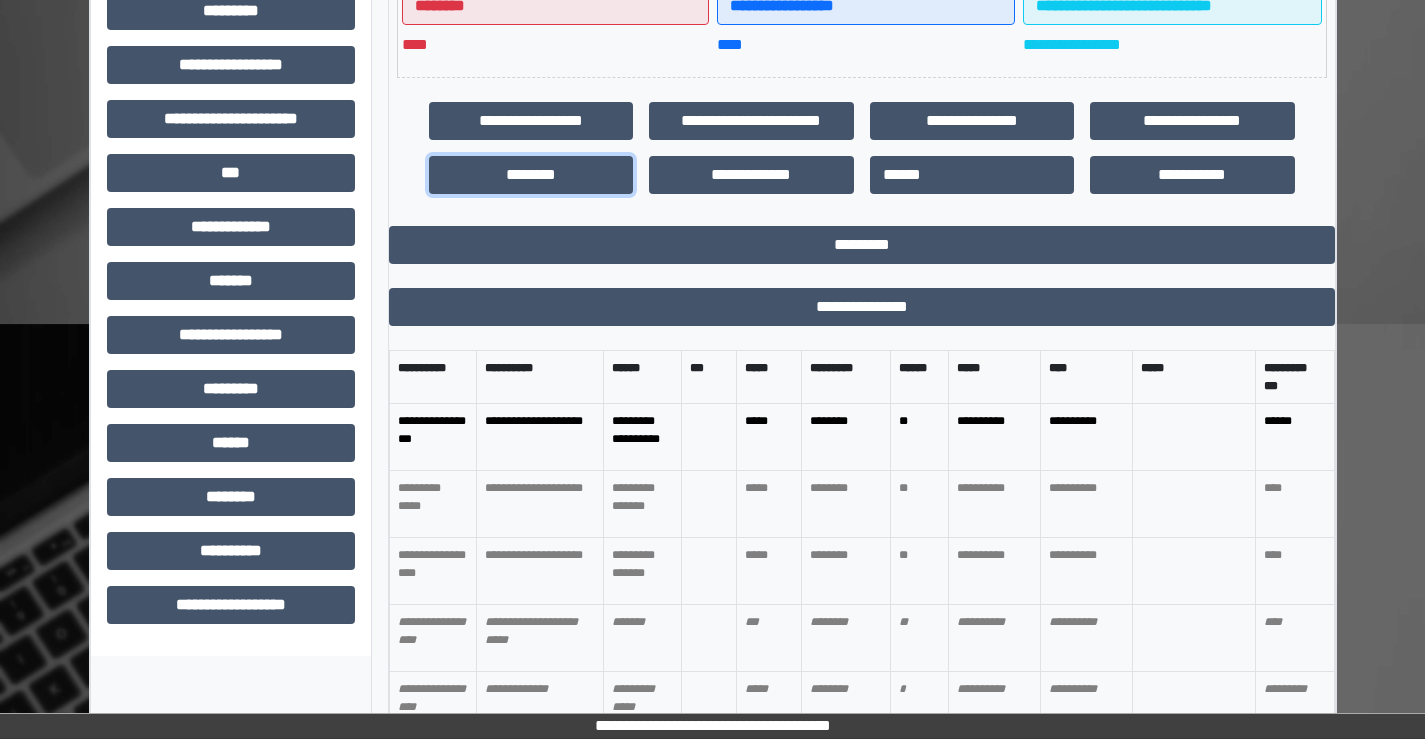 scroll, scrollTop: 0, scrollLeft: 0, axis: both 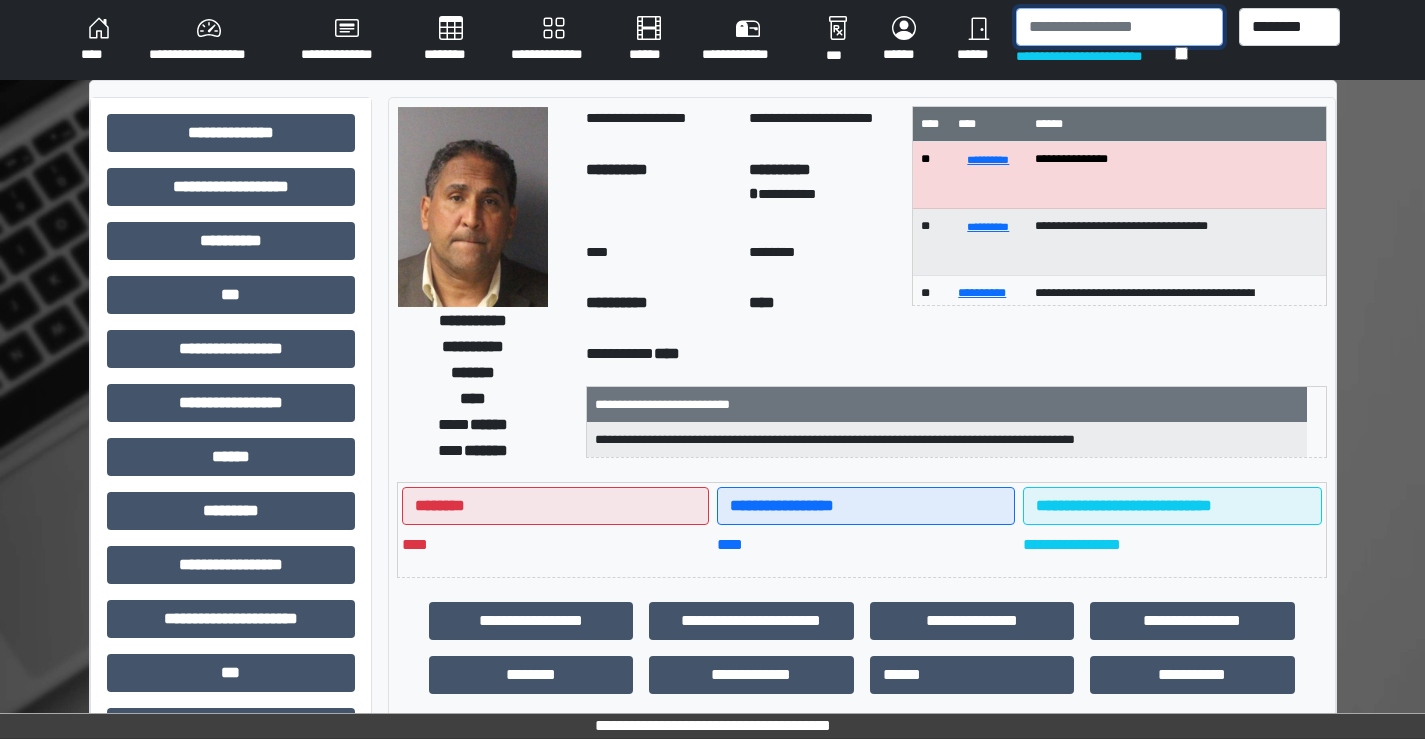 click at bounding box center [1119, 27] 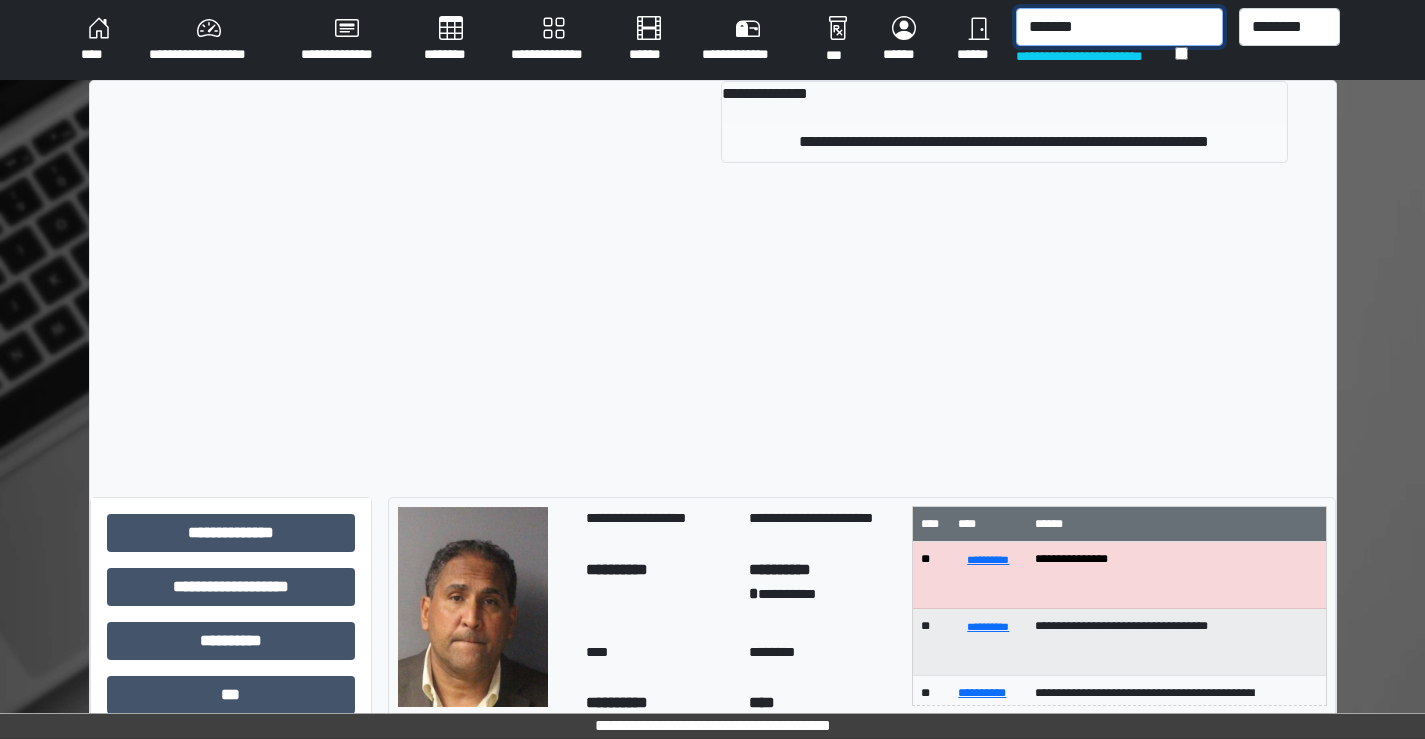 type on "*******" 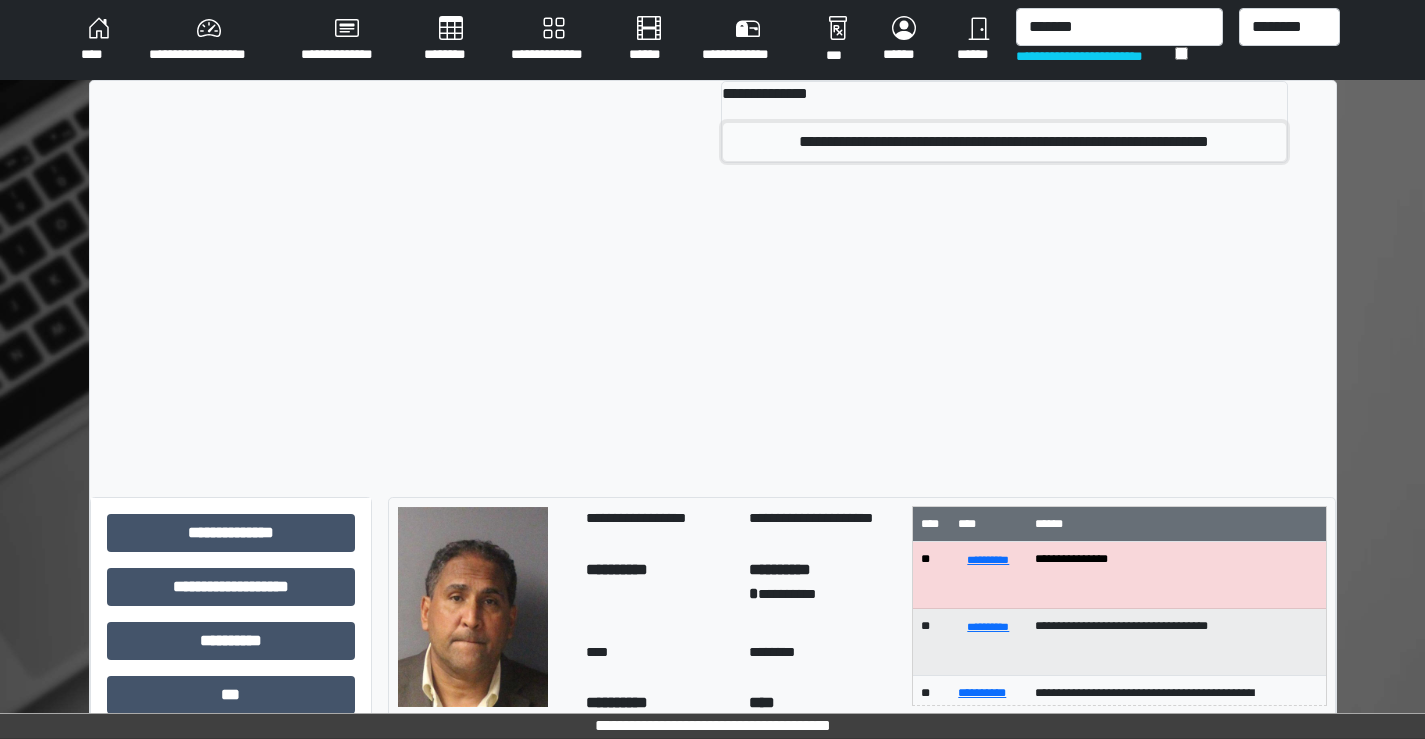 click on "**********" at bounding box center [1004, 142] 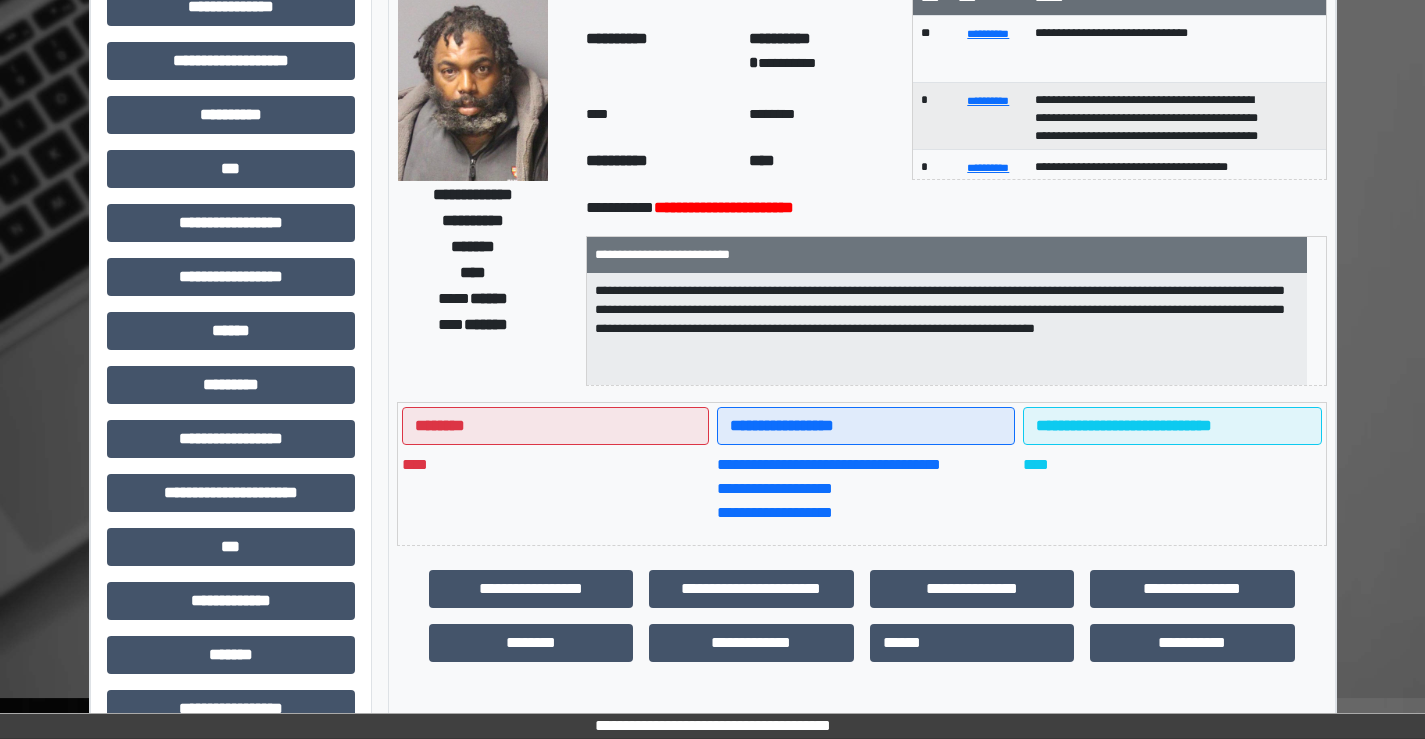 scroll, scrollTop: 400, scrollLeft: 0, axis: vertical 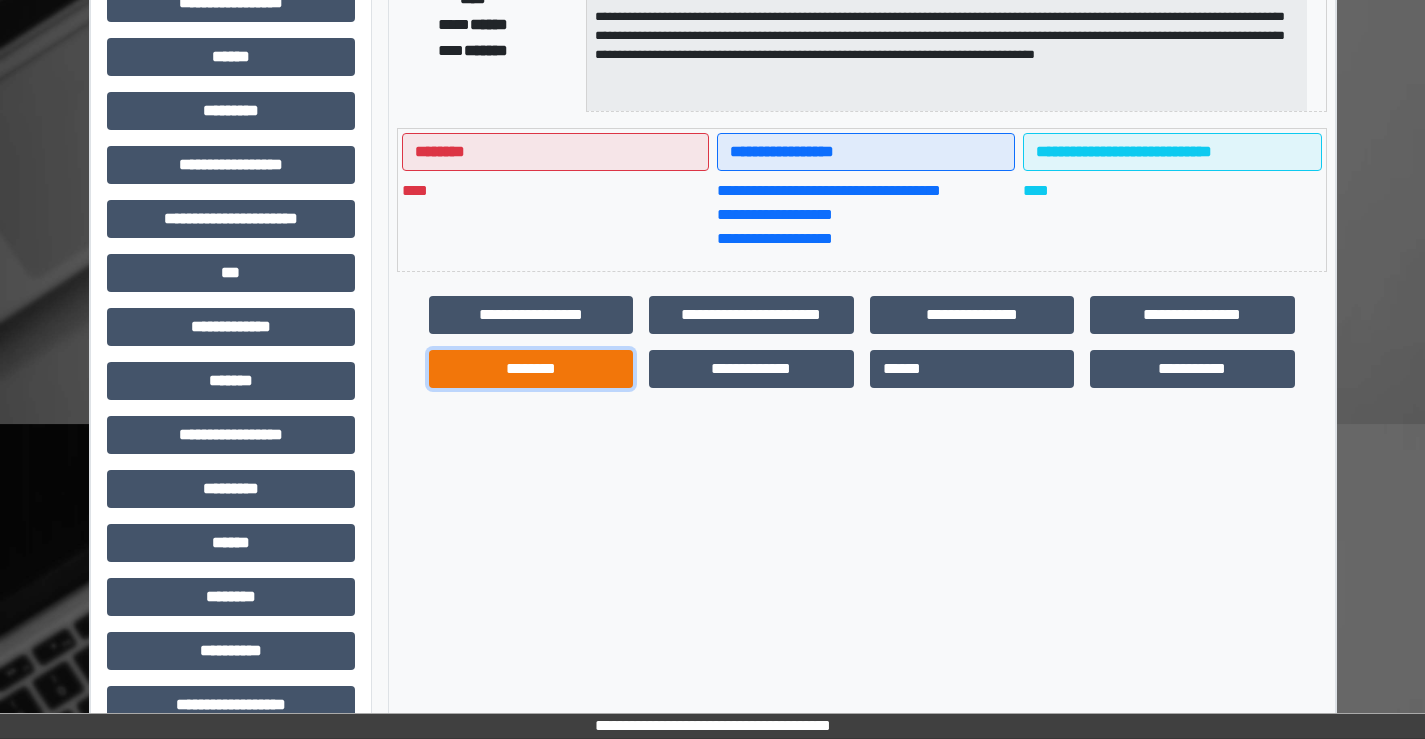 click on "********" at bounding box center [531, 369] 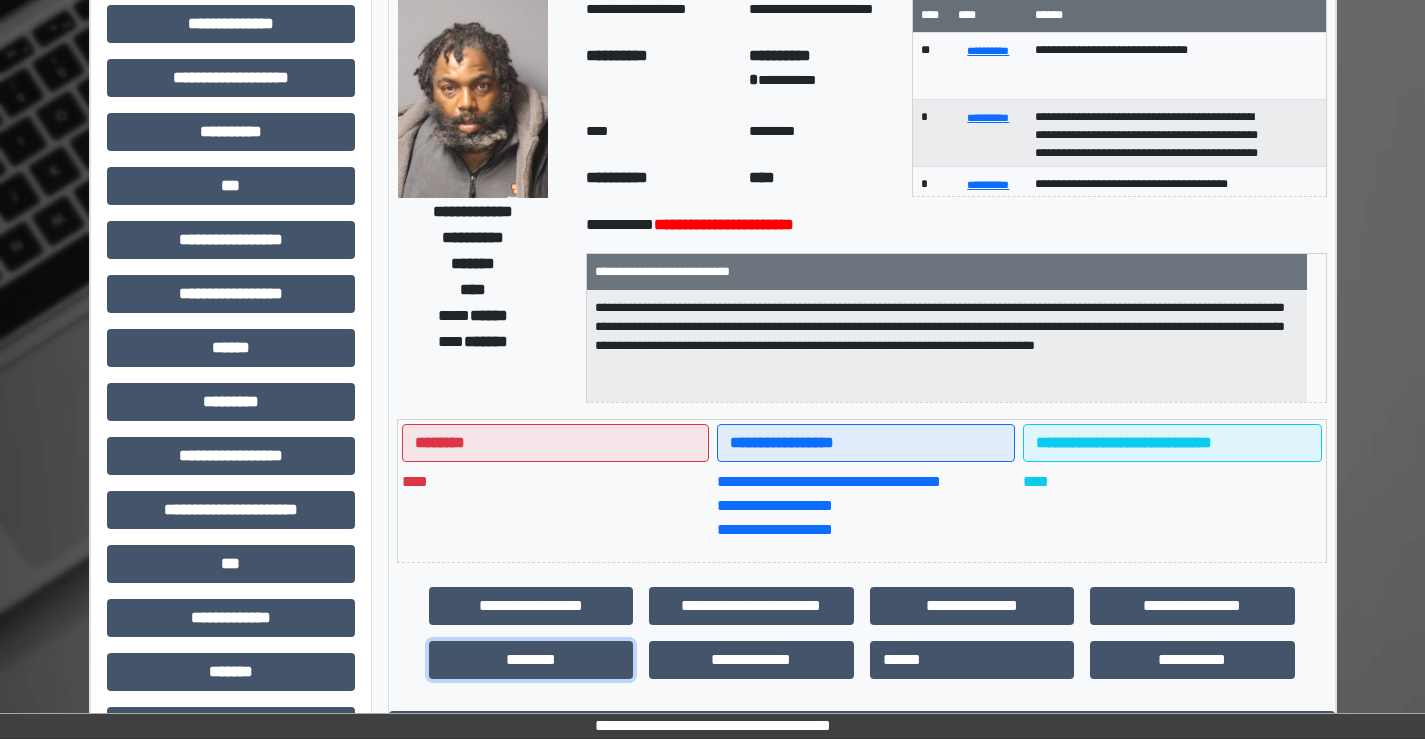 scroll, scrollTop: 0, scrollLeft: 0, axis: both 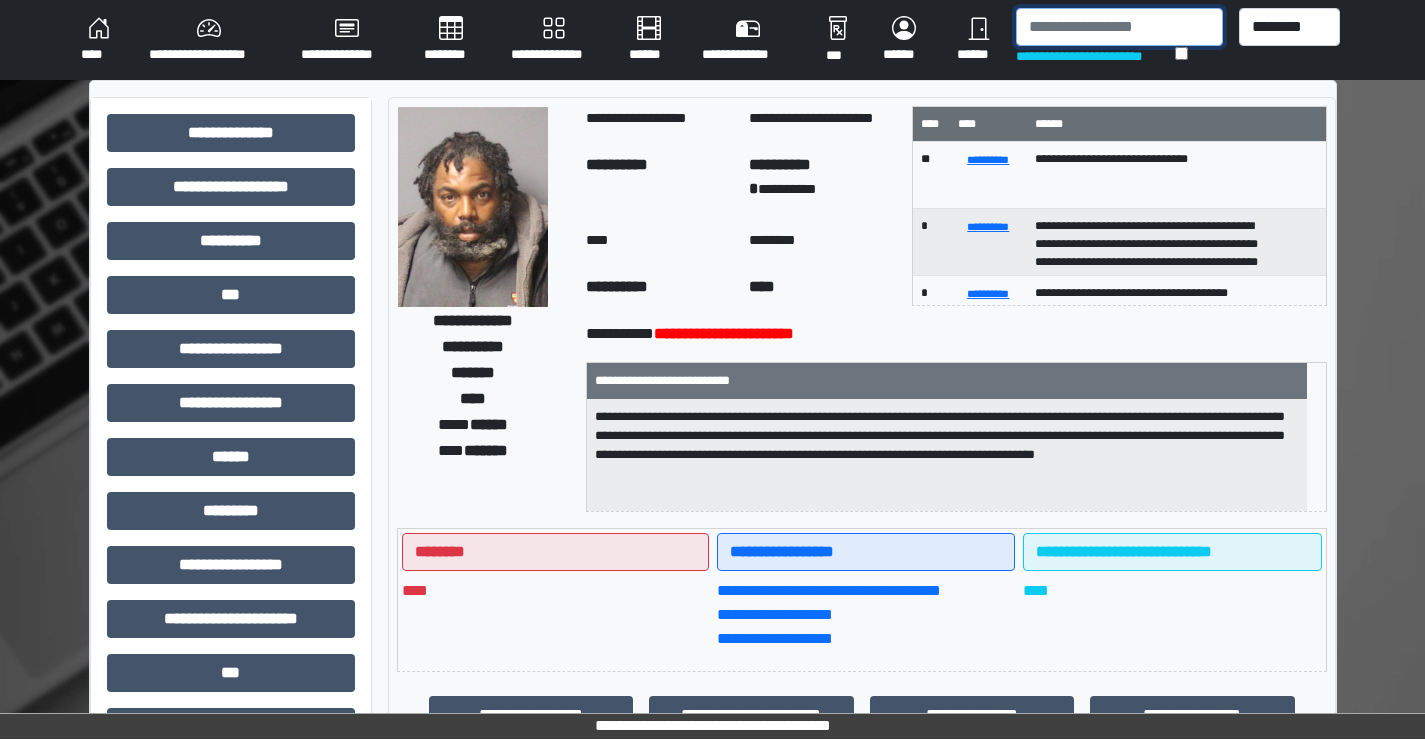 click at bounding box center (1119, 27) 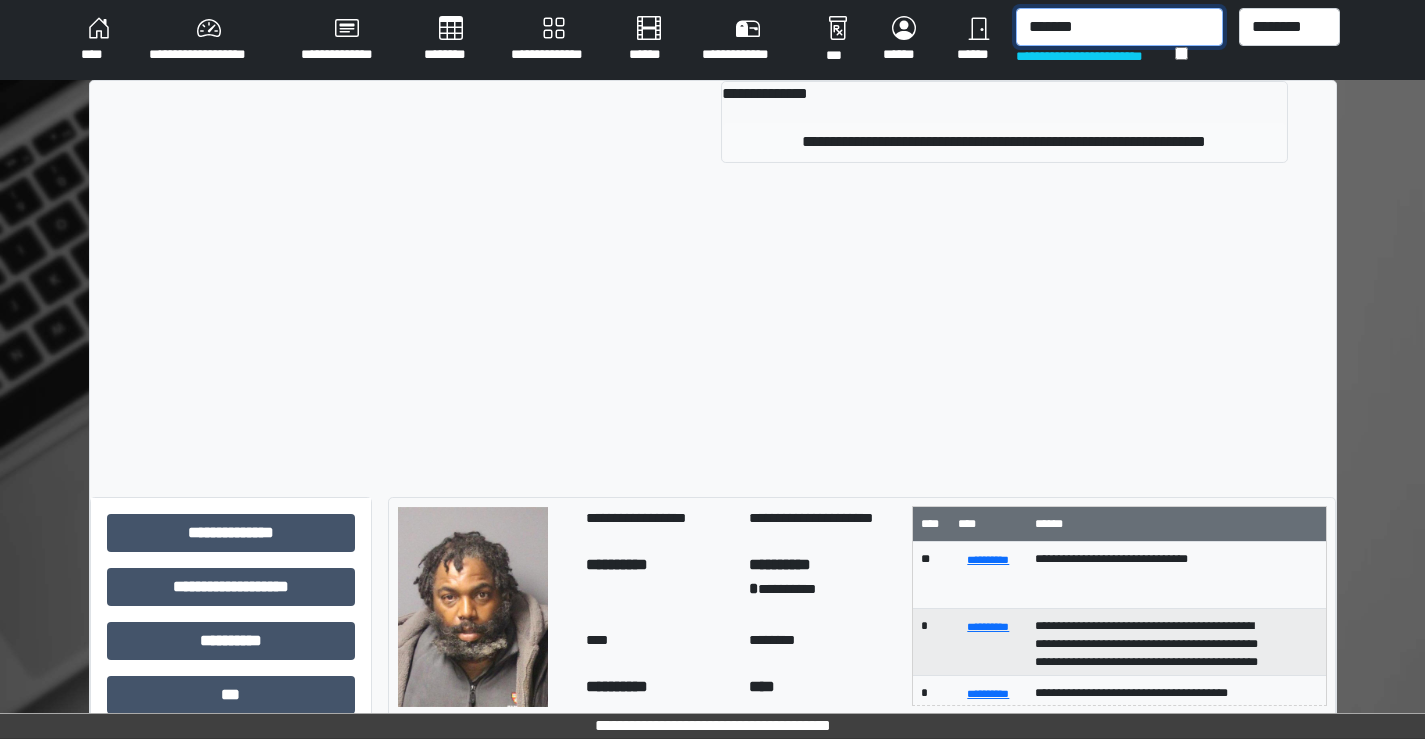 type on "*******" 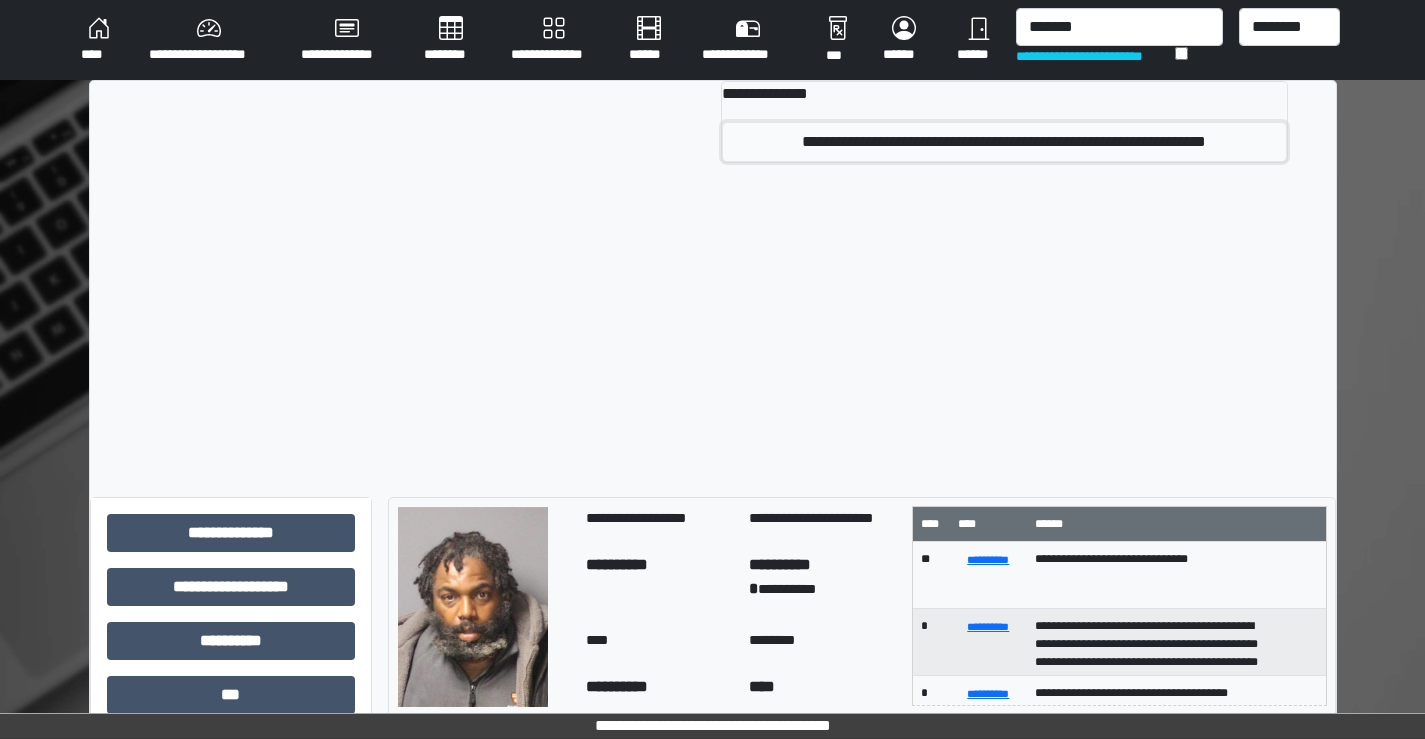 click on "**********" at bounding box center (1004, 142) 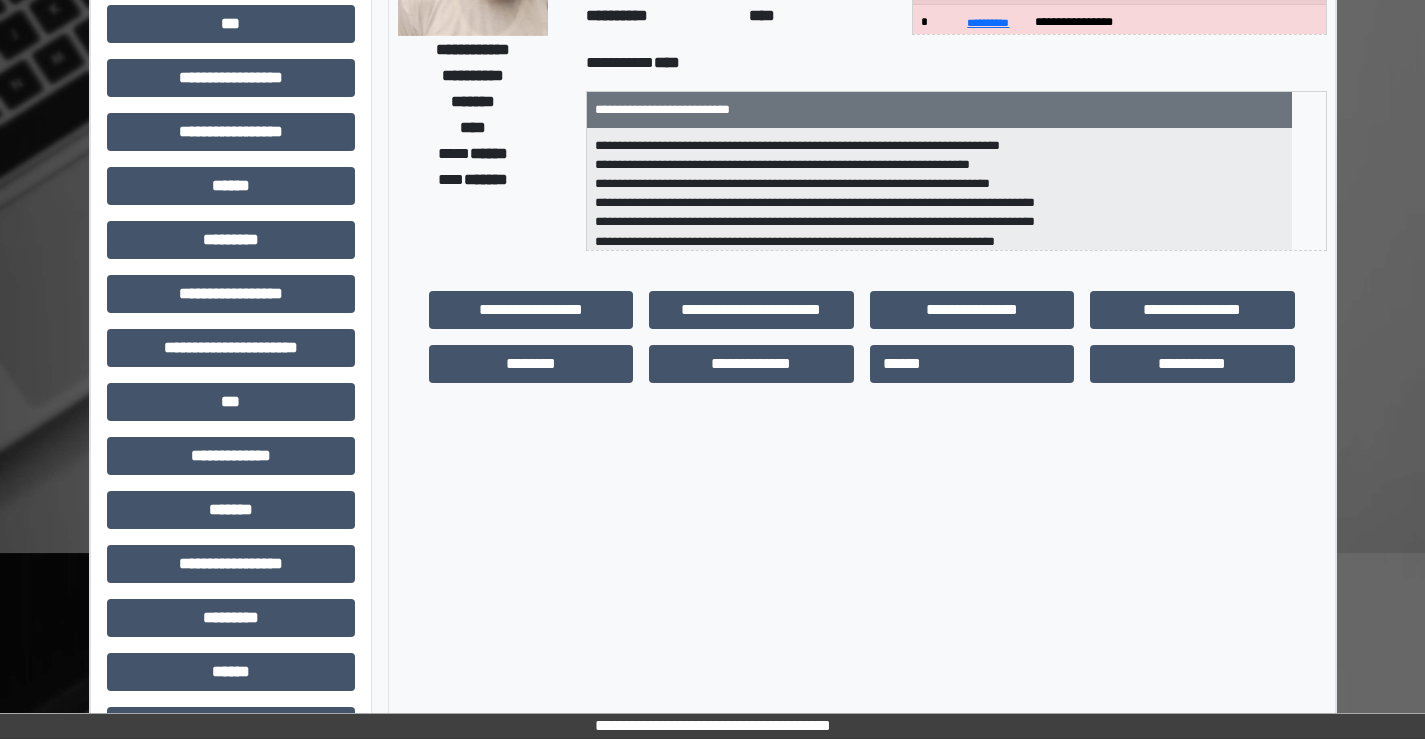 scroll, scrollTop: 300, scrollLeft: 0, axis: vertical 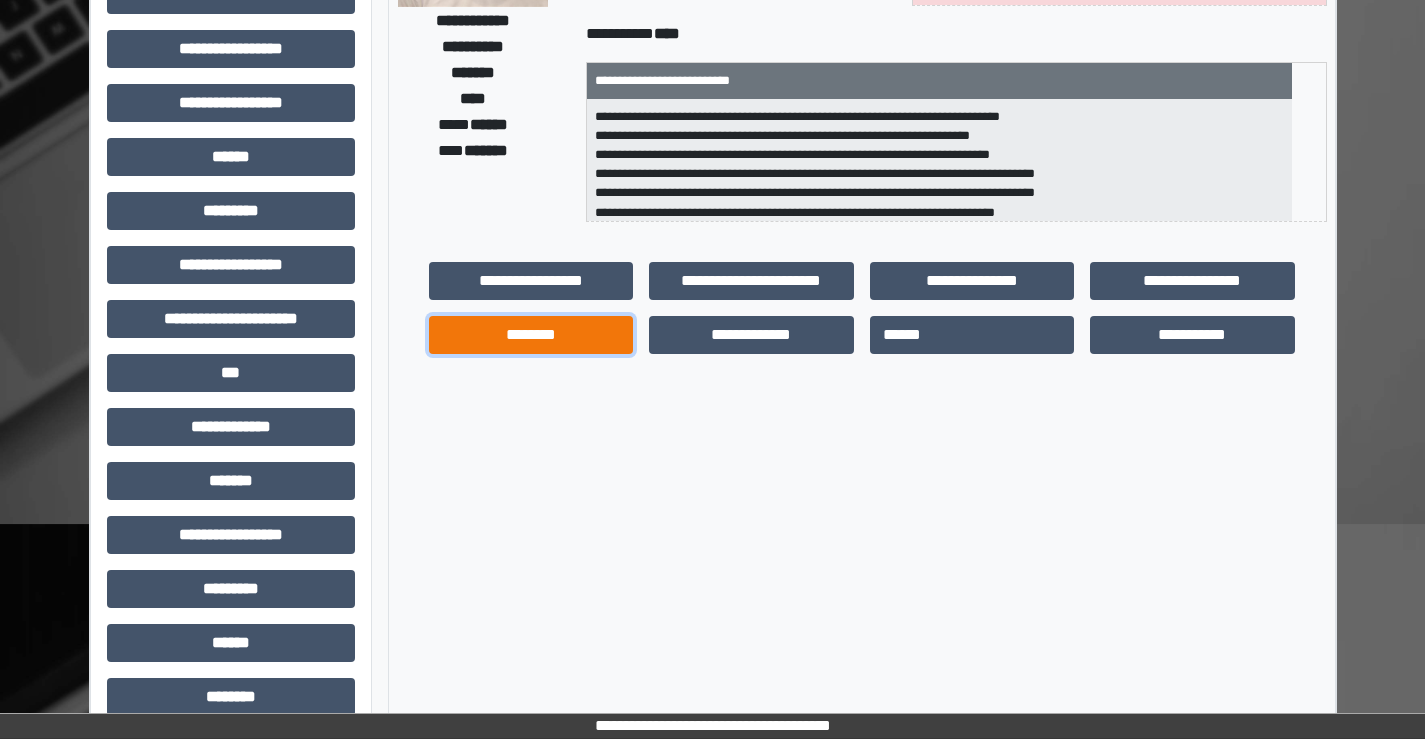 click on "********" at bounding box center [531, 335] 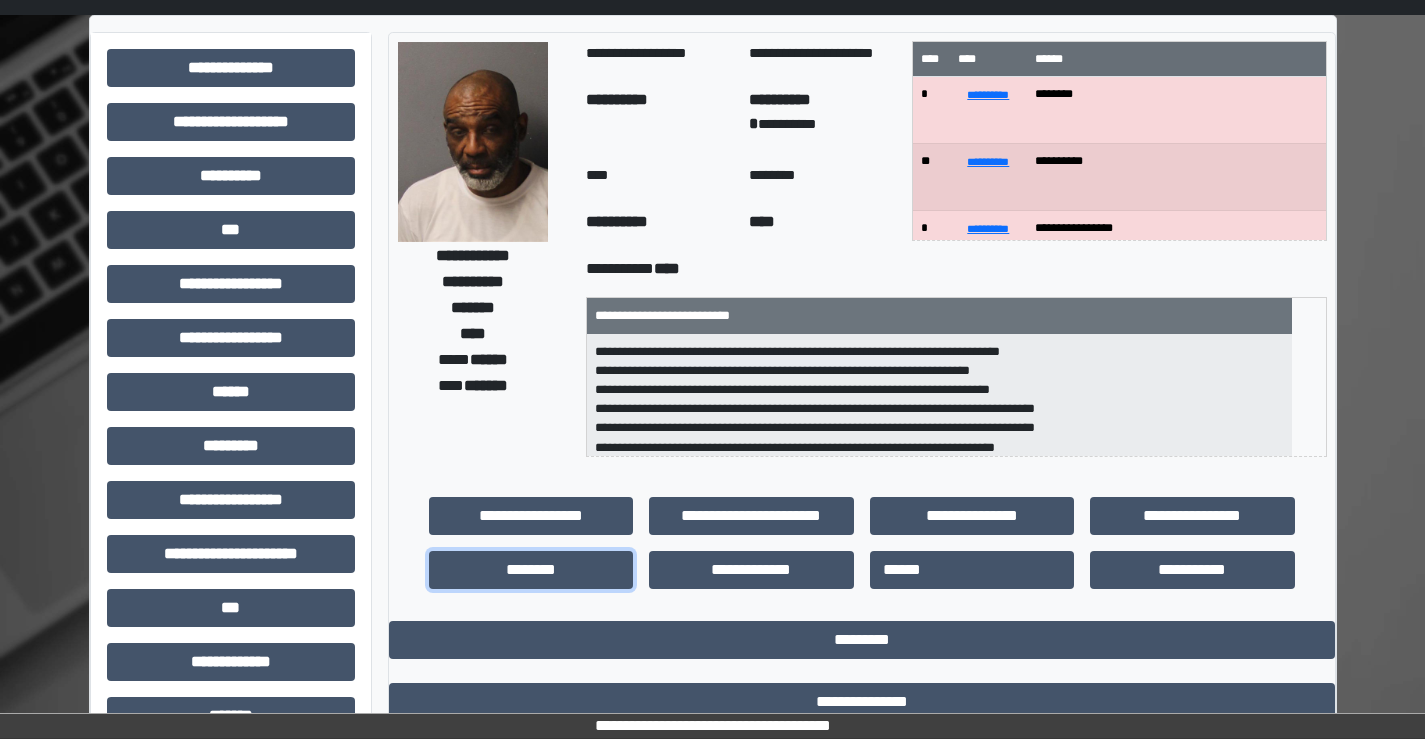 scroll, scrollTop: 0, scrollLeft: 0, axis: both 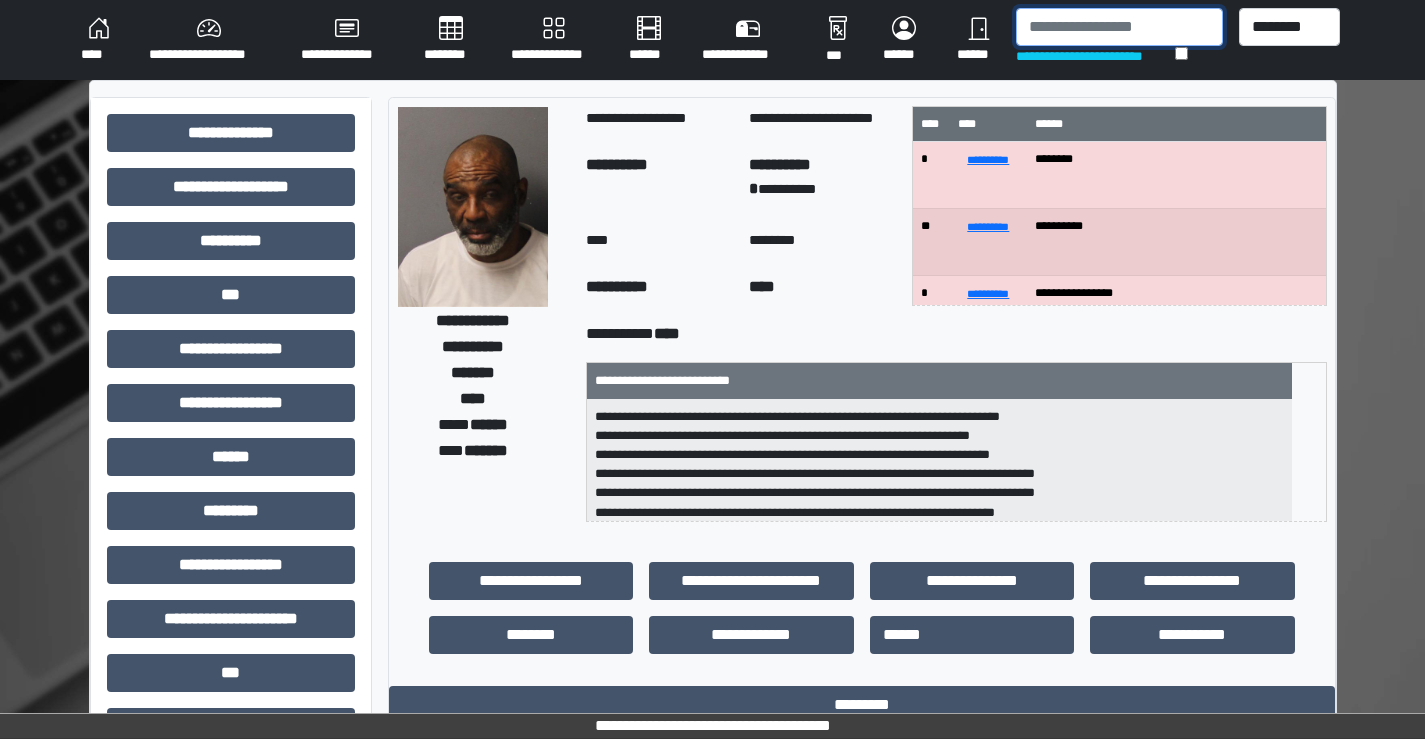 click at bounding box center [1119, 27] 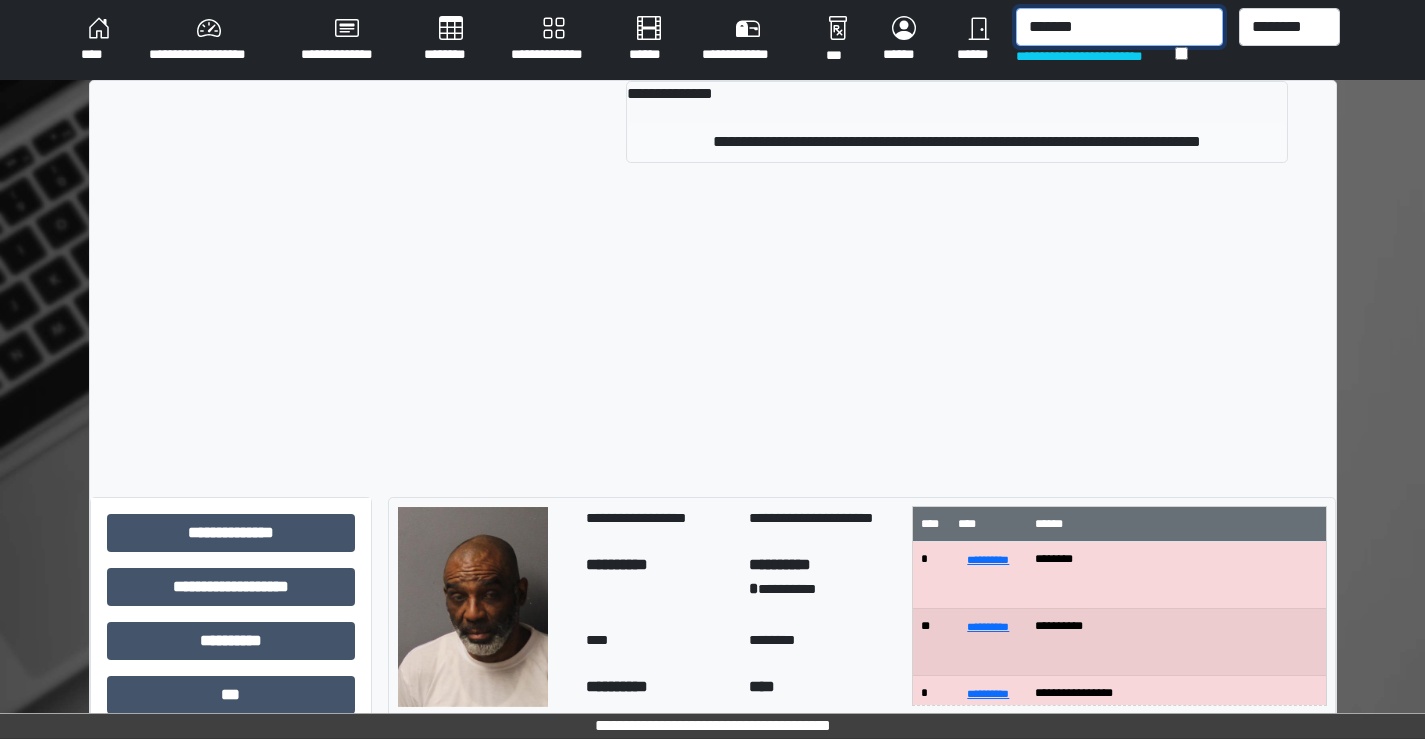 type on "*******" 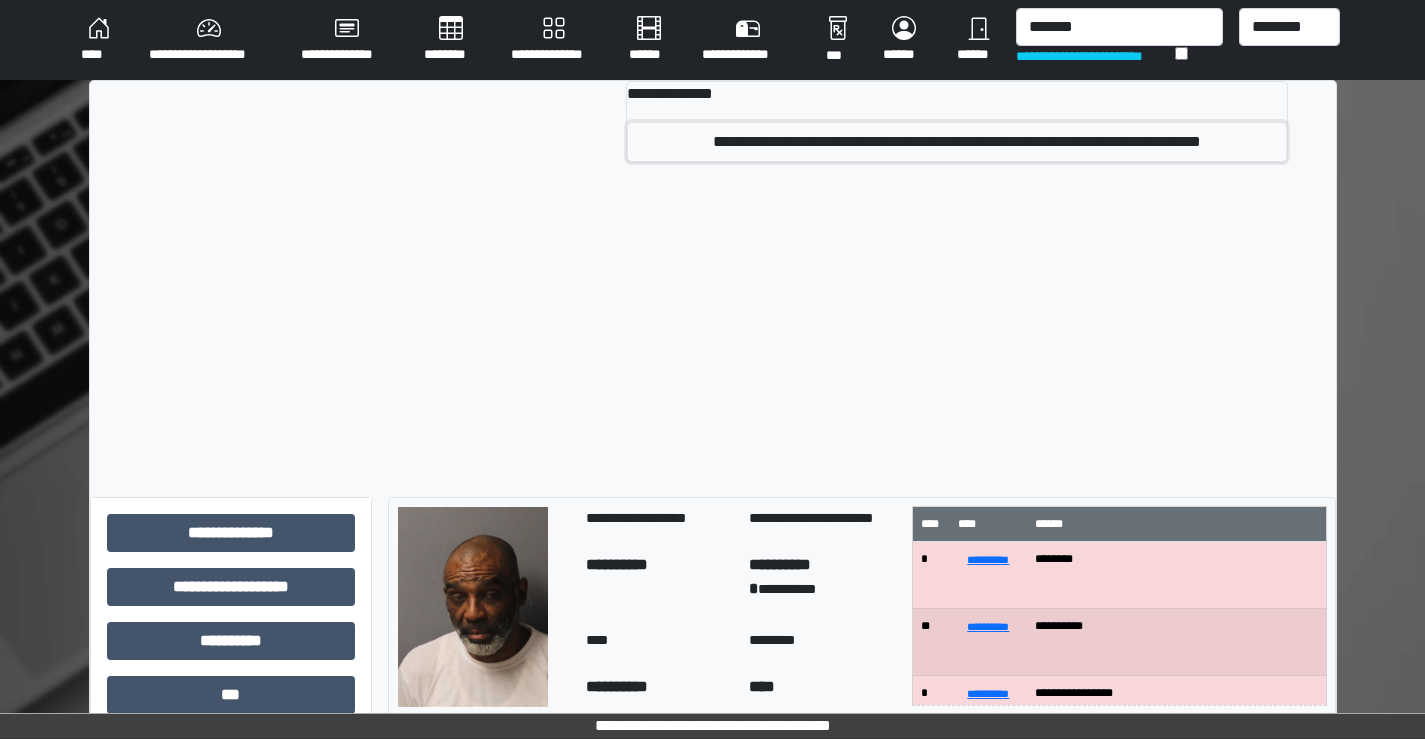 click on "**********" at bounding box center (956, 142) 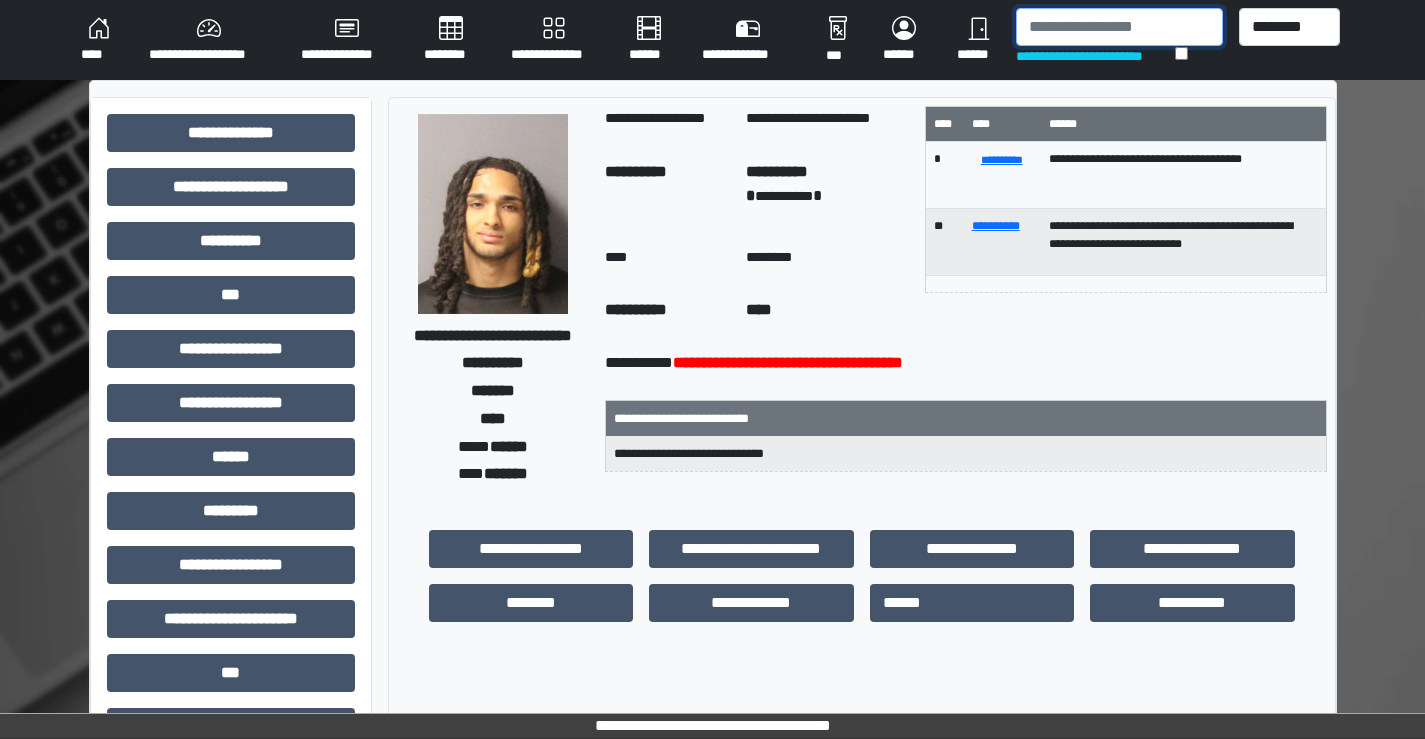 click at bounding box center [1119, 27] 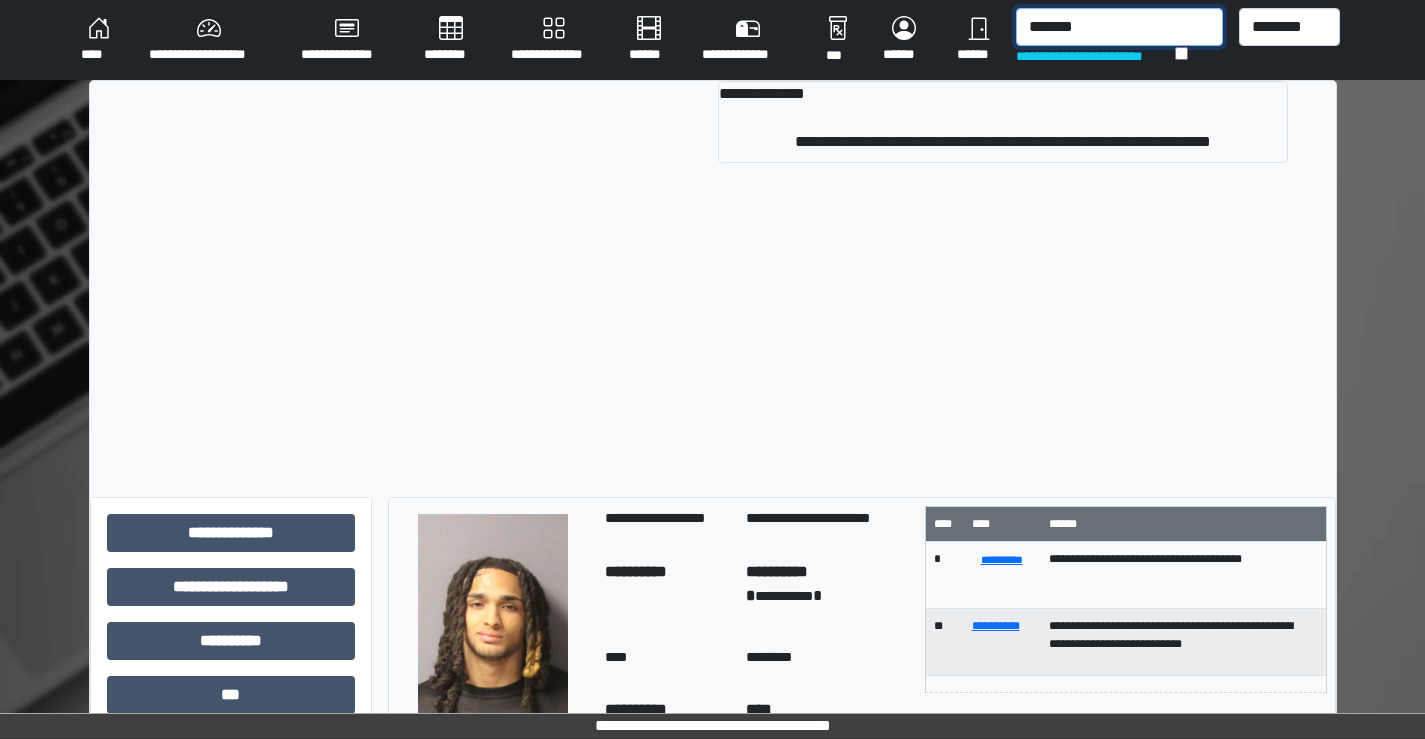 type on "*******" 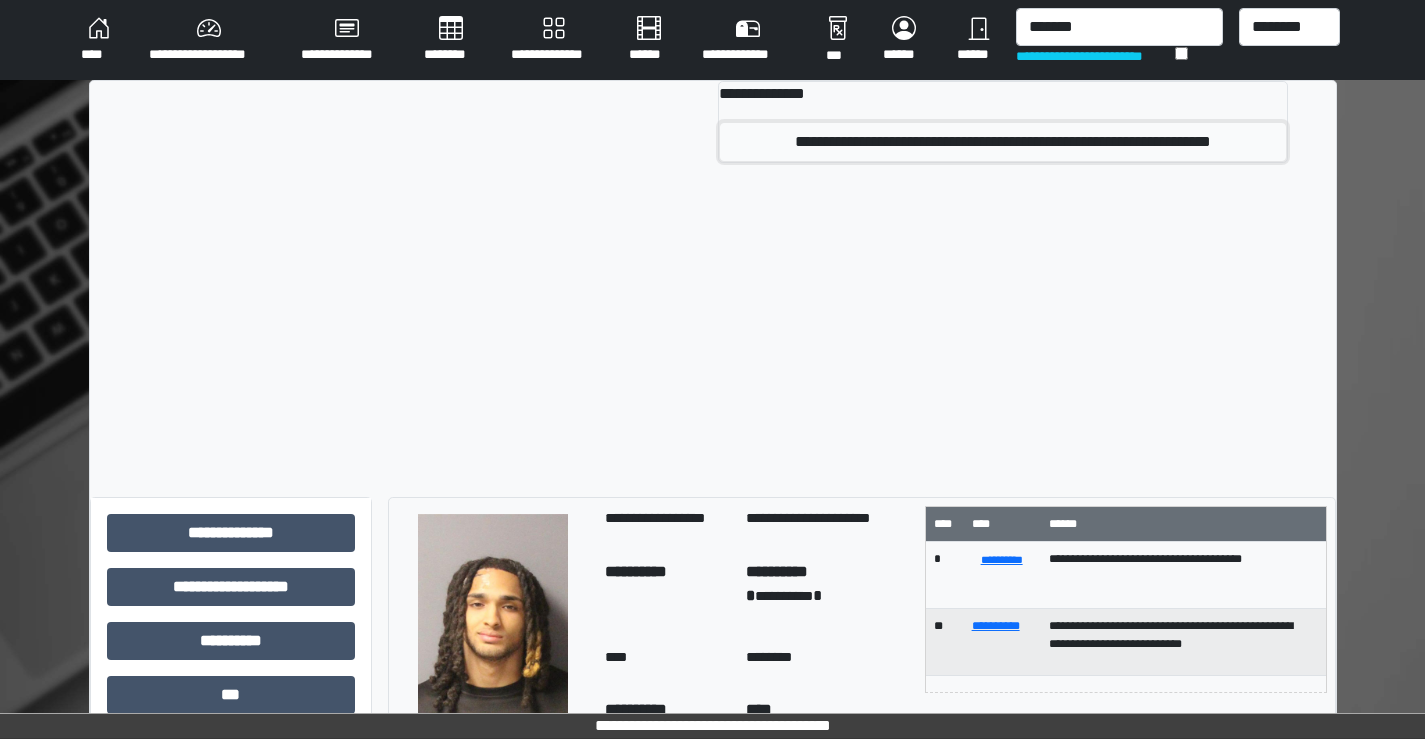 click on "**********" at bounding box center [1002, 142] 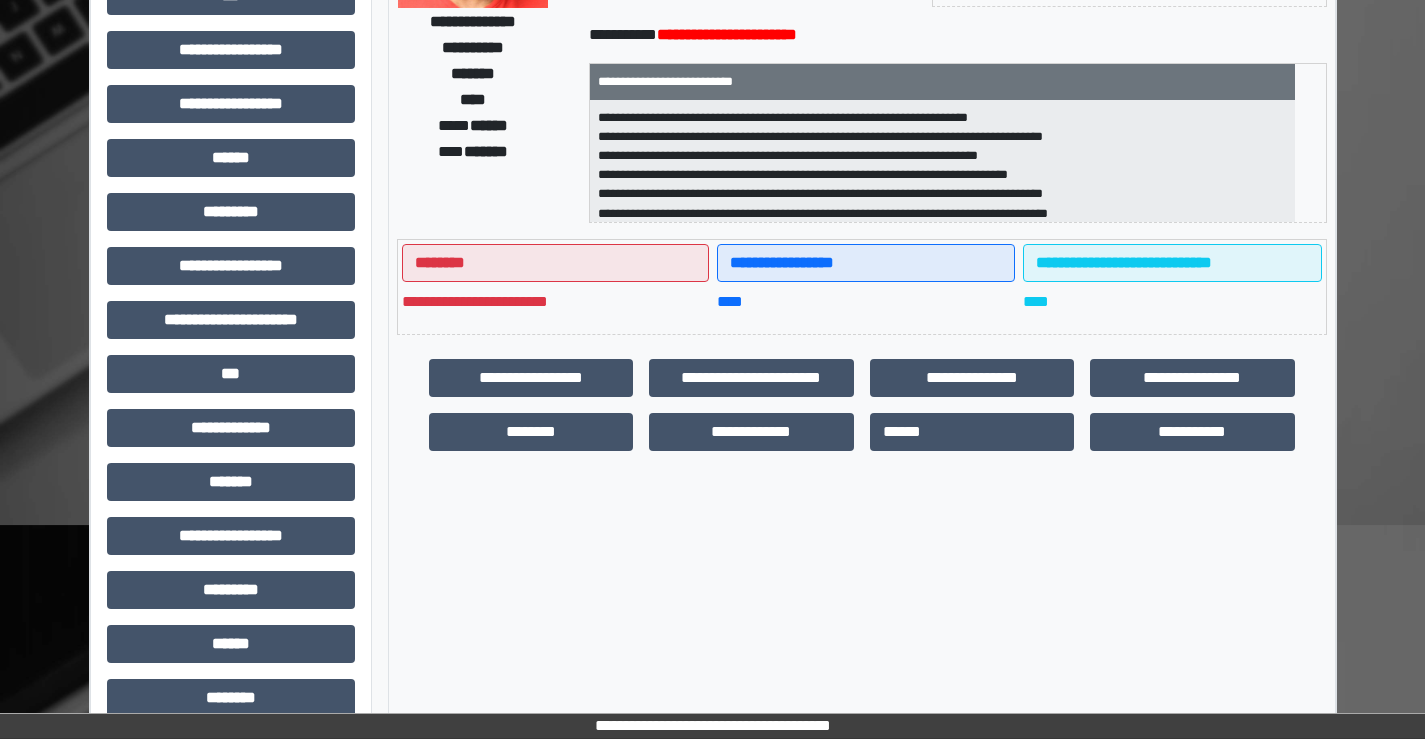 scroll, scrollTop: 300, scrollLeft: 0, axis: vertical 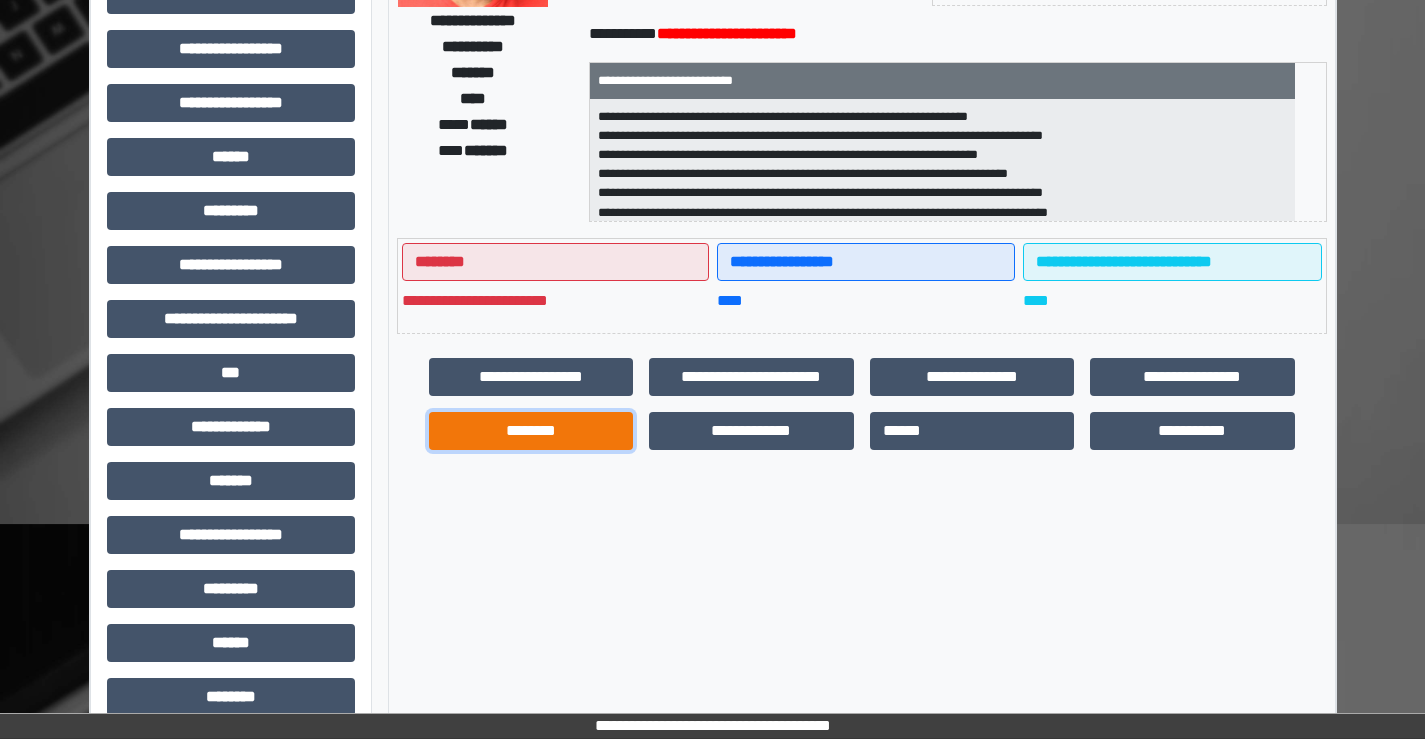click on "********" at bounding box center (531, 431) 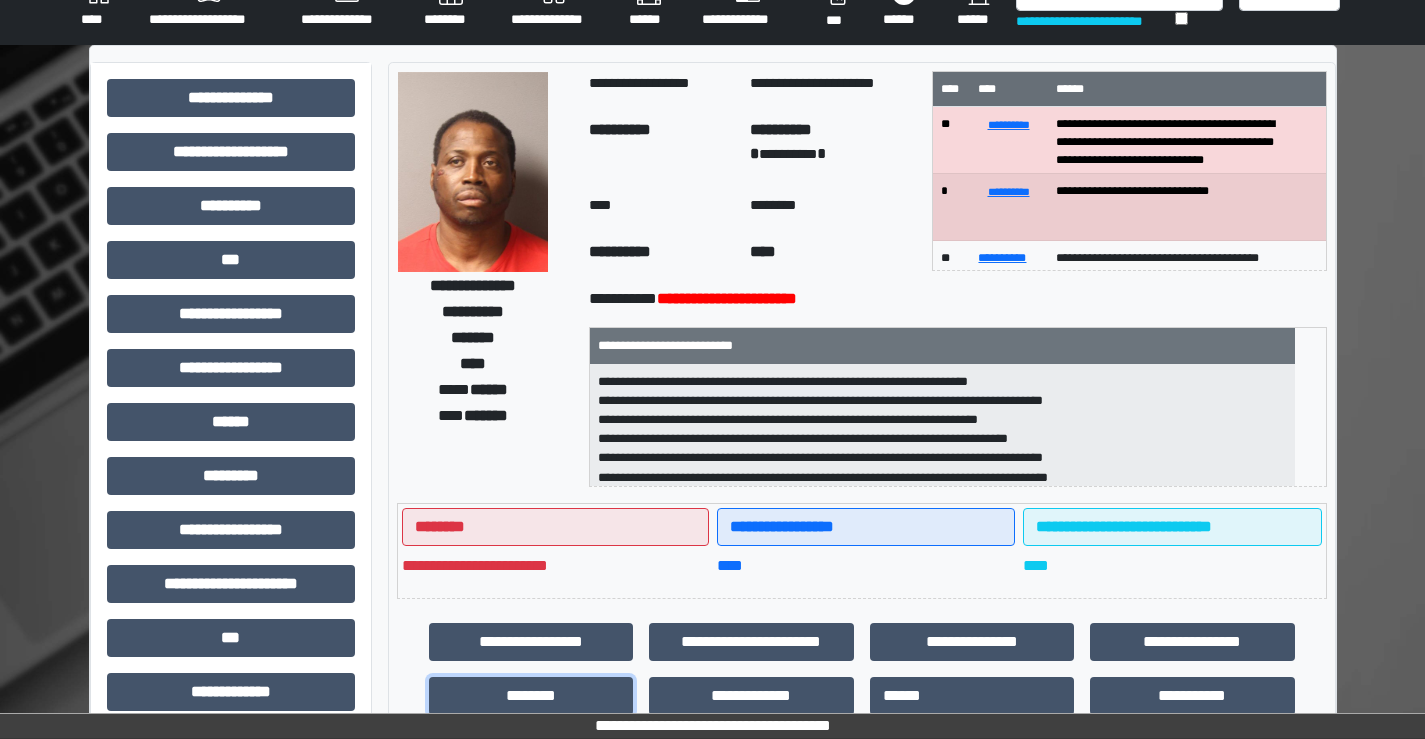 scroll, scrollTop: 0, scrollLeft: 0, axis: both 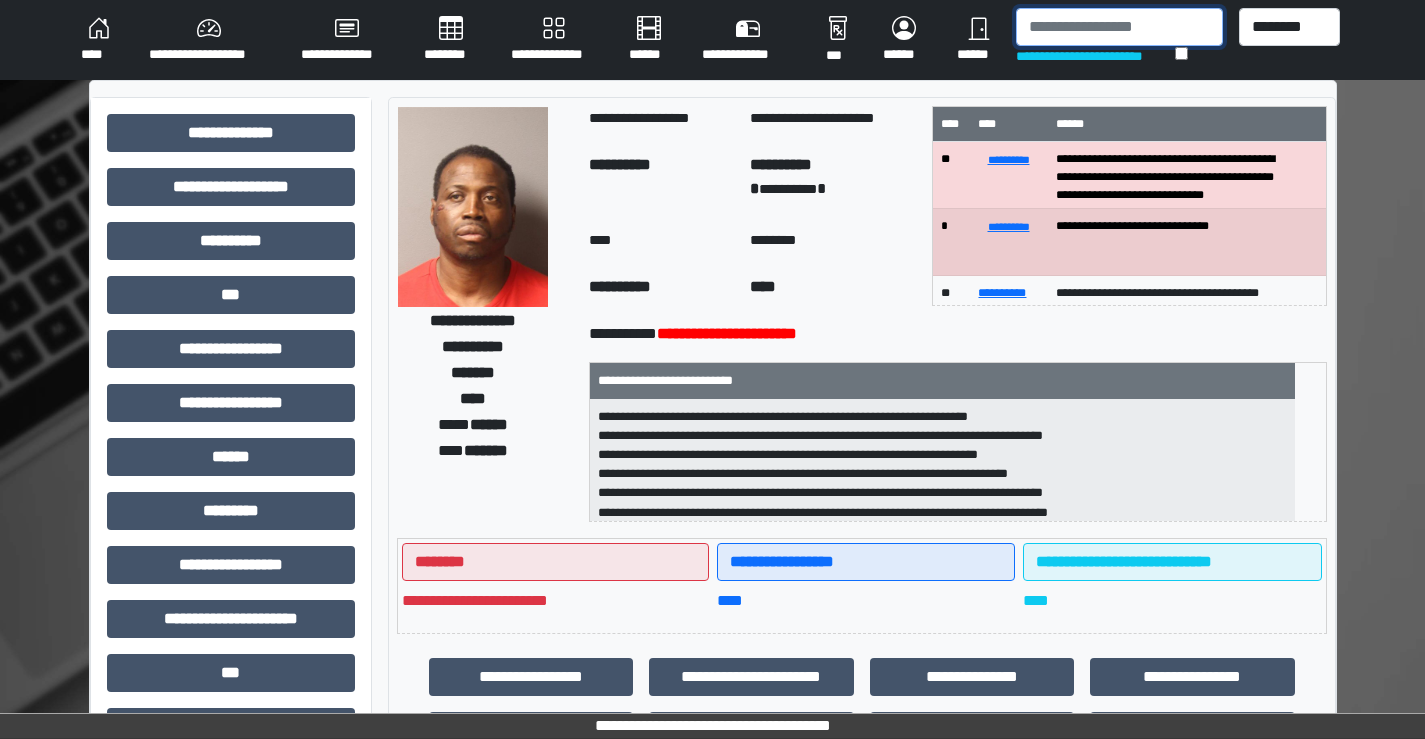 click at bounding box center [1119, 27] 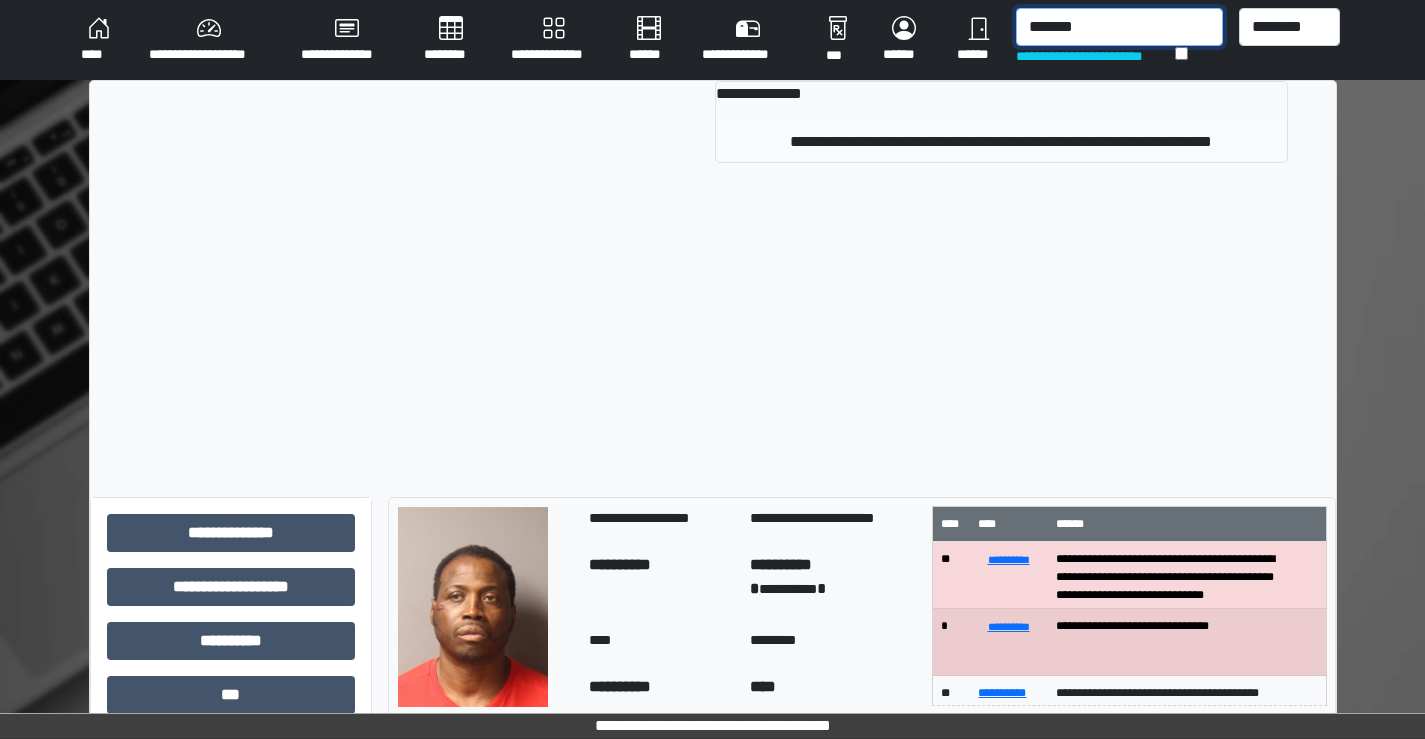 type on "*******" 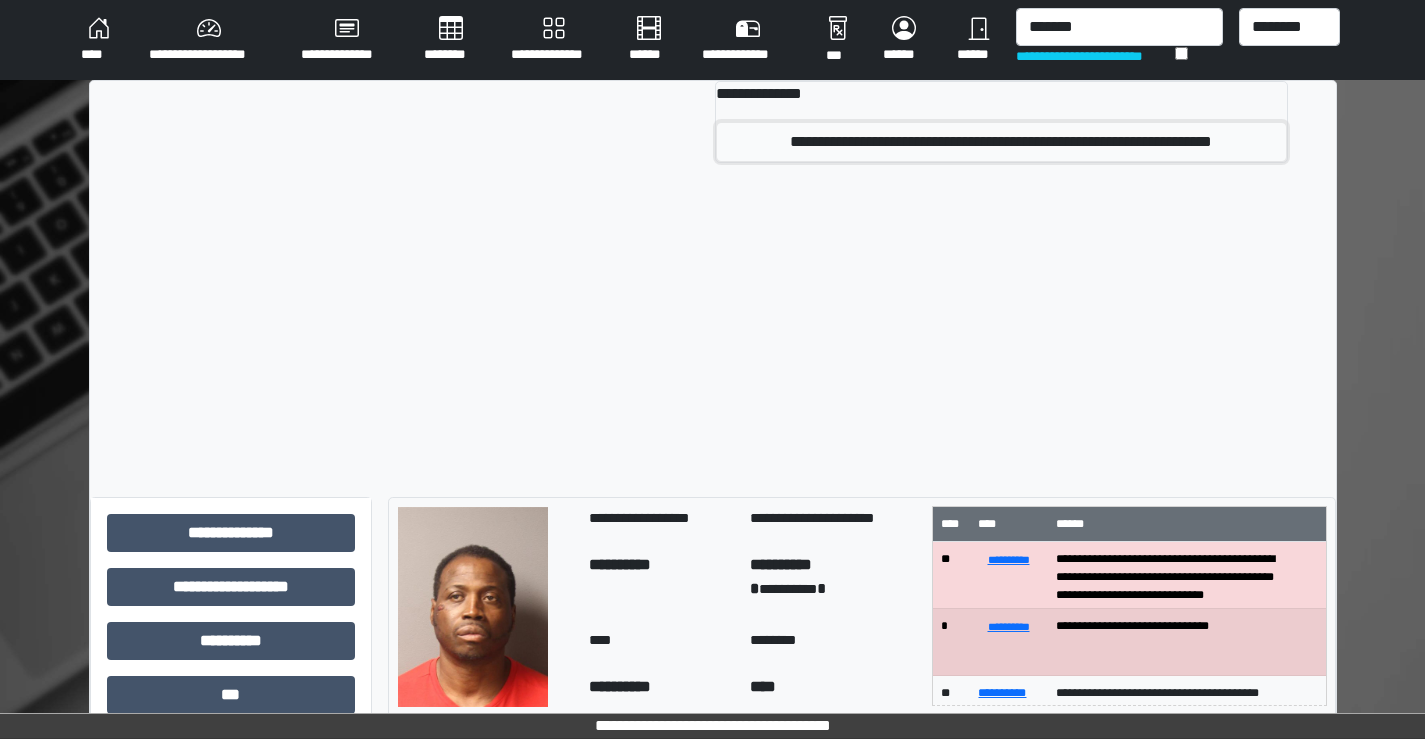 click on "**********" at bounding box center [1001, 142] 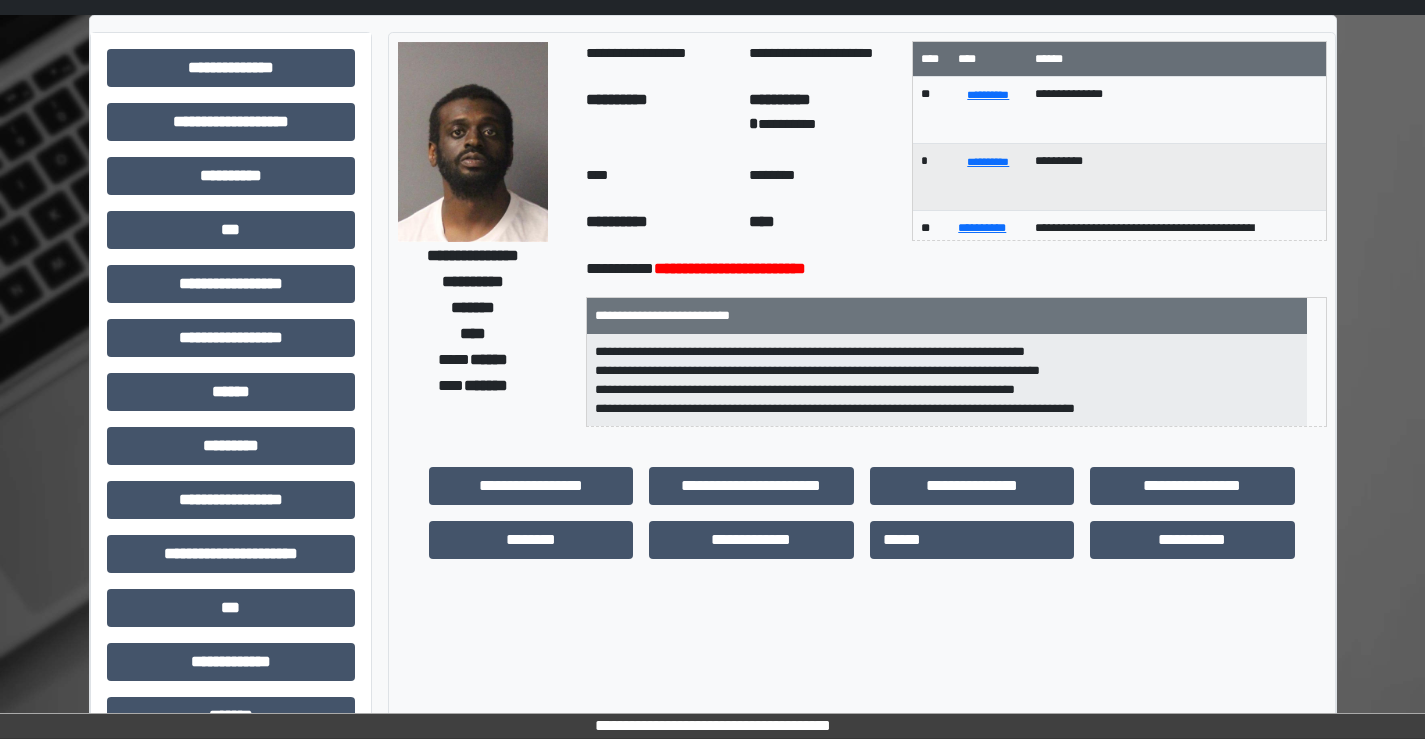 scroll, scrollTop: 300, scrollLeft: 0, axis: vertical 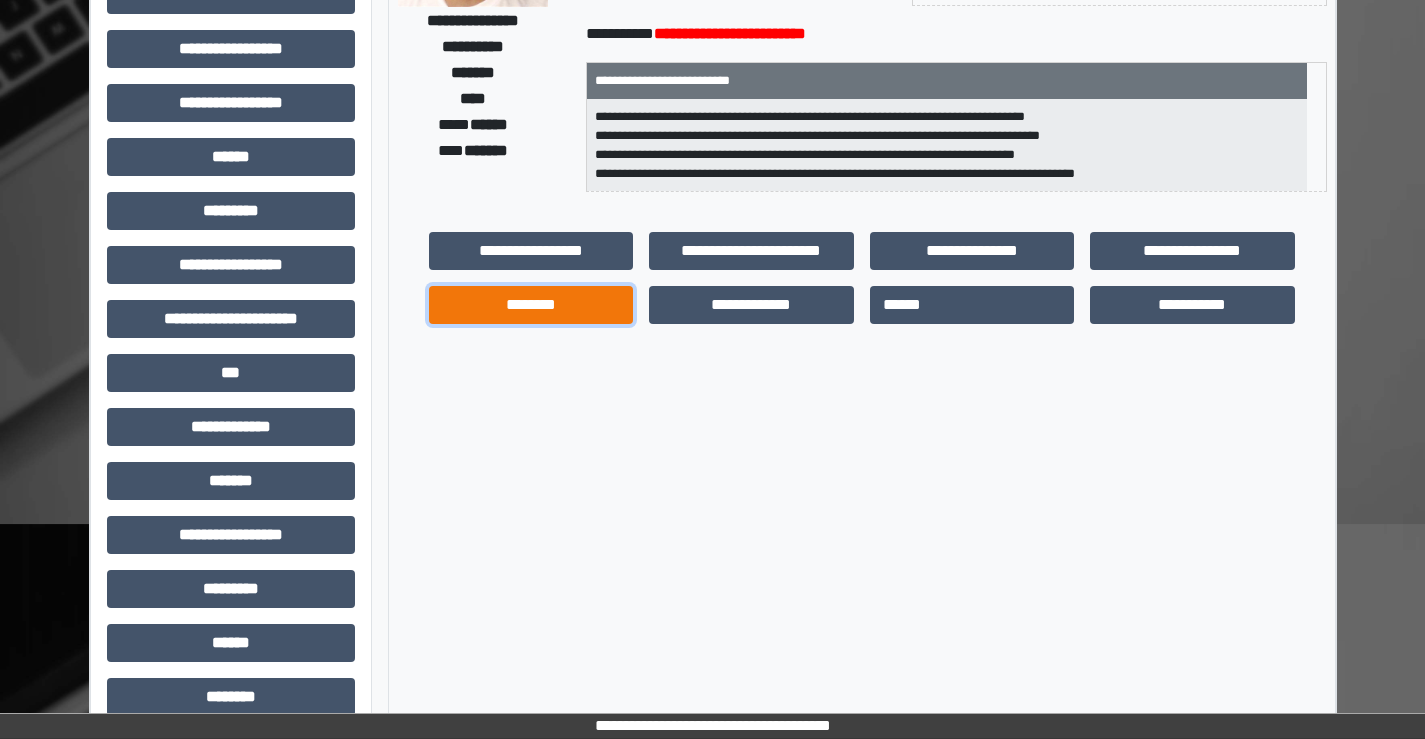 click on "********" at bounding box center [531, 305] 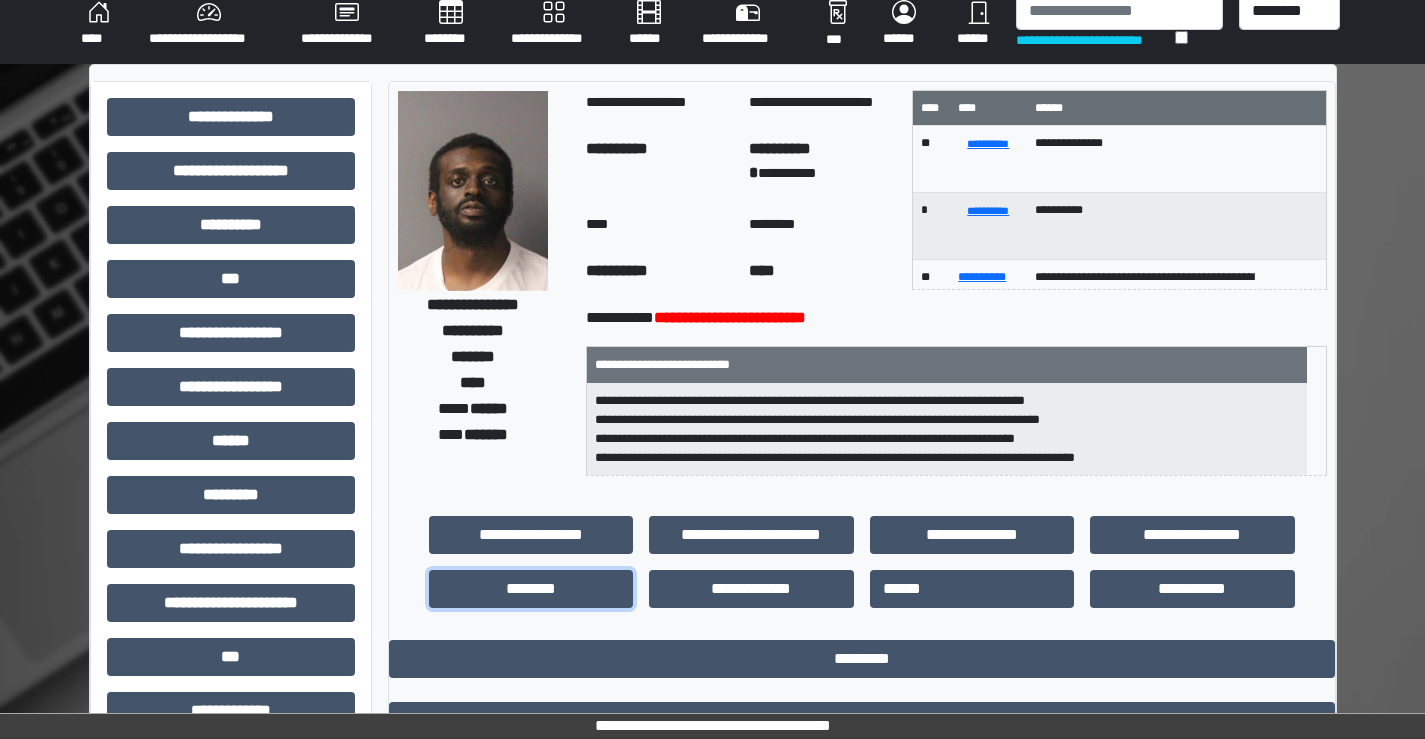 scroll, scrollTop: 0, scrollLeft: 0, axis: both 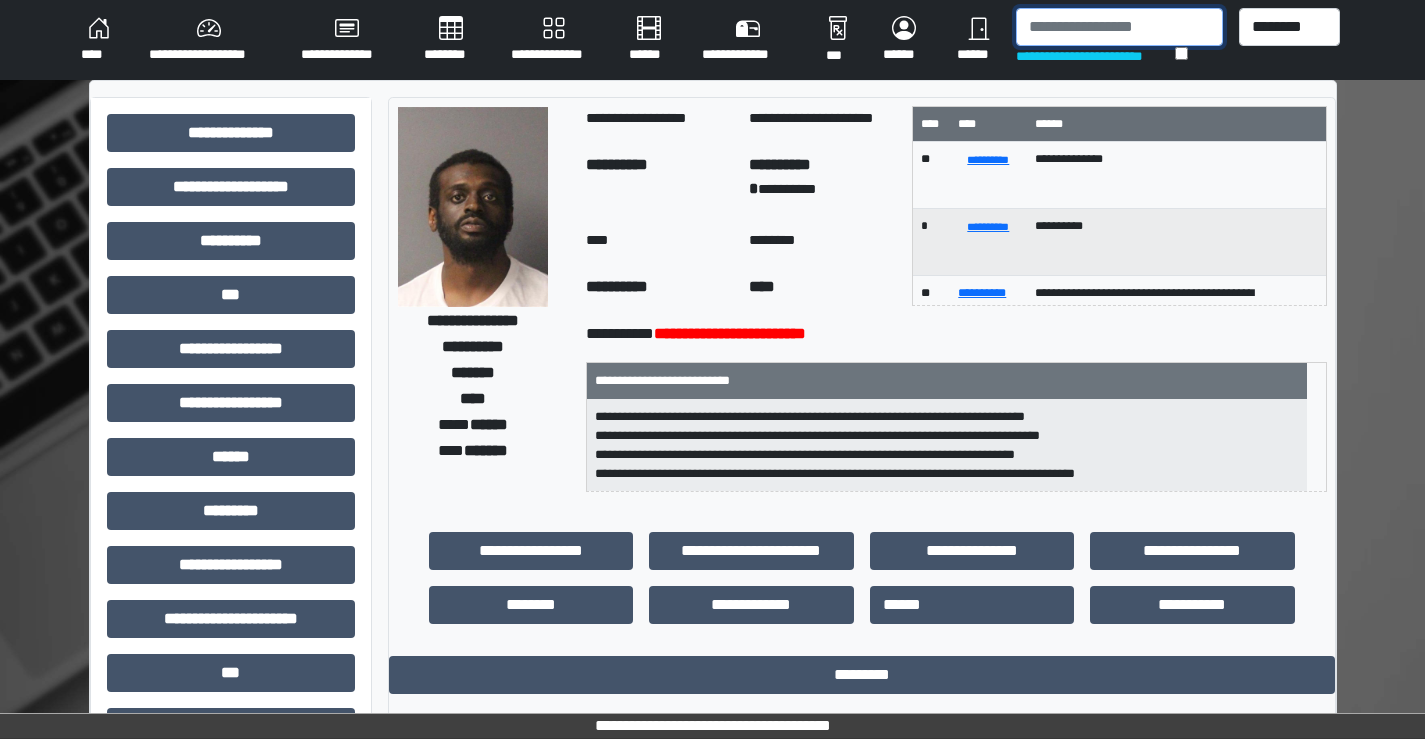 click at bounding box center [1119, 27] 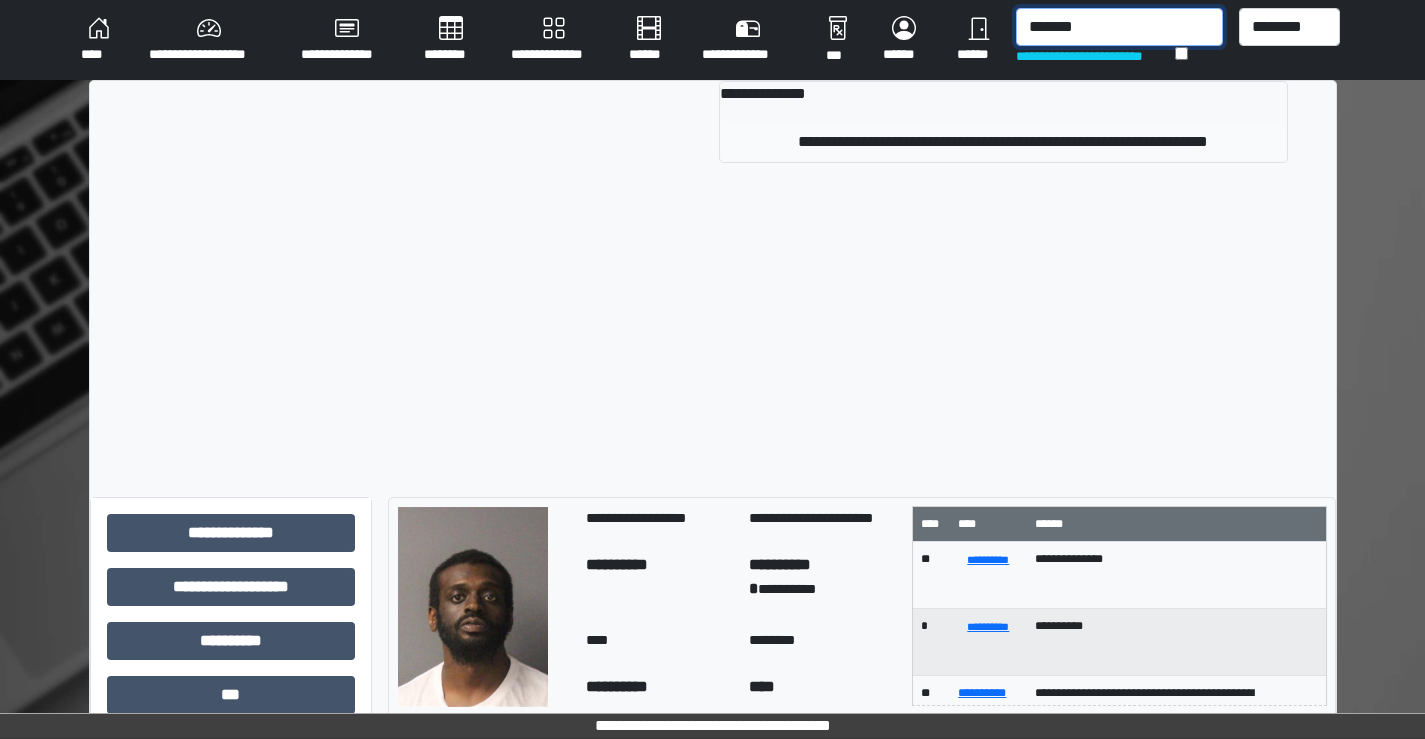type on "*******" 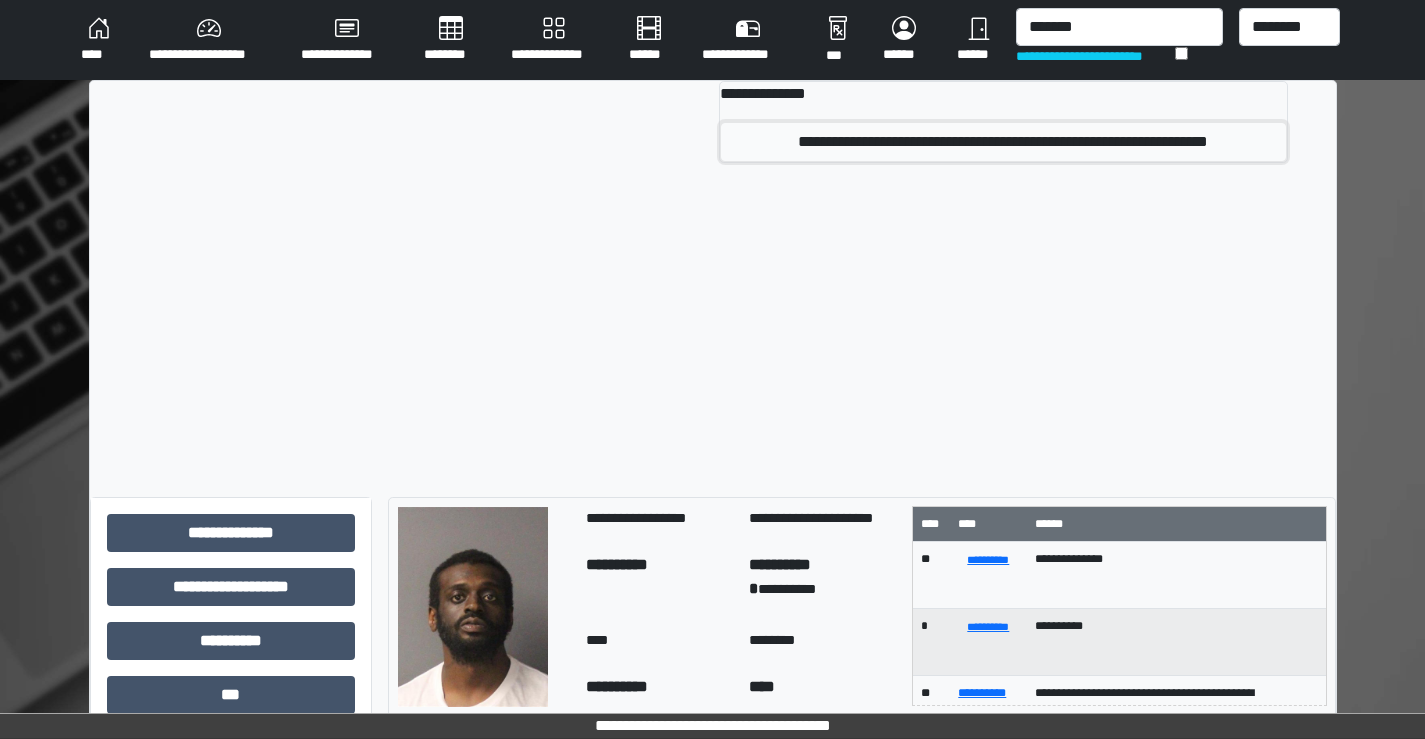 click on "**********" at bounding box center [1003, 142] 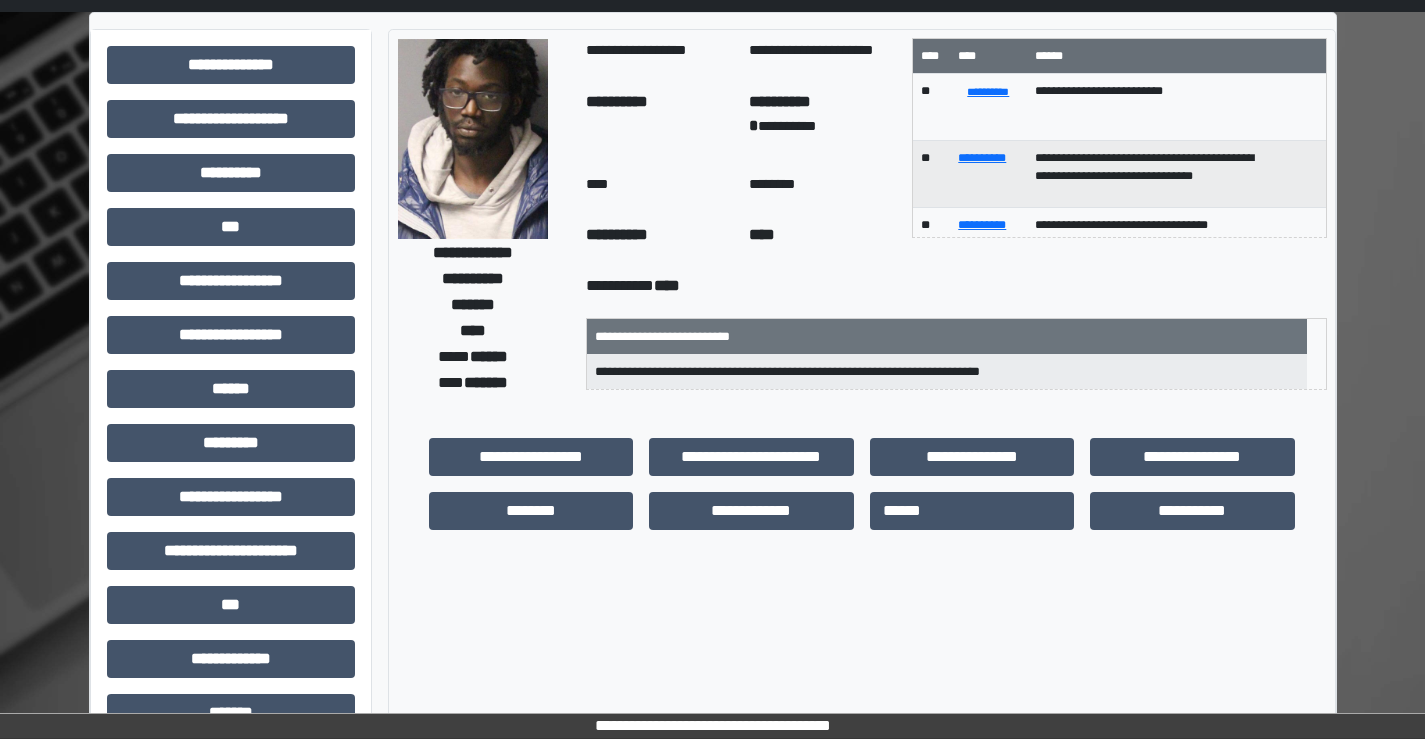 scroll, scrollTop: 200, scrollLeft: 0, axis: vertical 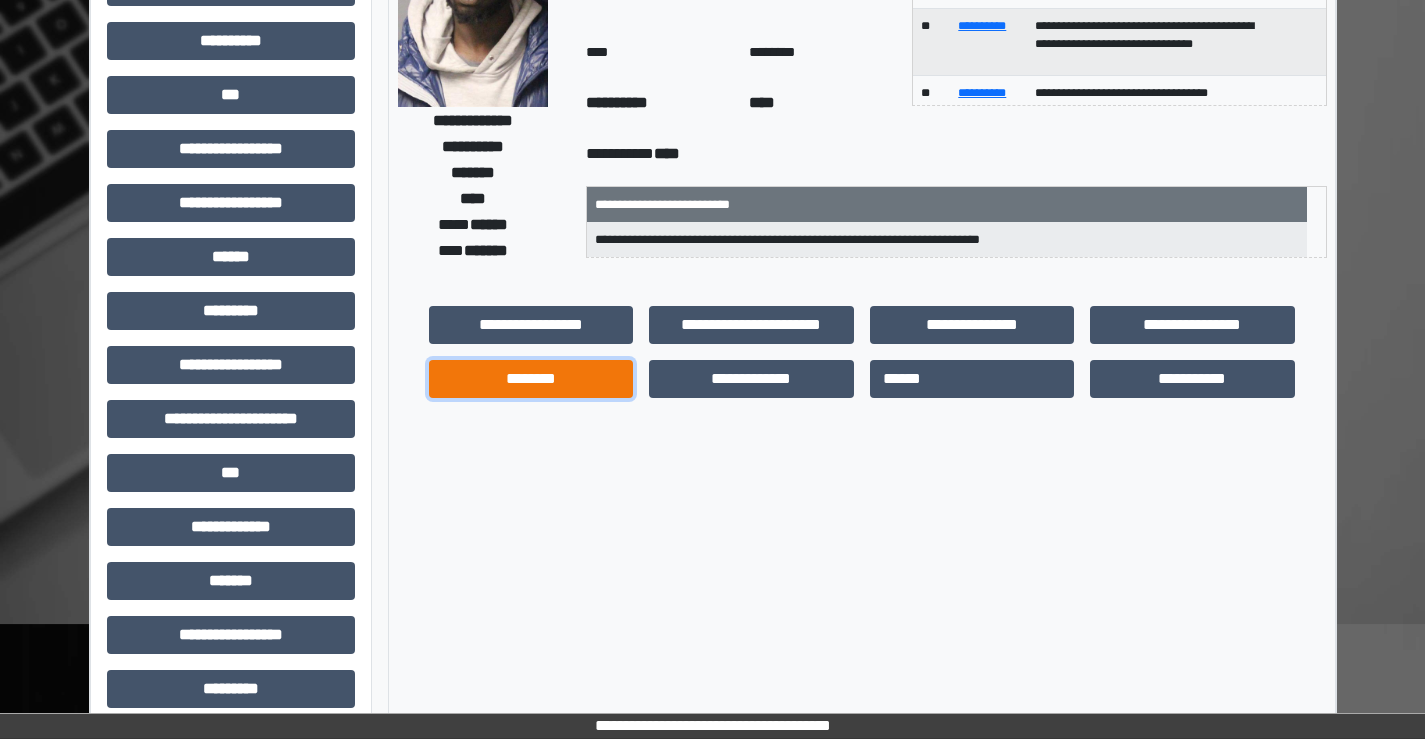click on "********" at bounding box center [531, 379] 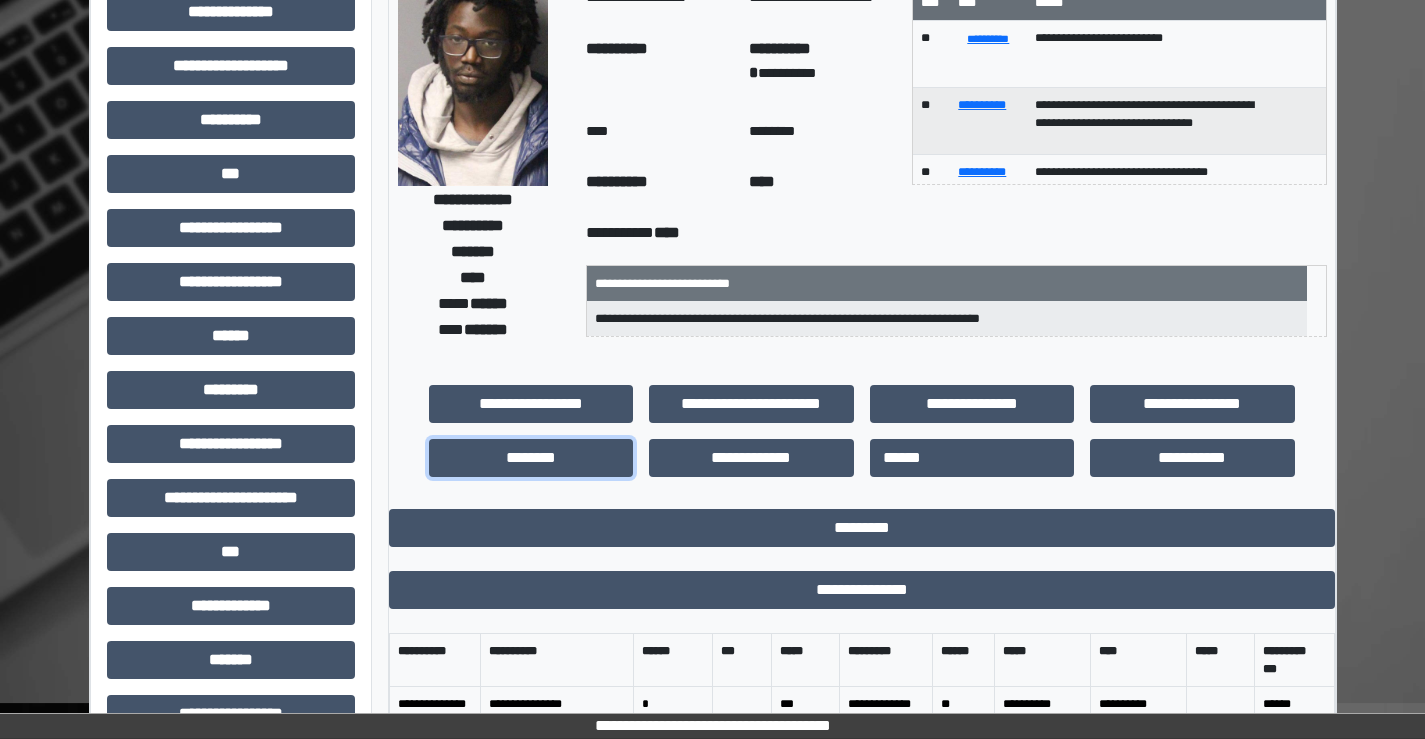 scroll, scrollTop: 0, scrollLeft: 0, axis: both 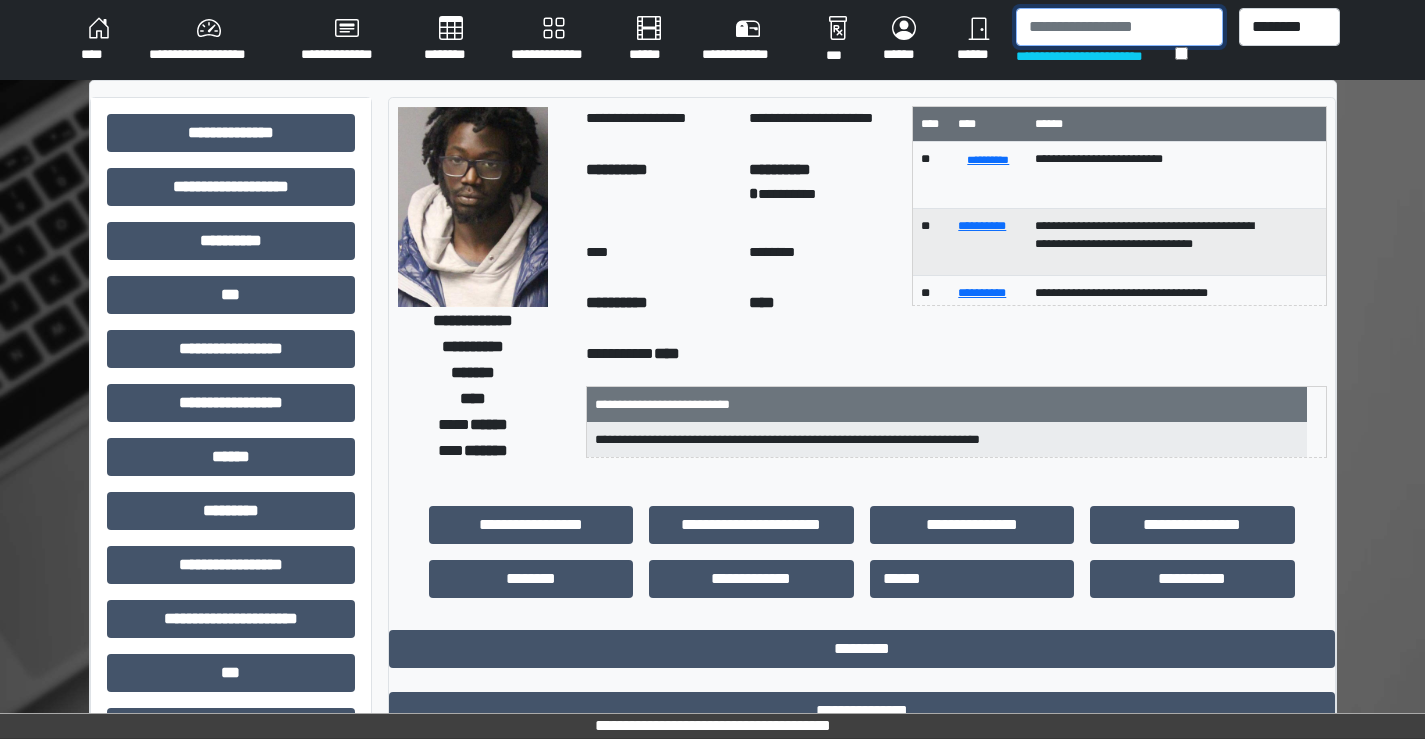 click at bounding box center (1119, 27) 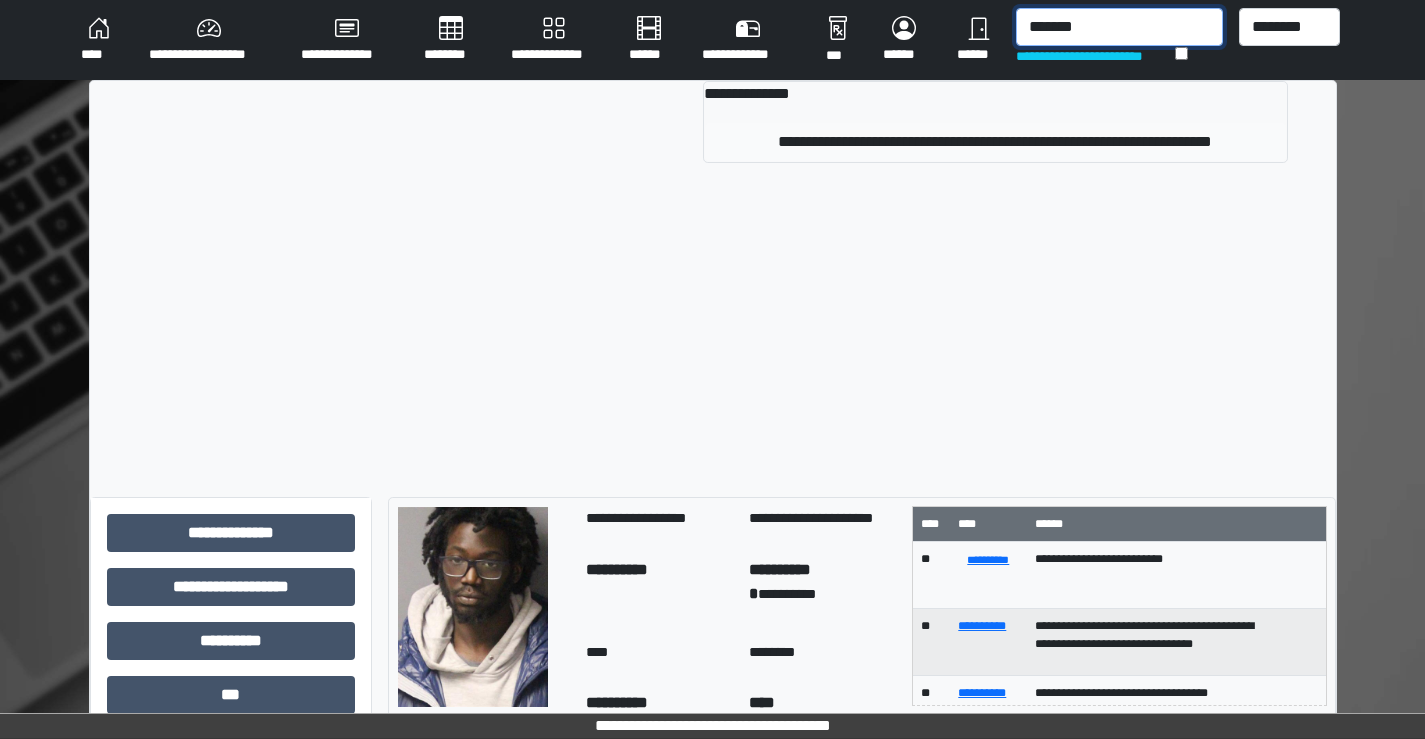 type on "*******" 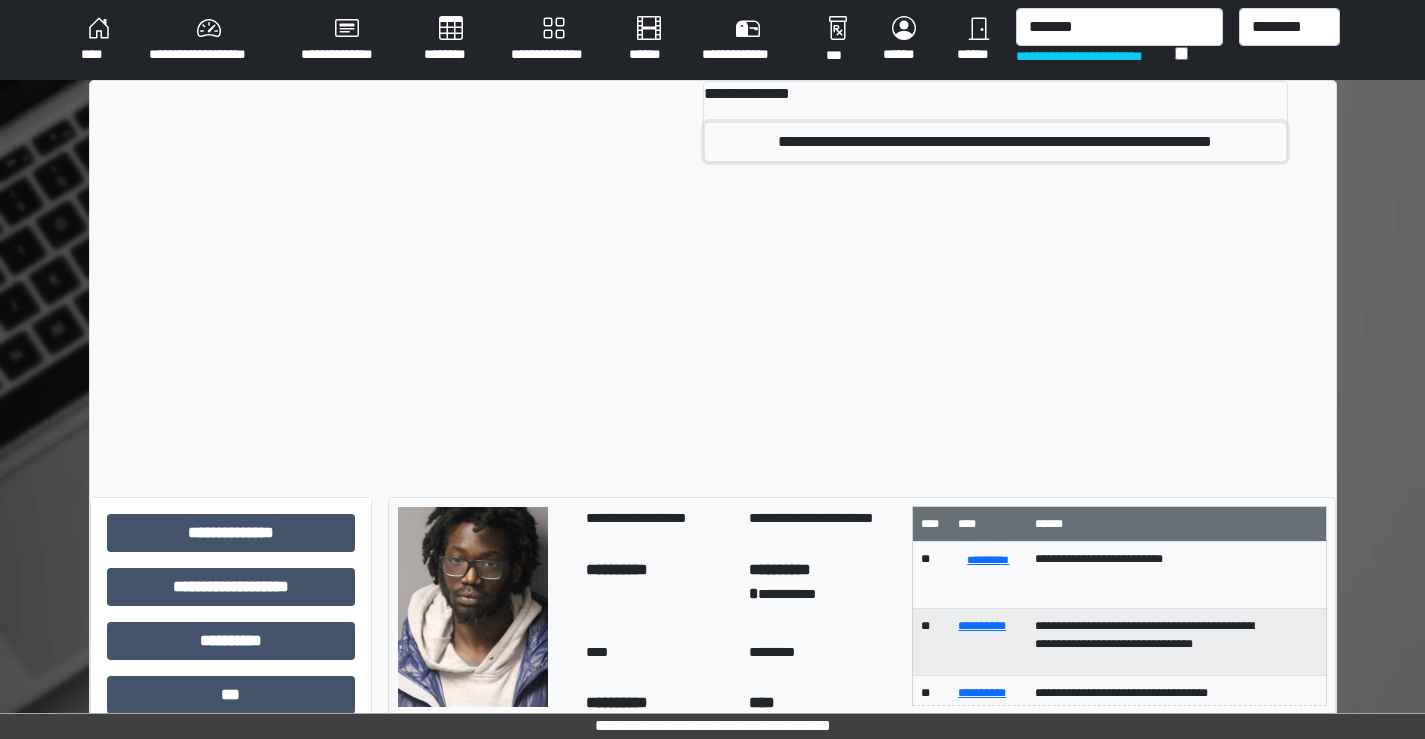click on "**********" at bounding box center [995, 142] 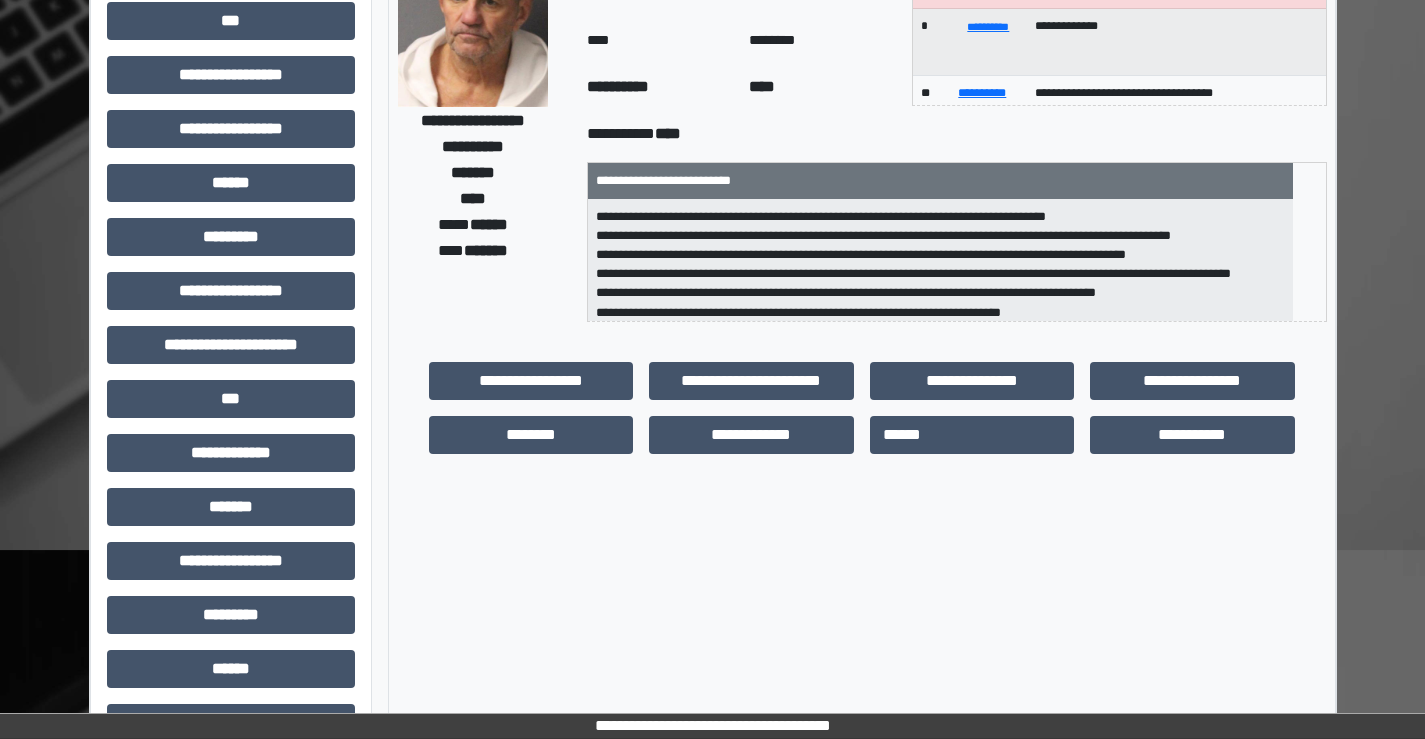 scroll, scrollTop: 300, scrollLeft: 0, axis: vertical 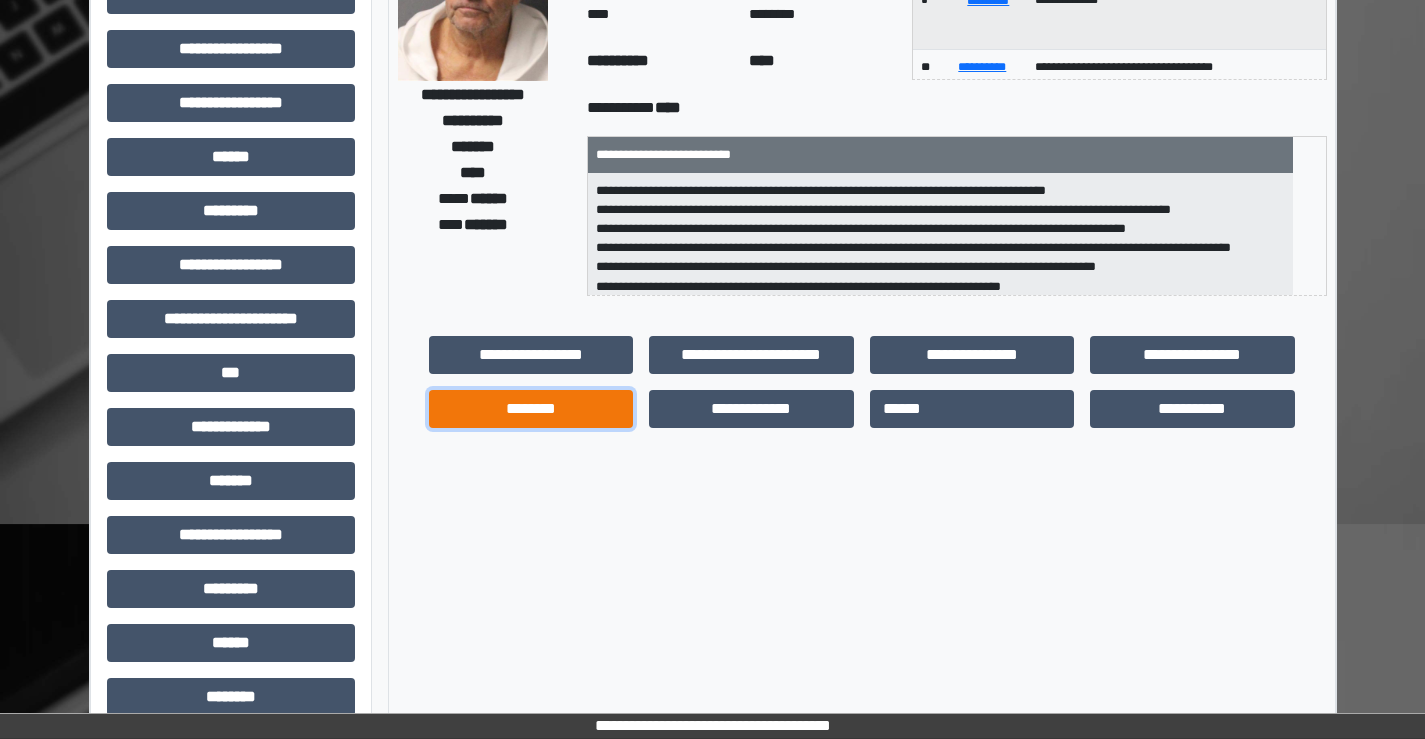 click on "********" at bounding box center (531, 409) 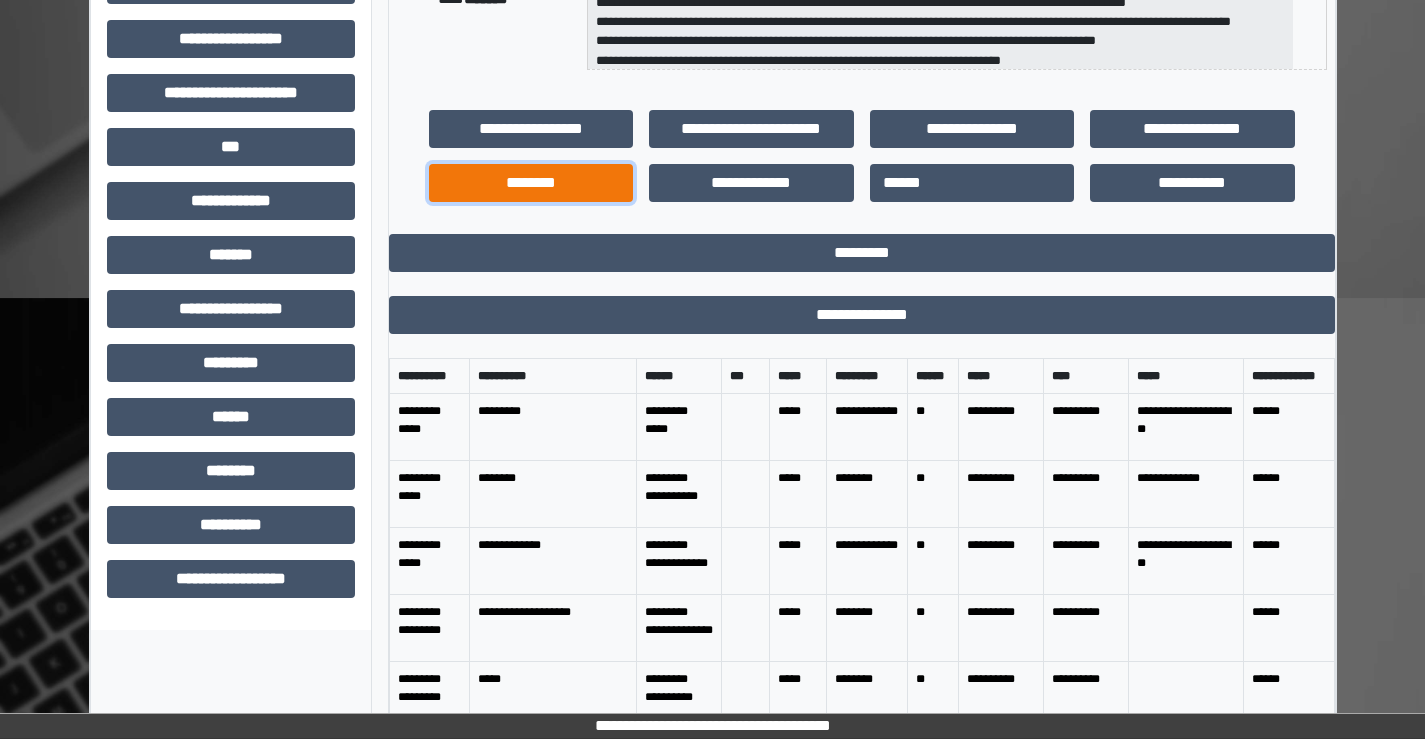 scroll, scrollTop: 600, scrollLeft: 0, axis: vertical 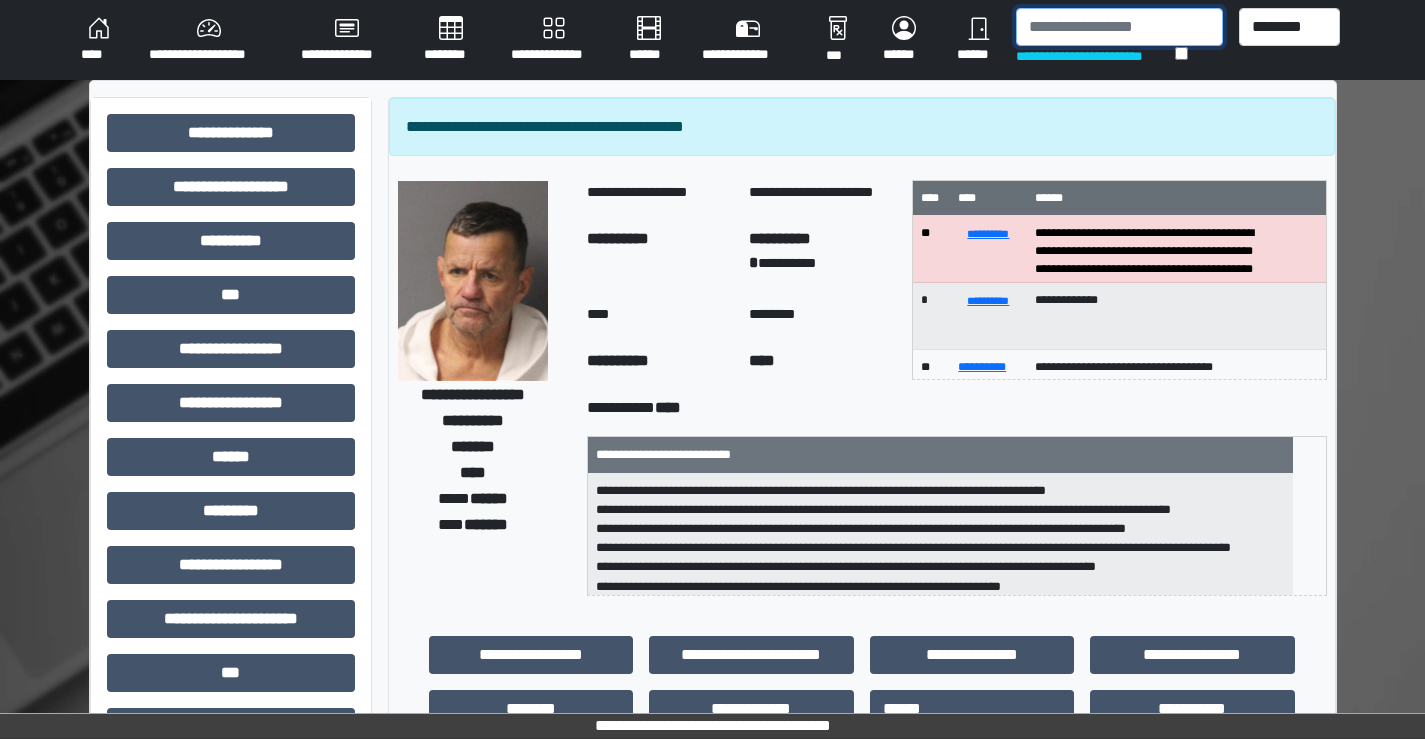 click at bounding box center (1119, 27) 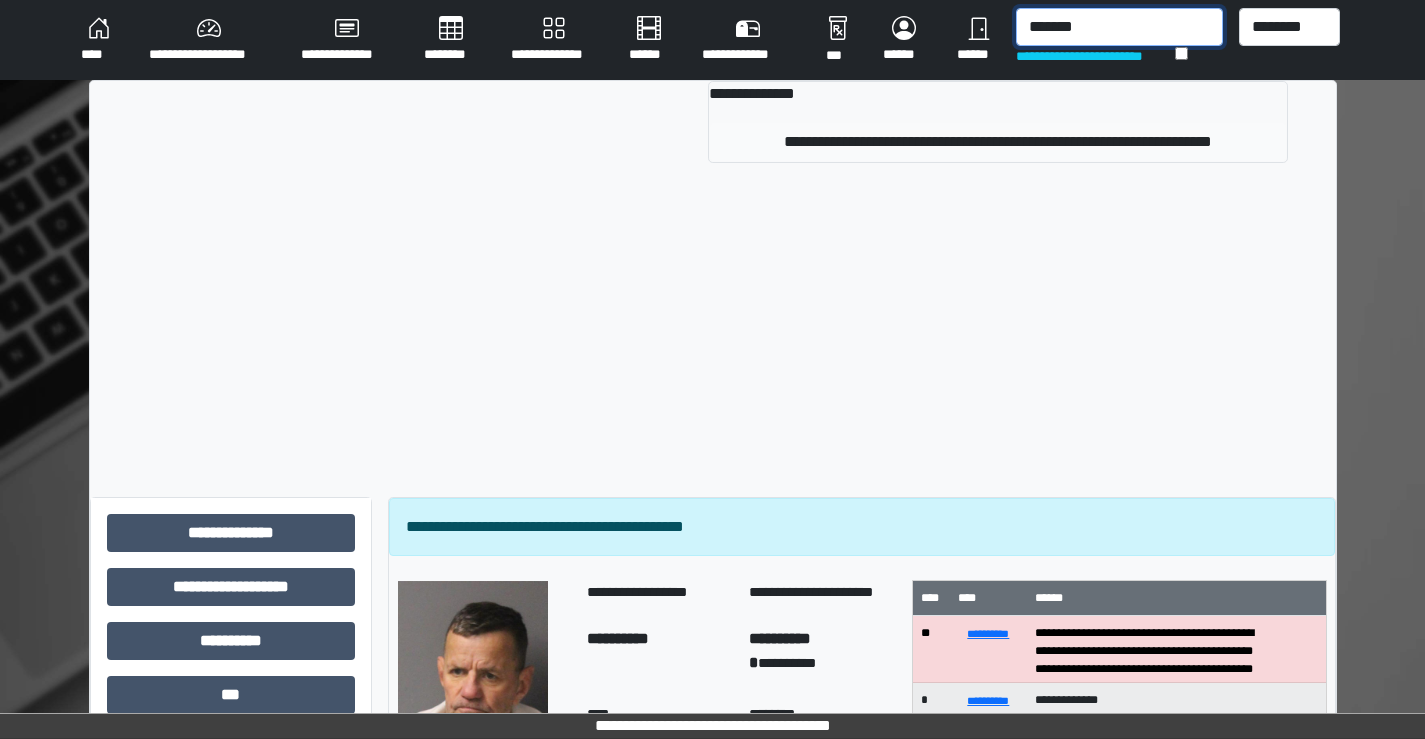 type on "*******" 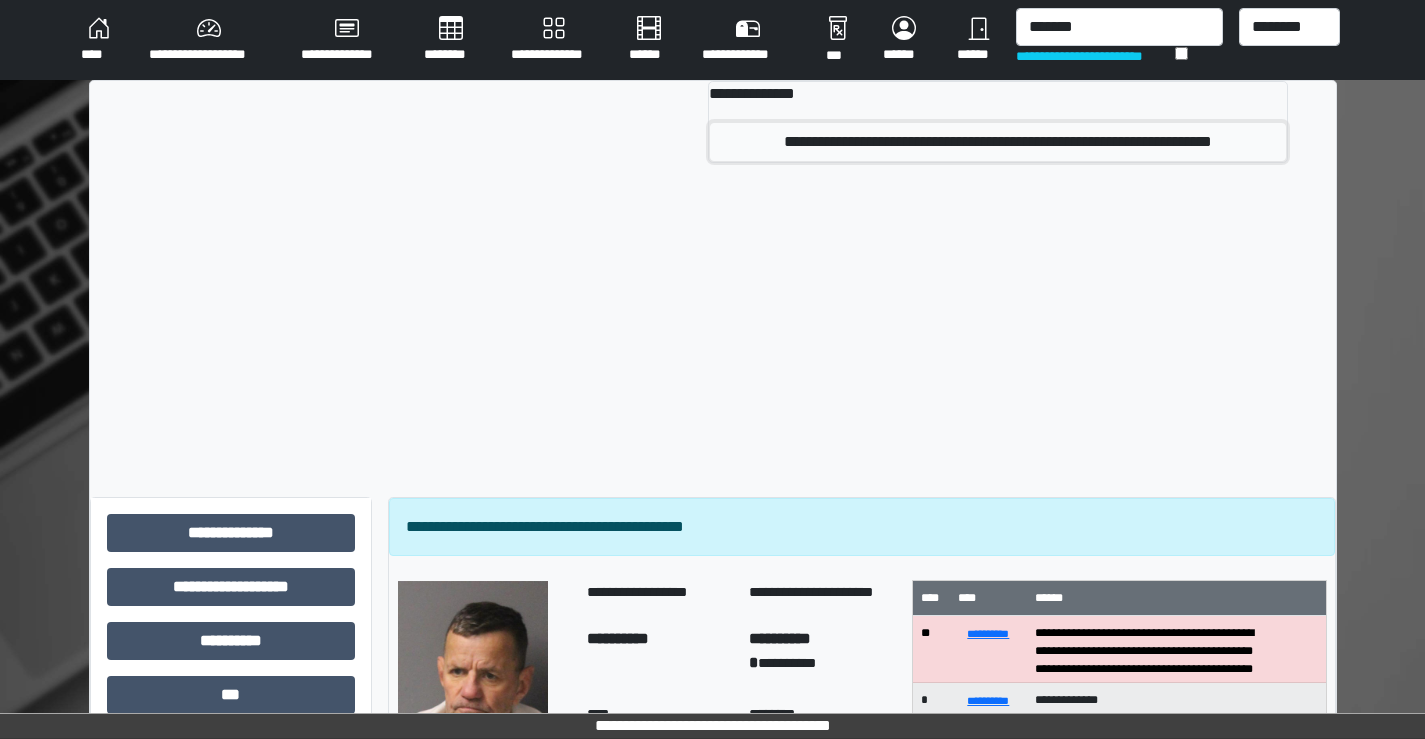 click on "**********" at bounding box center (997, 142) 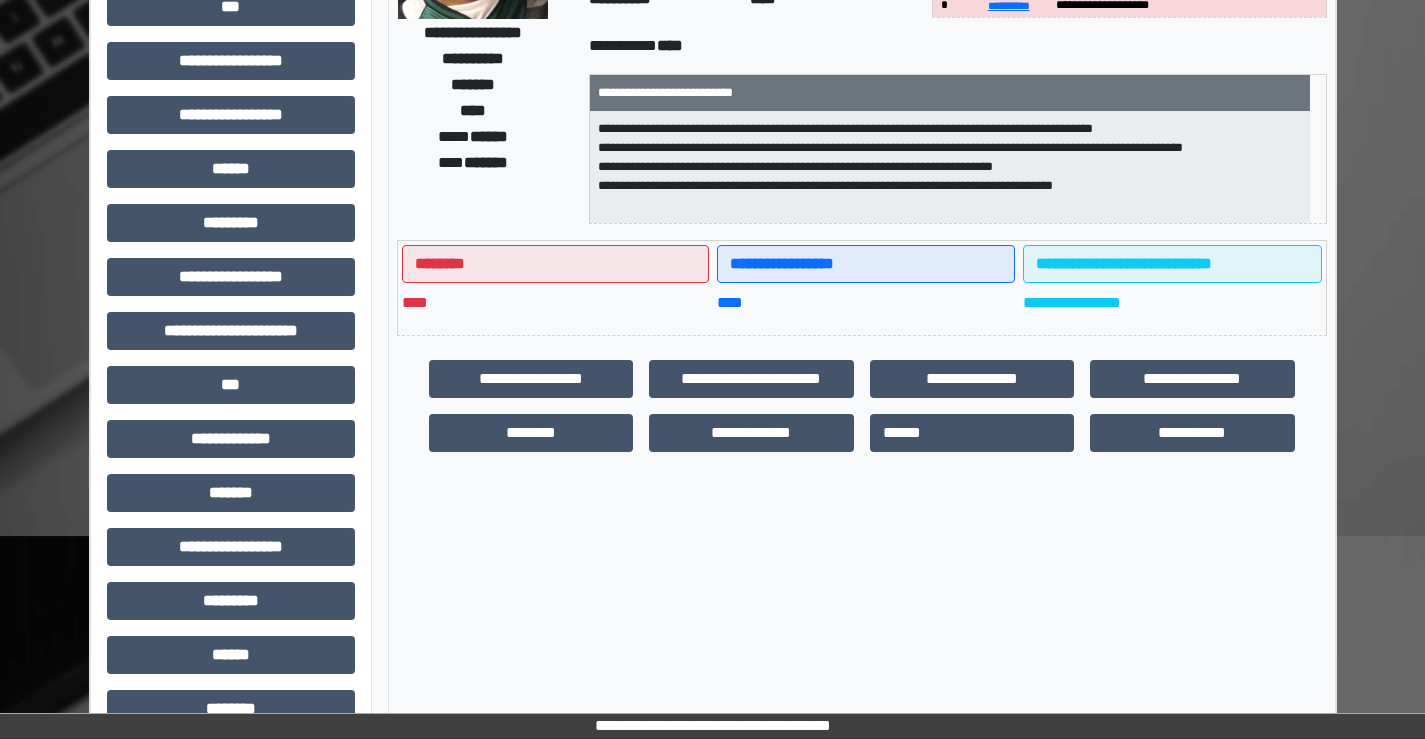 scroll, scrollTop: 300, scrollLeft: 0, axis: vertical 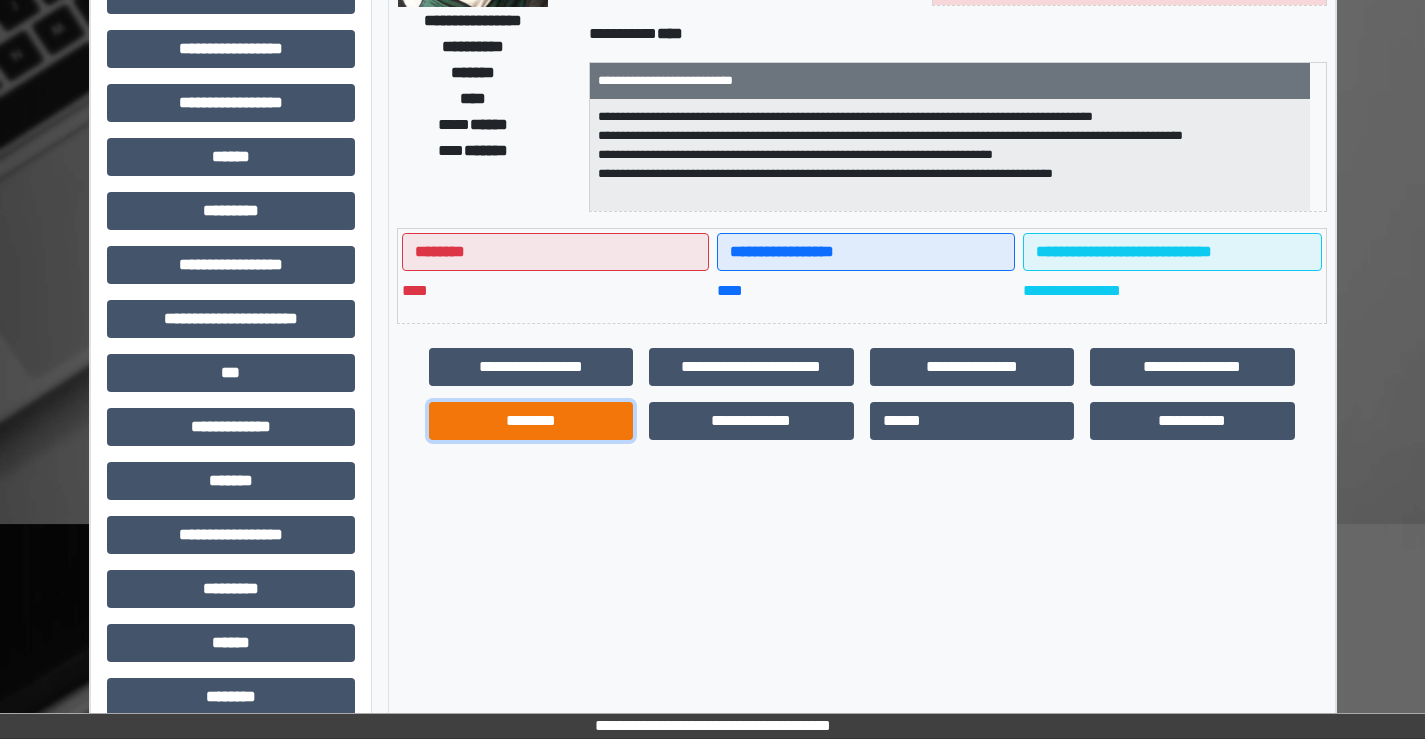 click on "********" at bounding box center [531, 421] 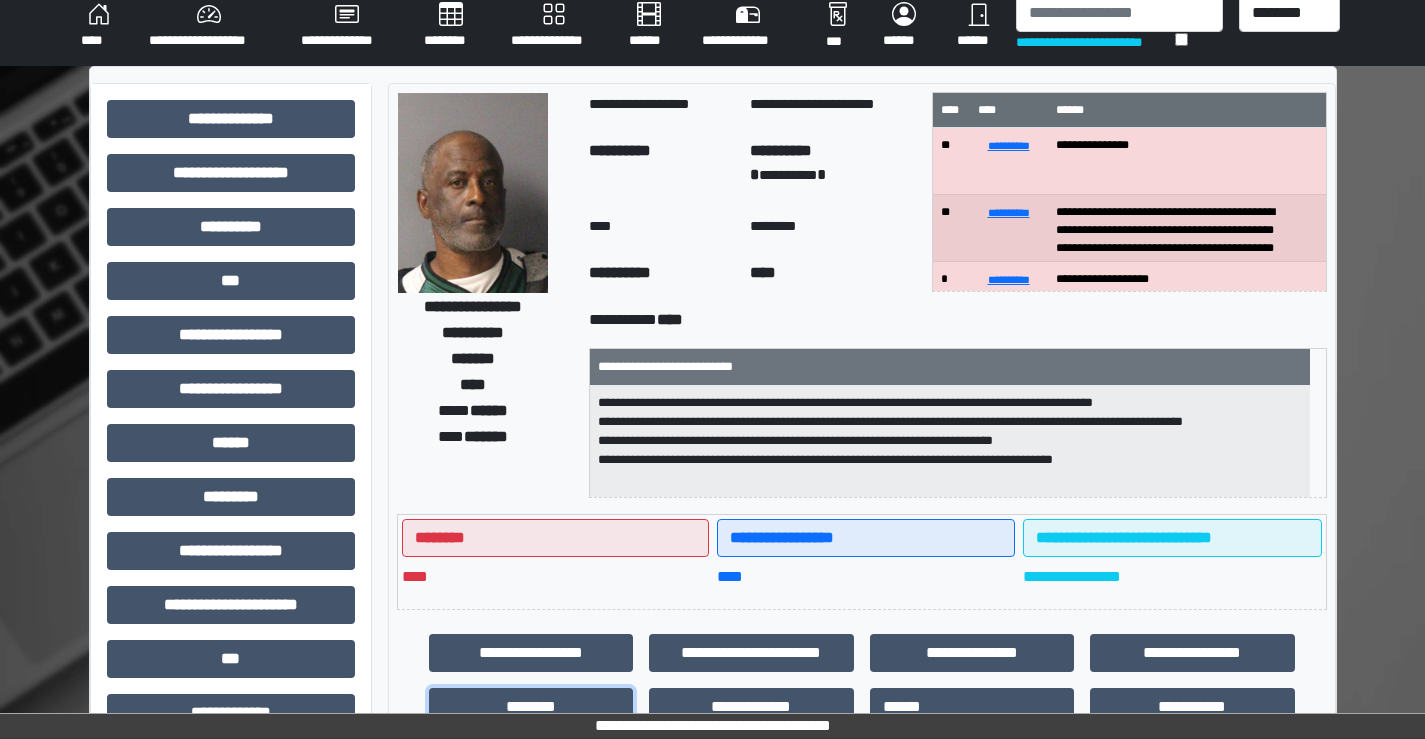 scroll, scrollTop: 0, scrollLeft: 0, axis: both 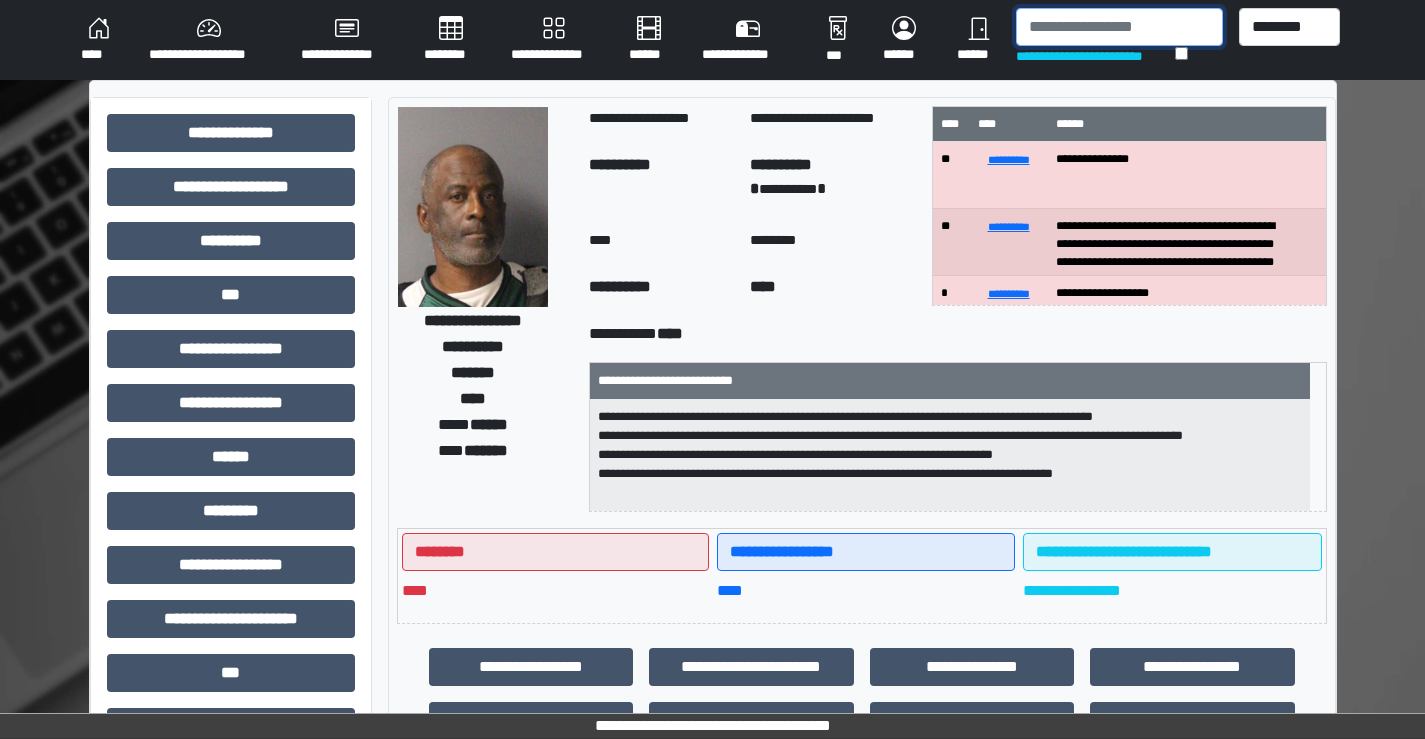 click at bounding box center (1119, 27) 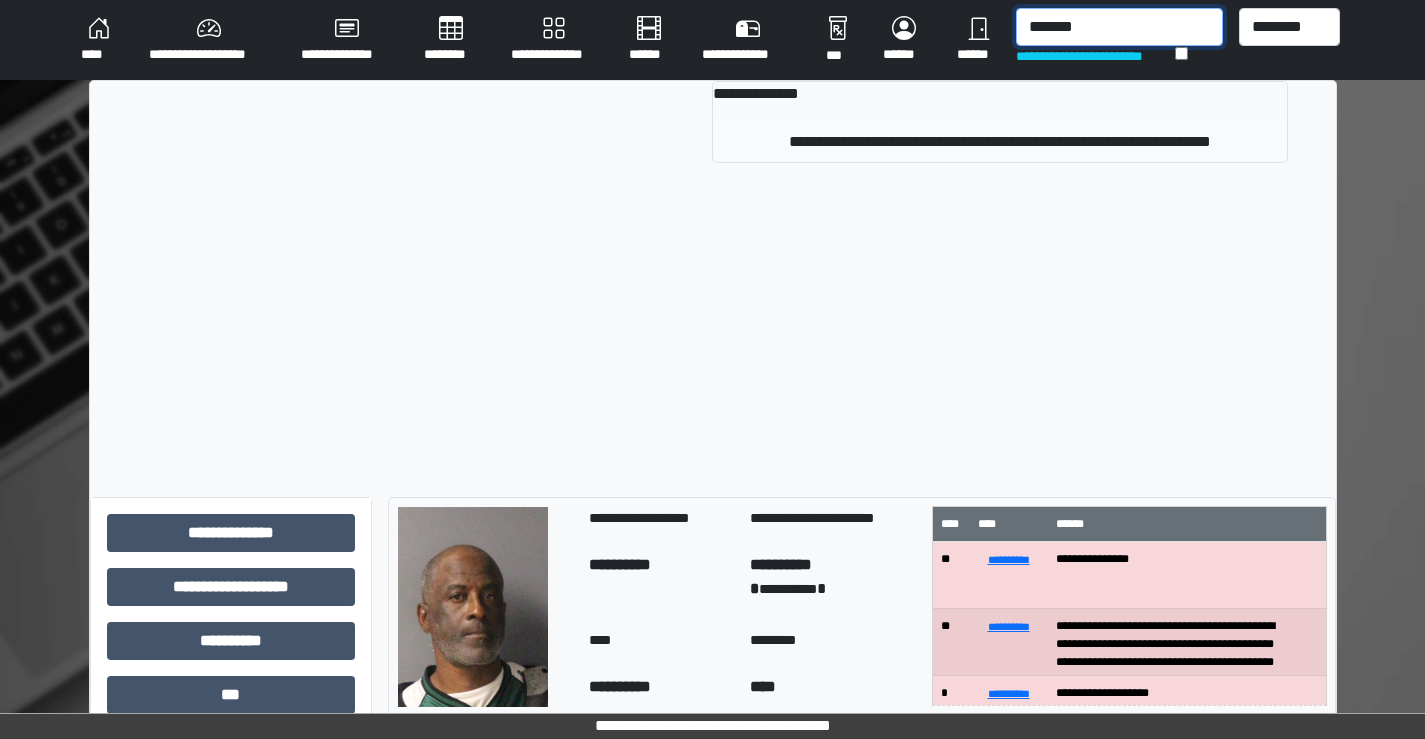type on "*******" 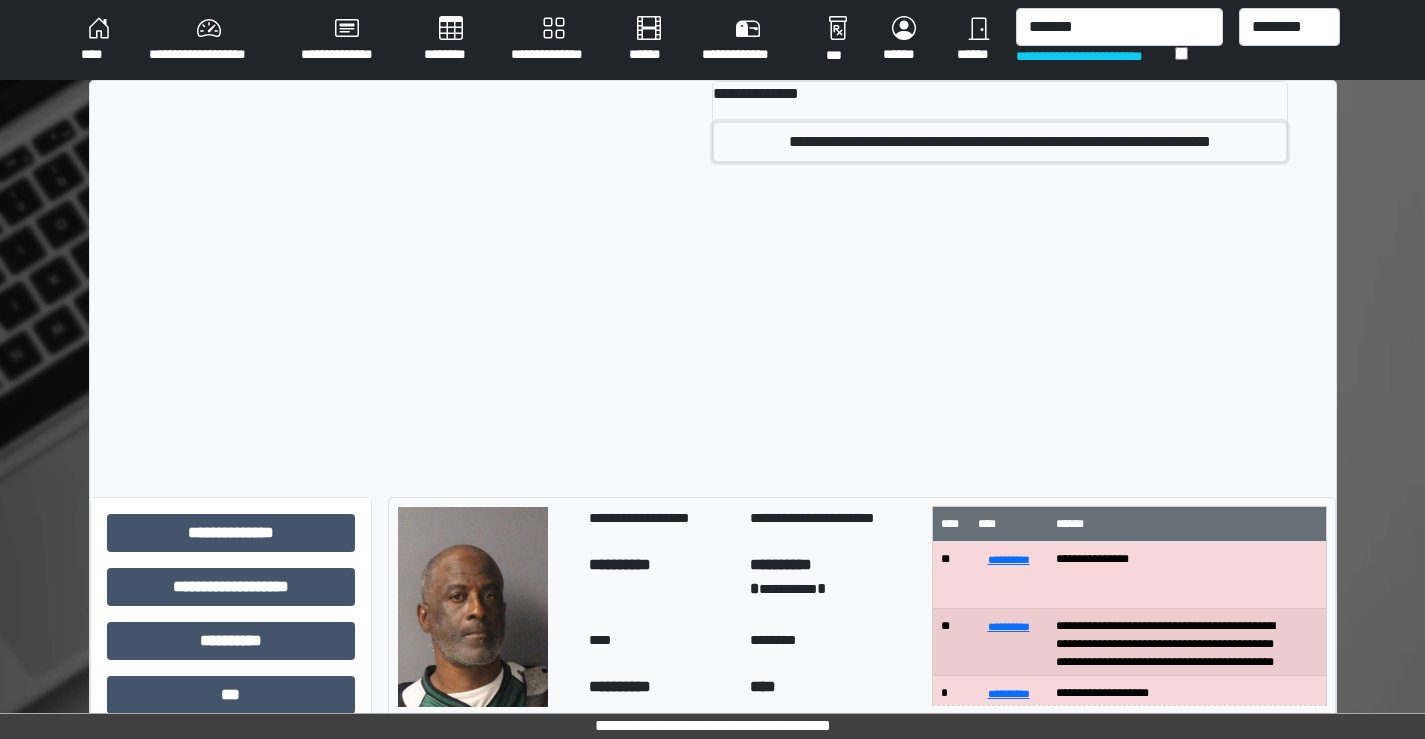 click on "**********" at bounding box center (999, 142) 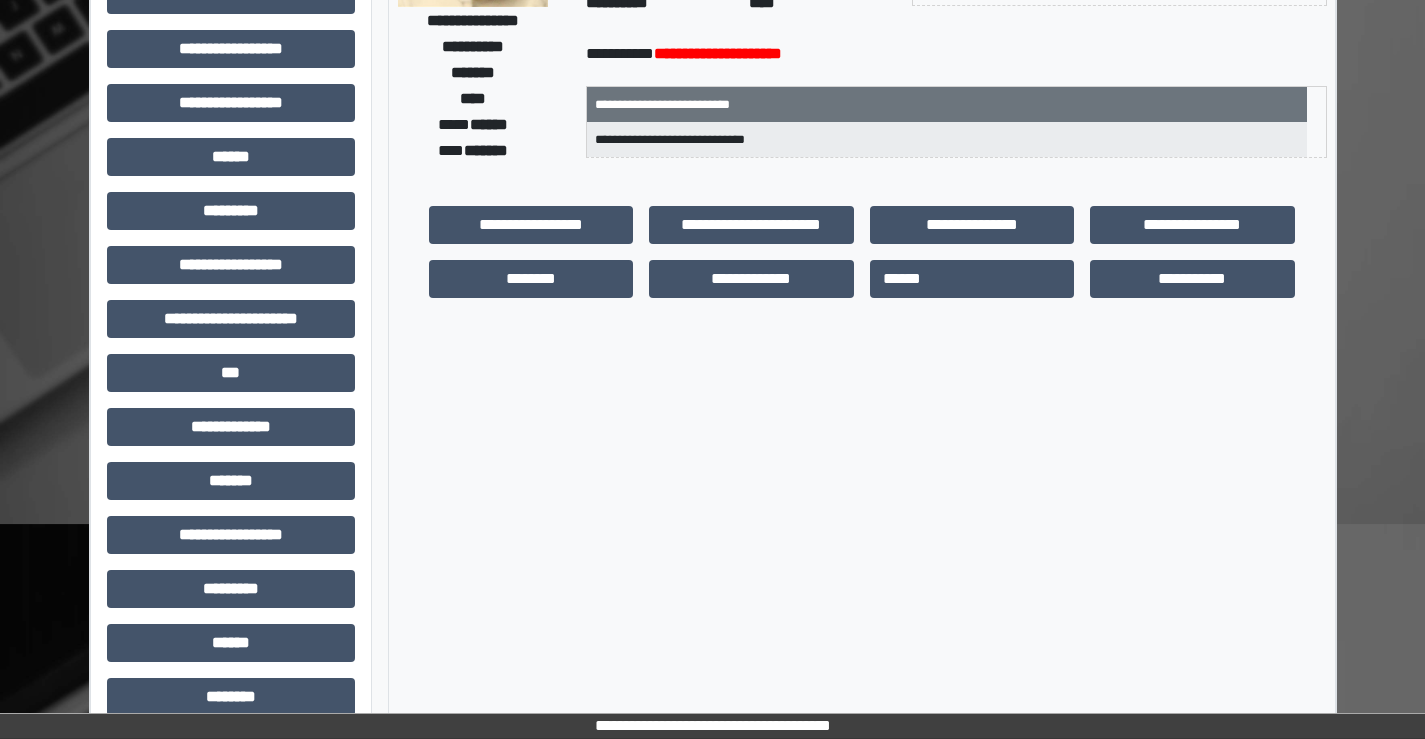 scroll, scrollTop: 0, scrollLeft: 0, axis: both 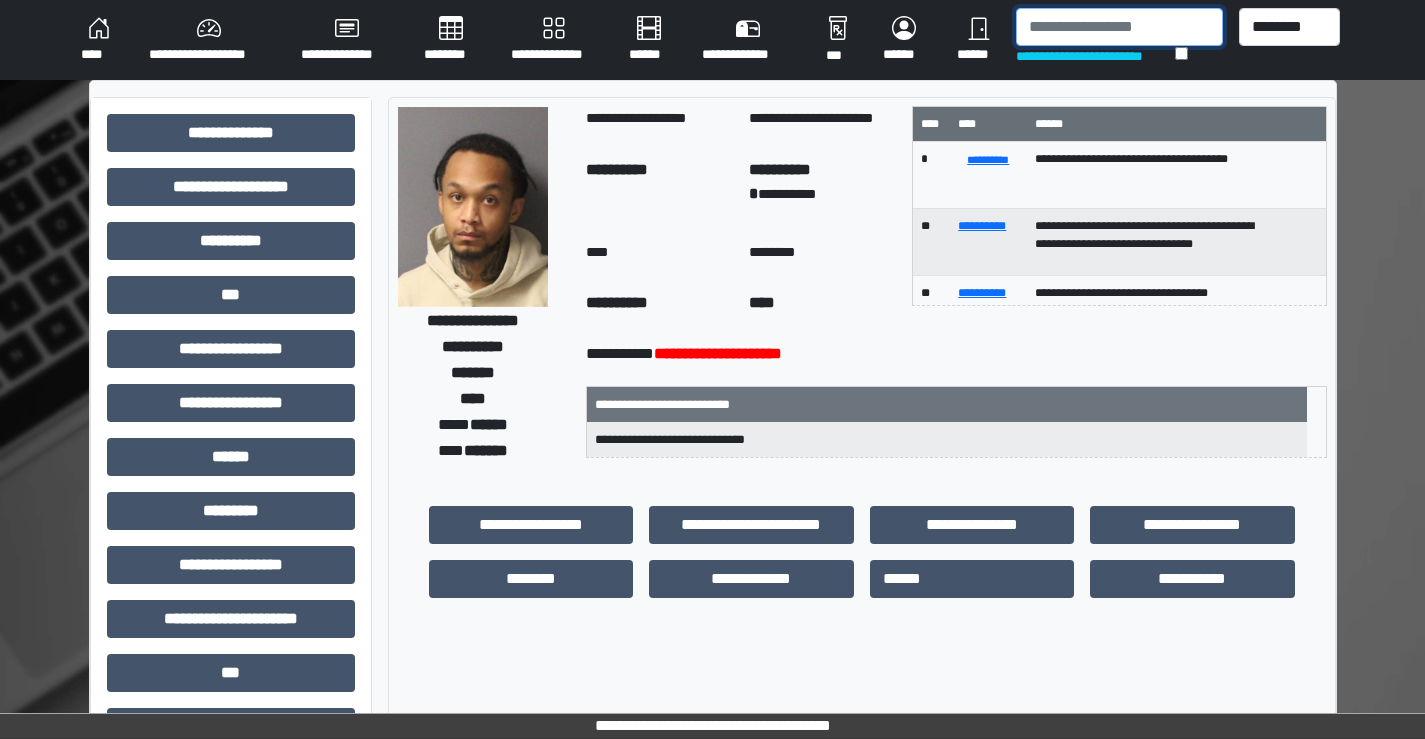 click at bounding box center [1119, 27] 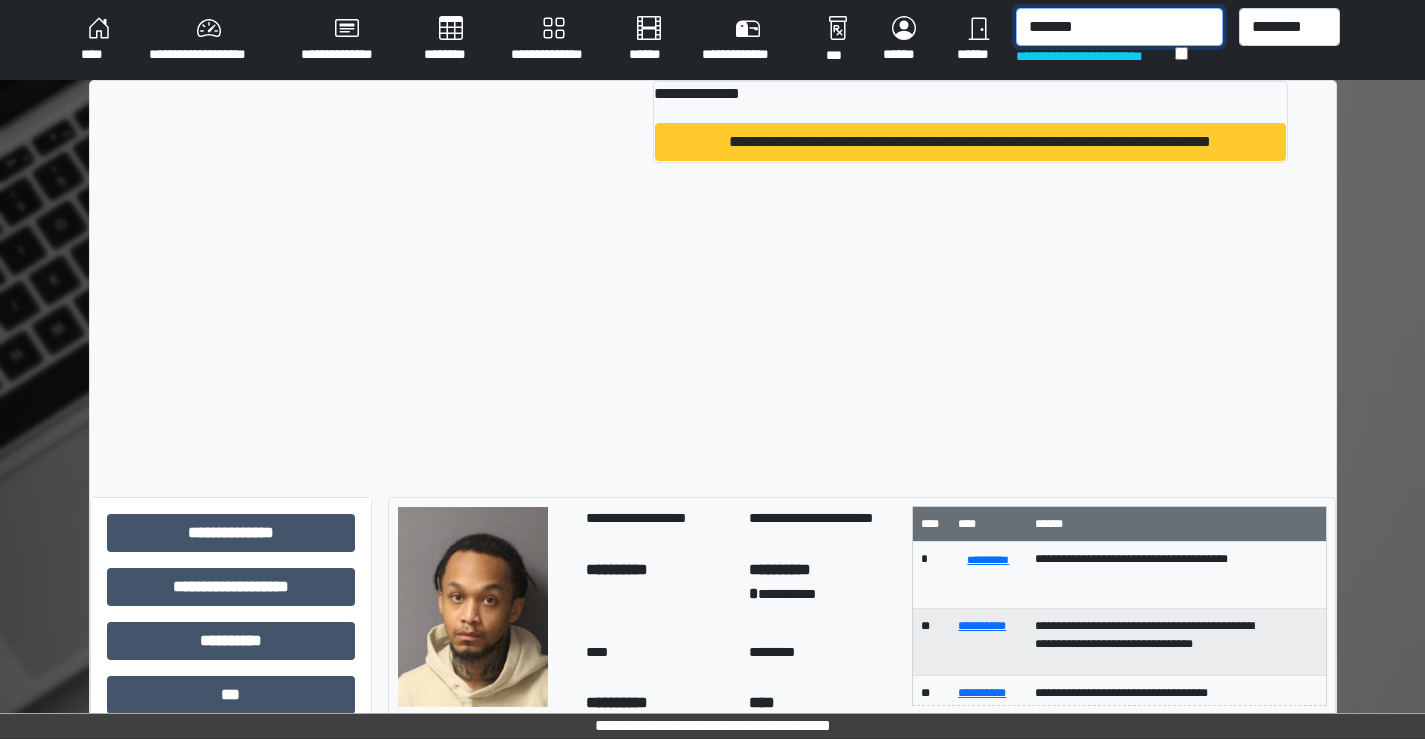 type on "*******" 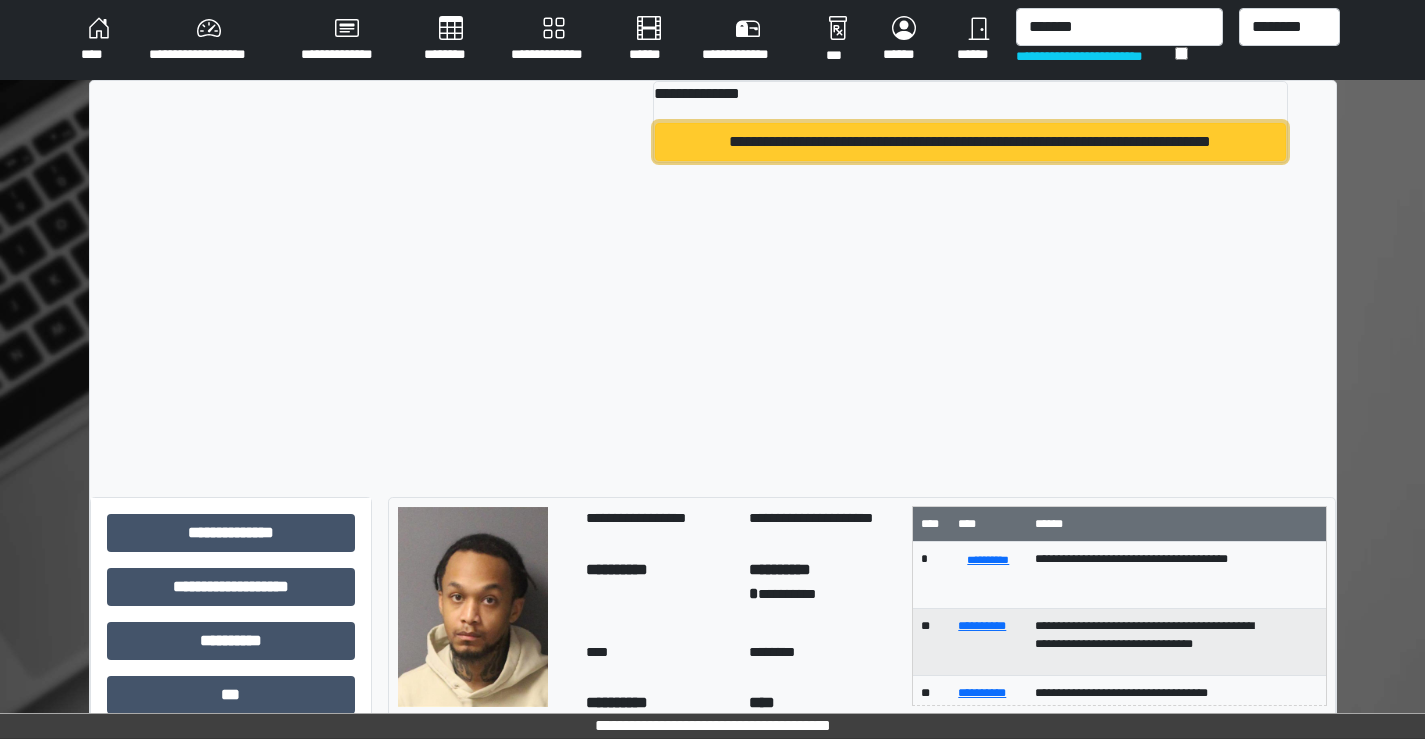click on "**********" at bounding box center [970, 142] 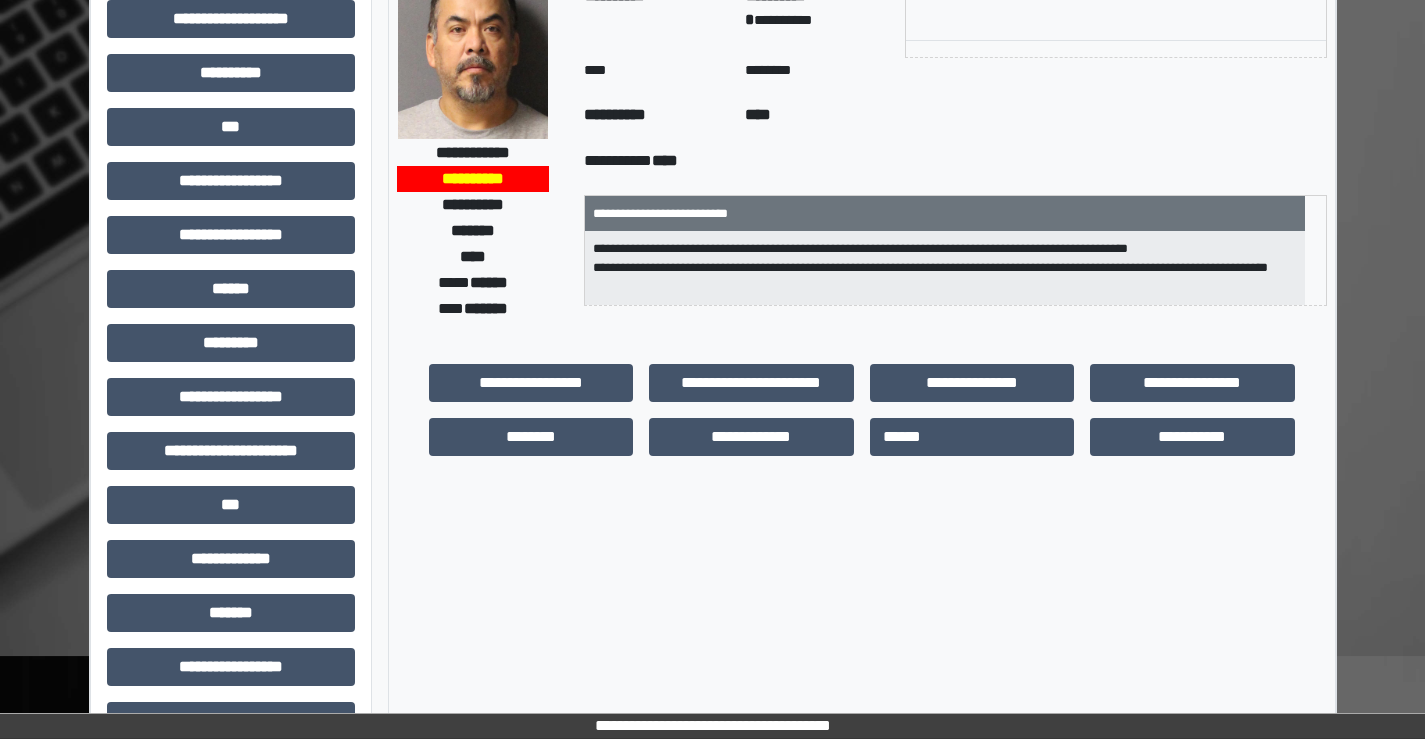 scroll, scrollTop: 200, scrollLeft: 0, axis: vertical 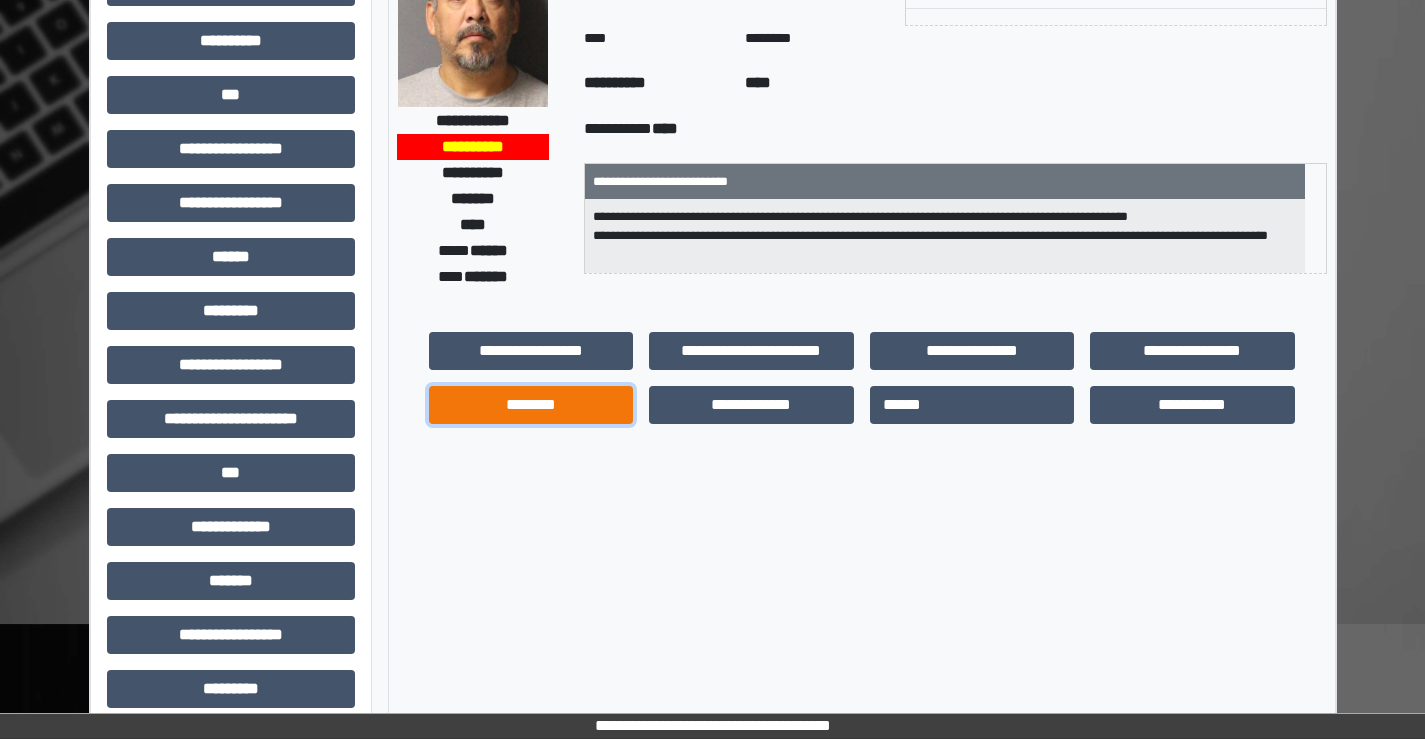 click on "********" at bounding box center (531, 405) 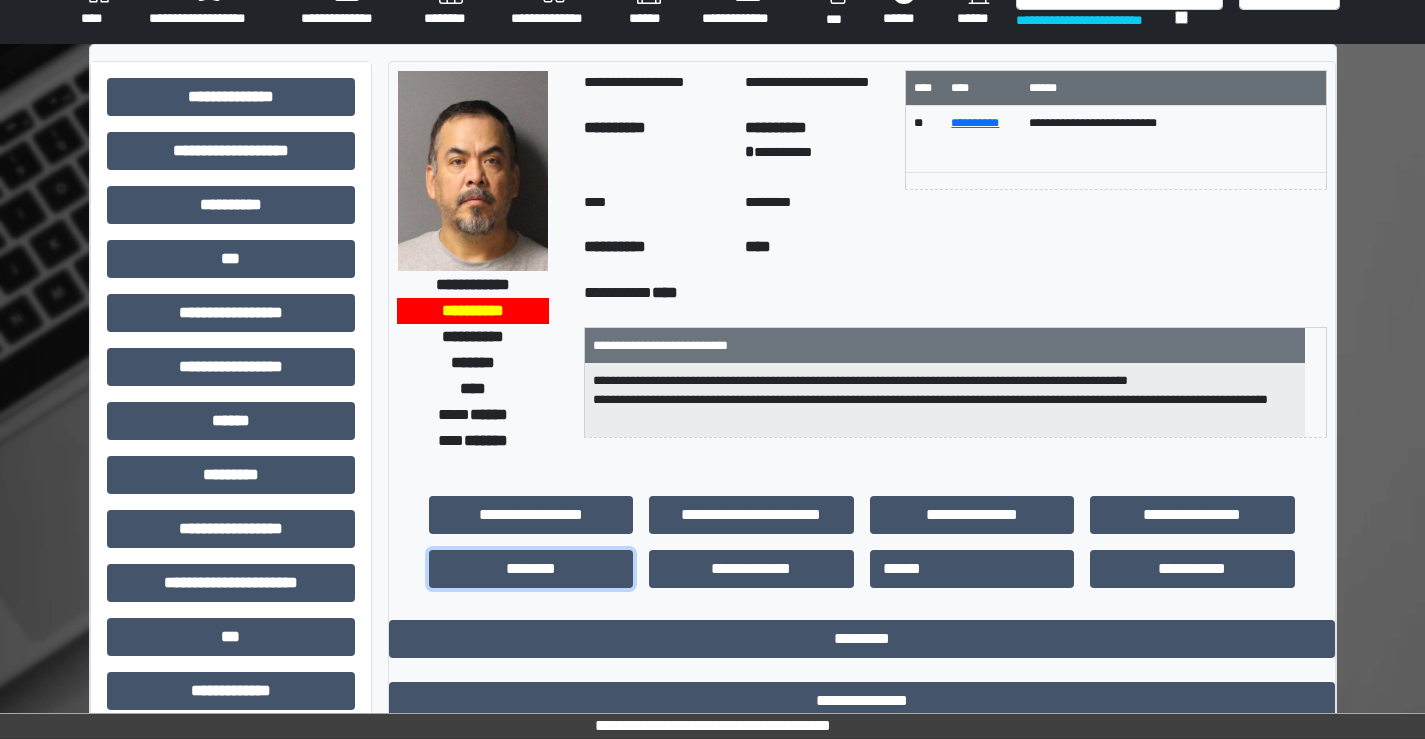 scroll, scrollTop: 0, scrollLeft: 0, axis: both 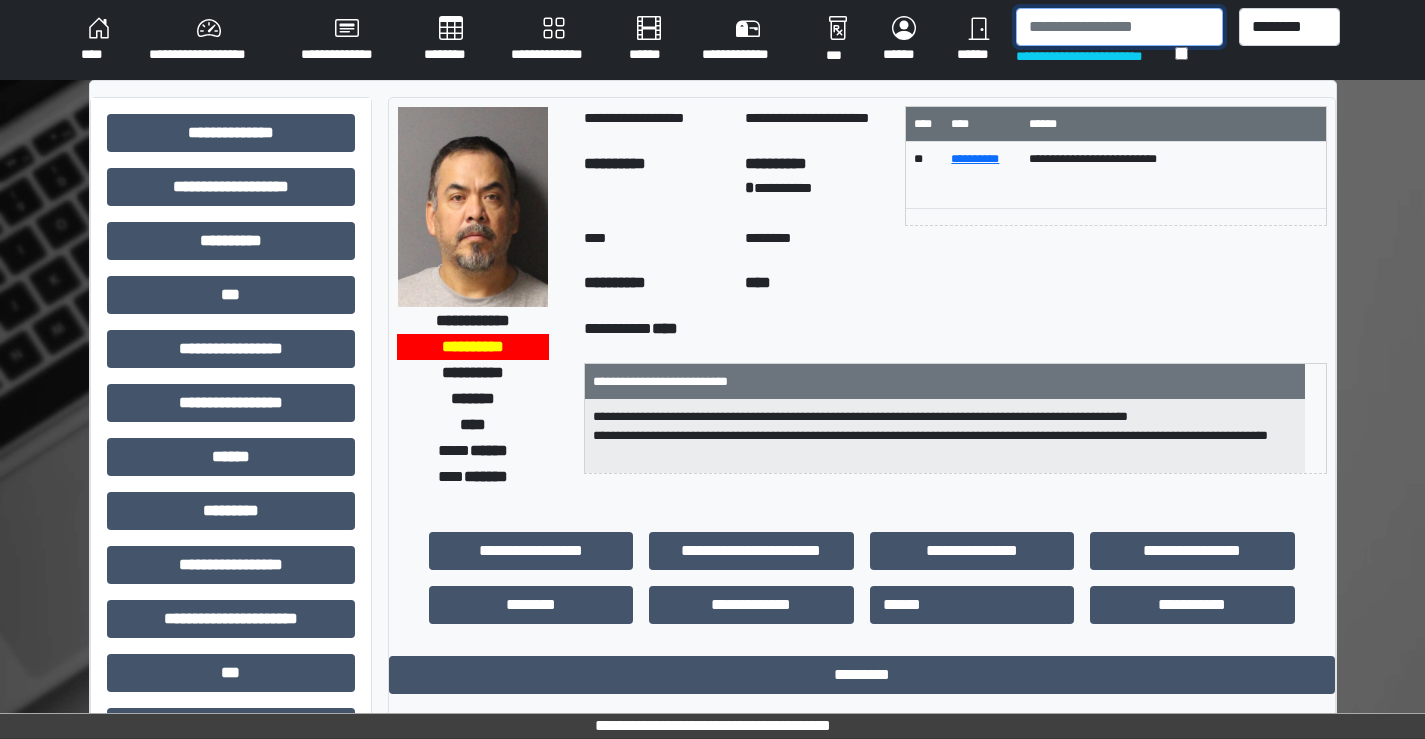 click at bounding box center [1119, 27] 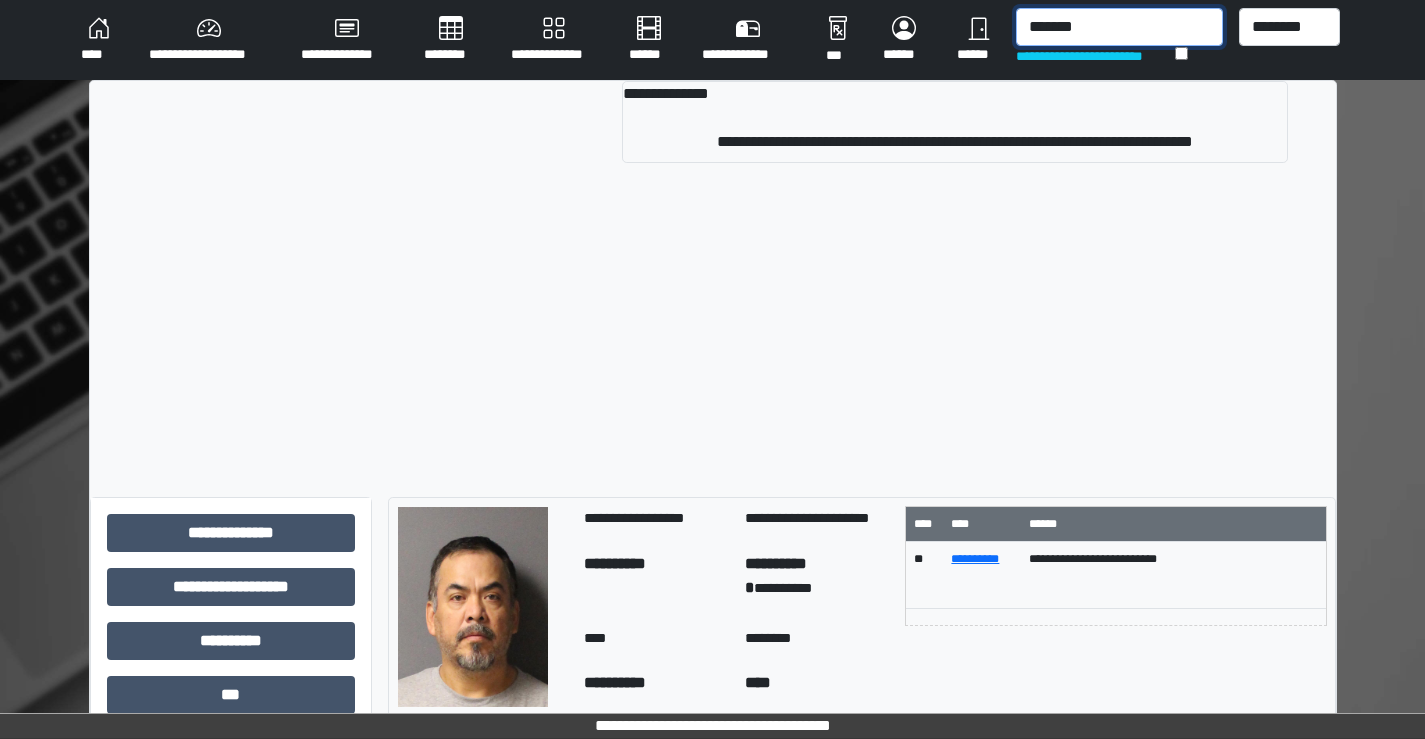 type on "*******" 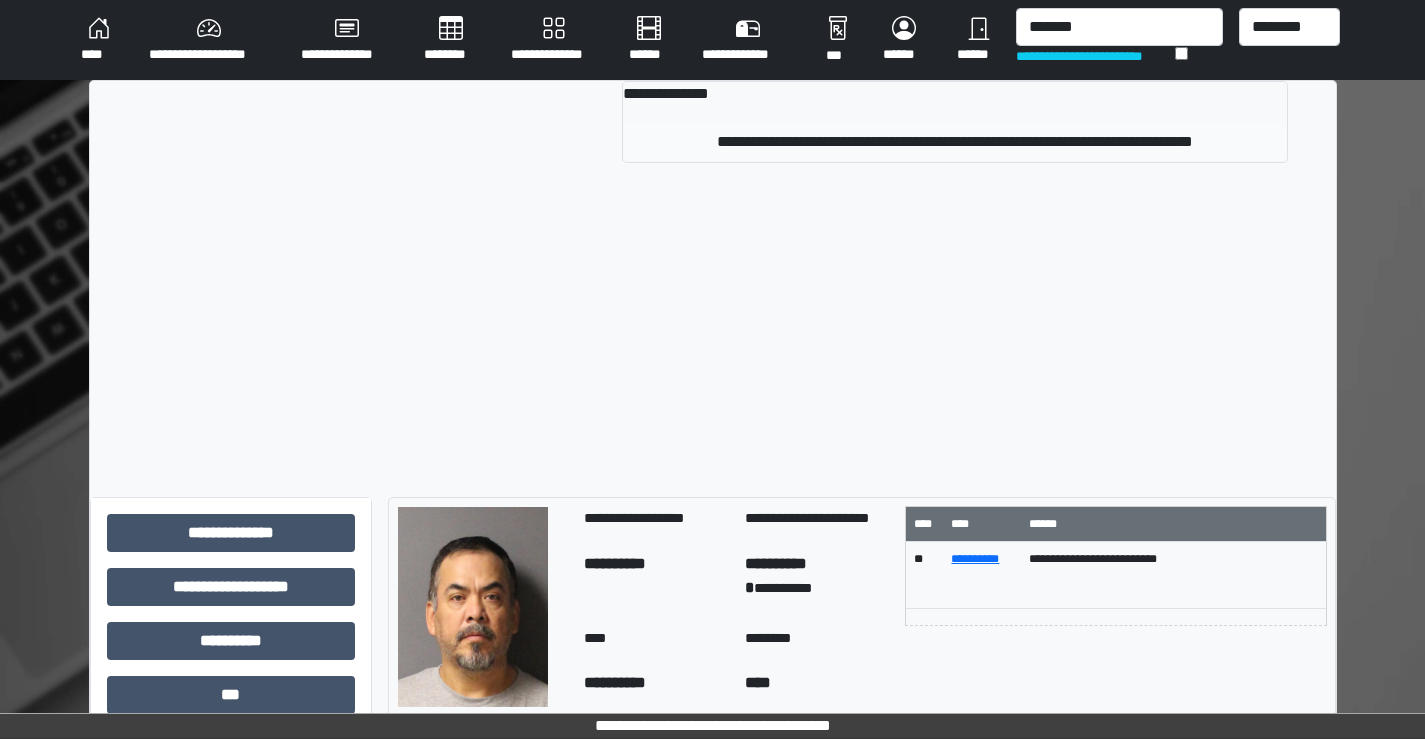 click on "**********" at bounding box center (955, 122) 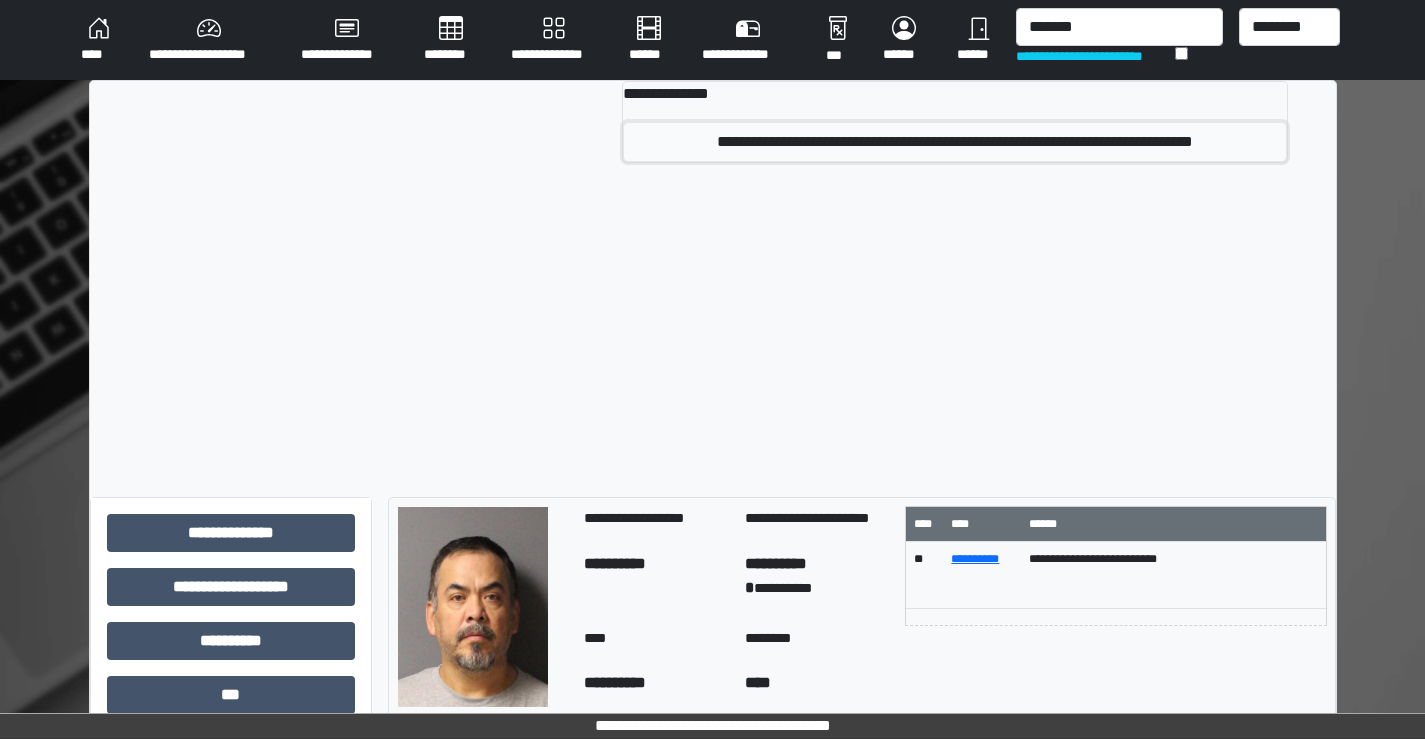 click on "**********" at bounding box center (955, 142) 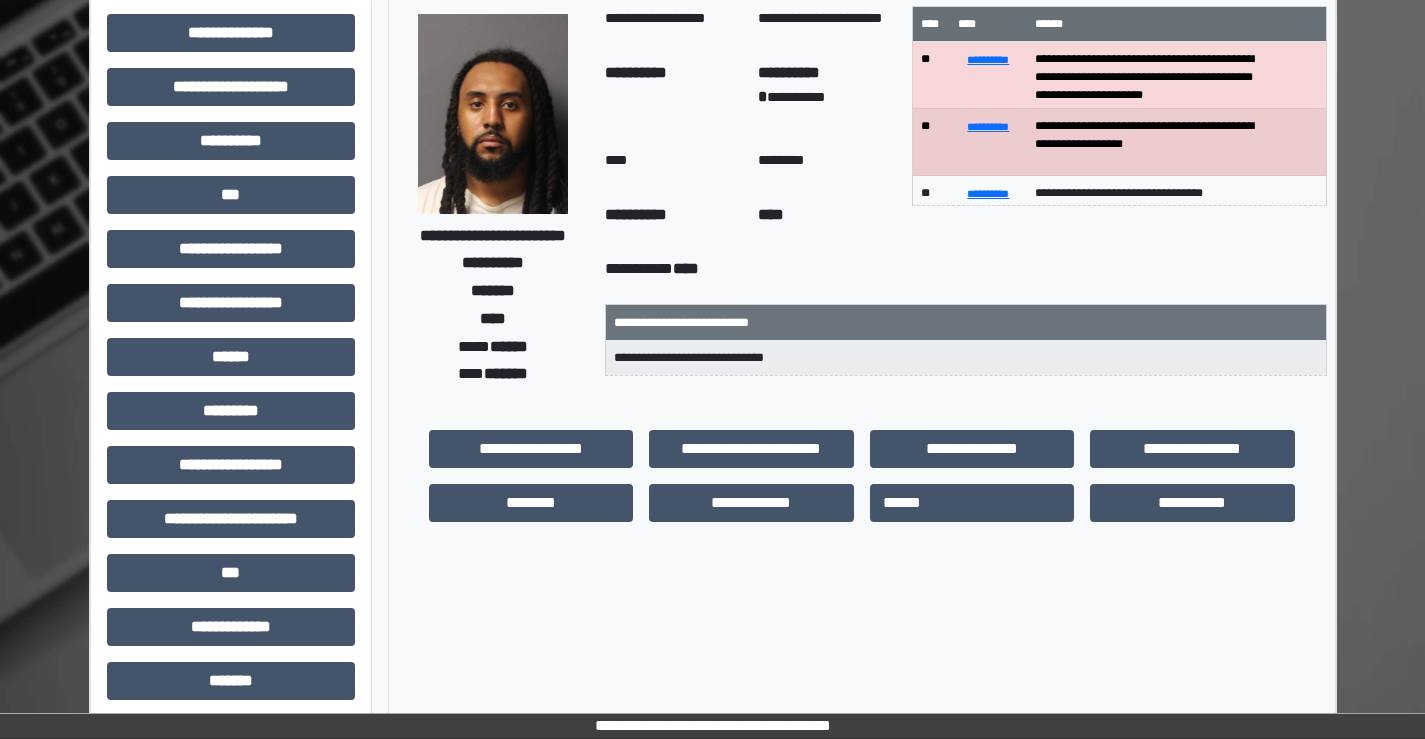 scroll, scrollTop: 0, scrollLeft: 0, axis: both 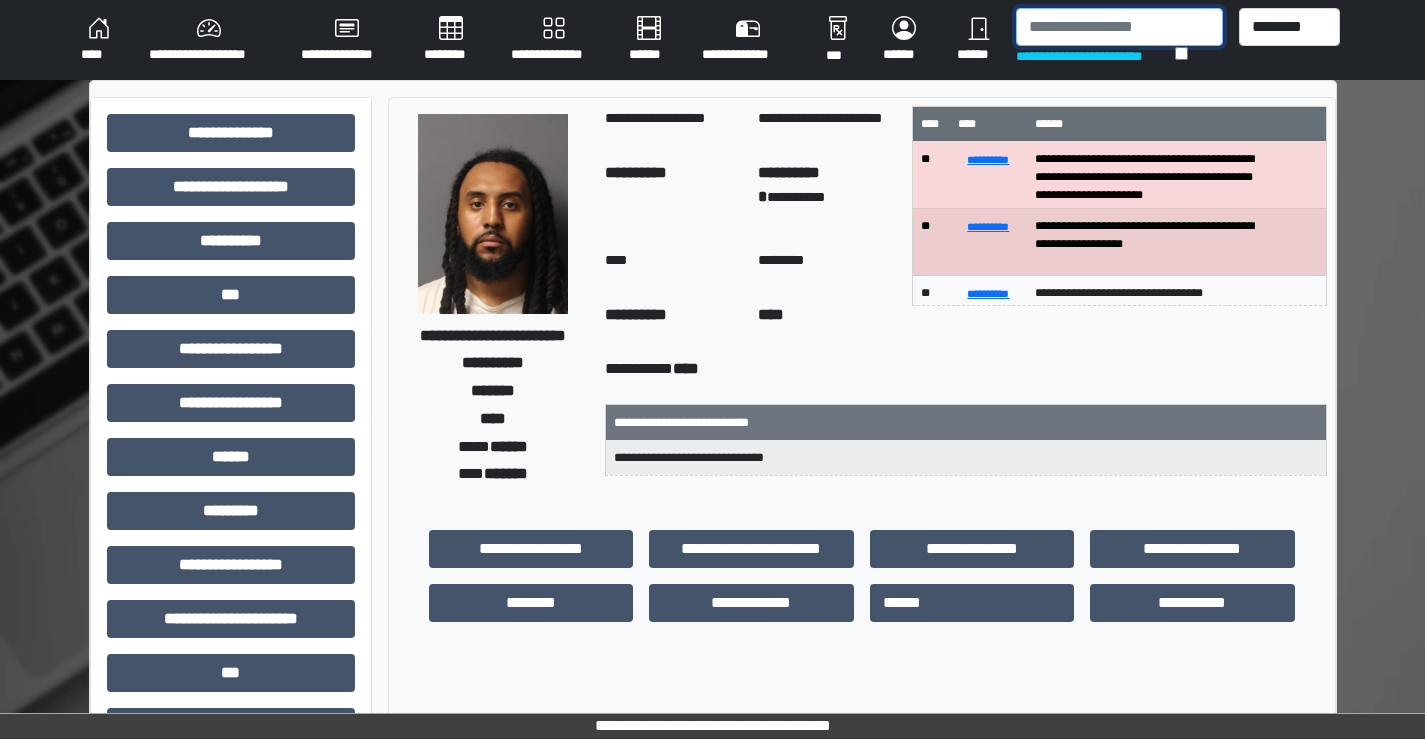 click at bounding box center [1119, 27] 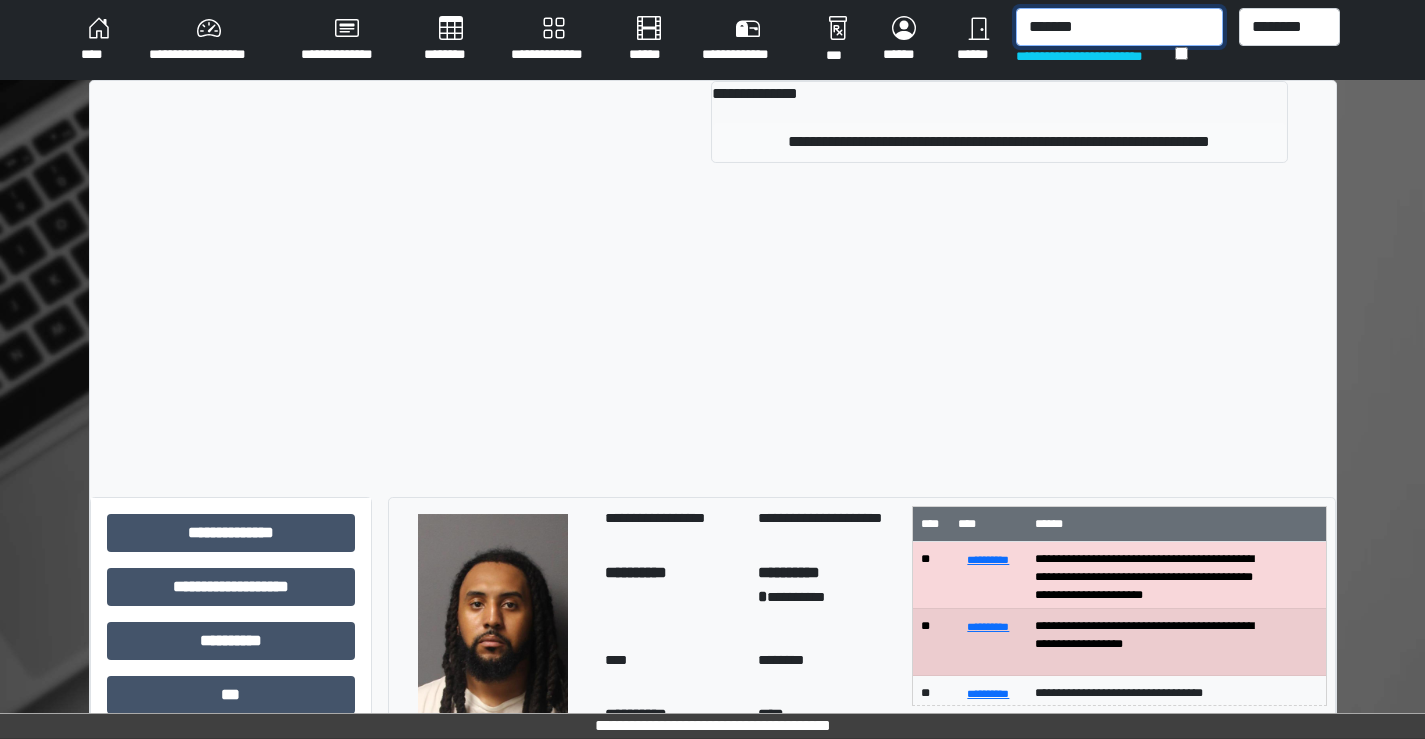 type on "*******" 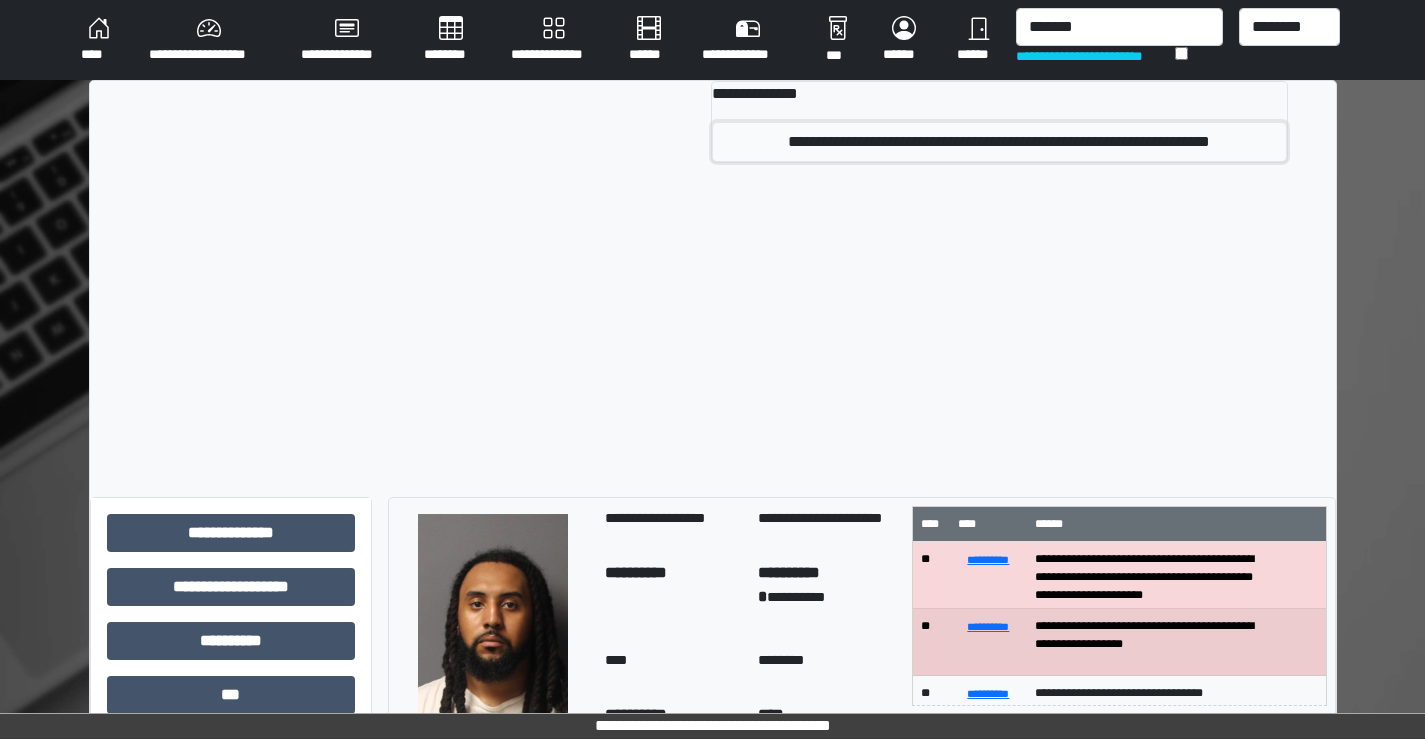 click on "**********" at bounding box center (999, 142) 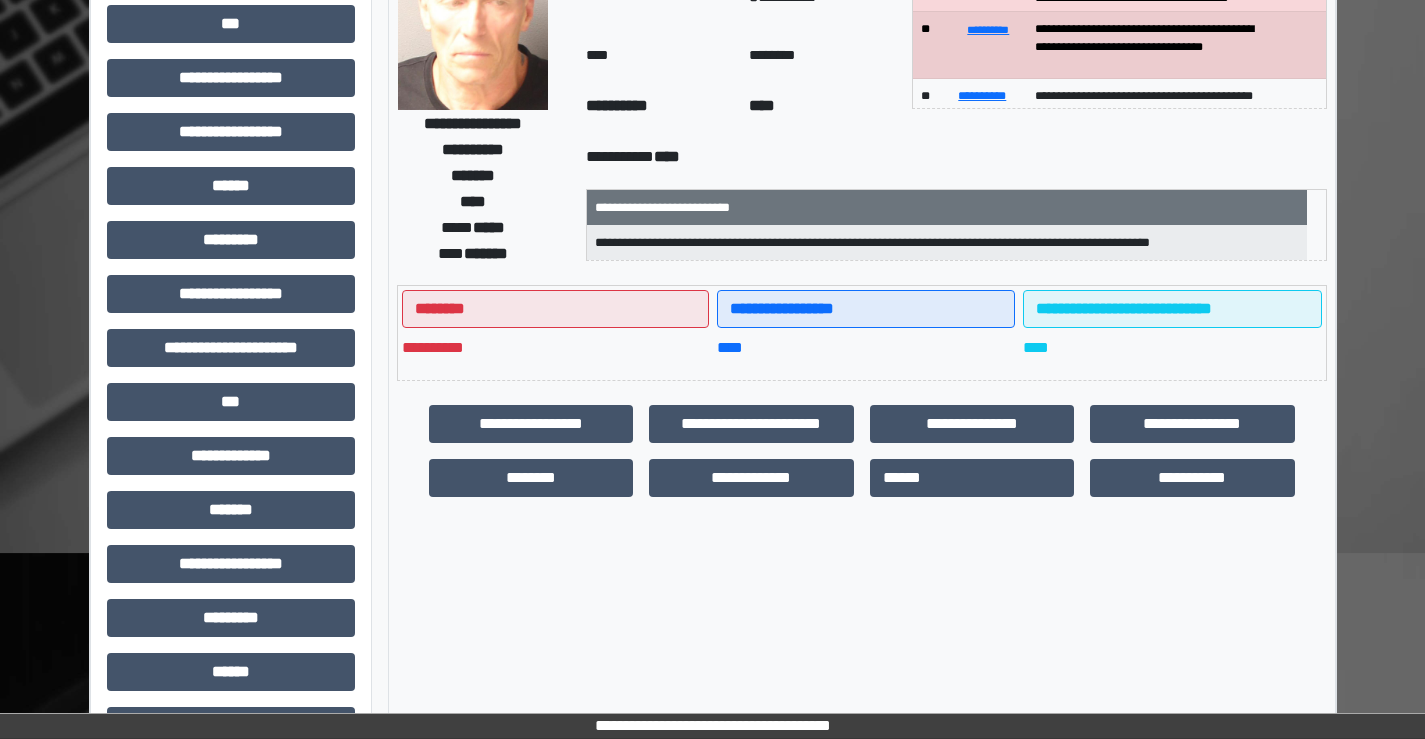 scroll, scrollTop: 300, scrollLeft: 0, axis: vertical 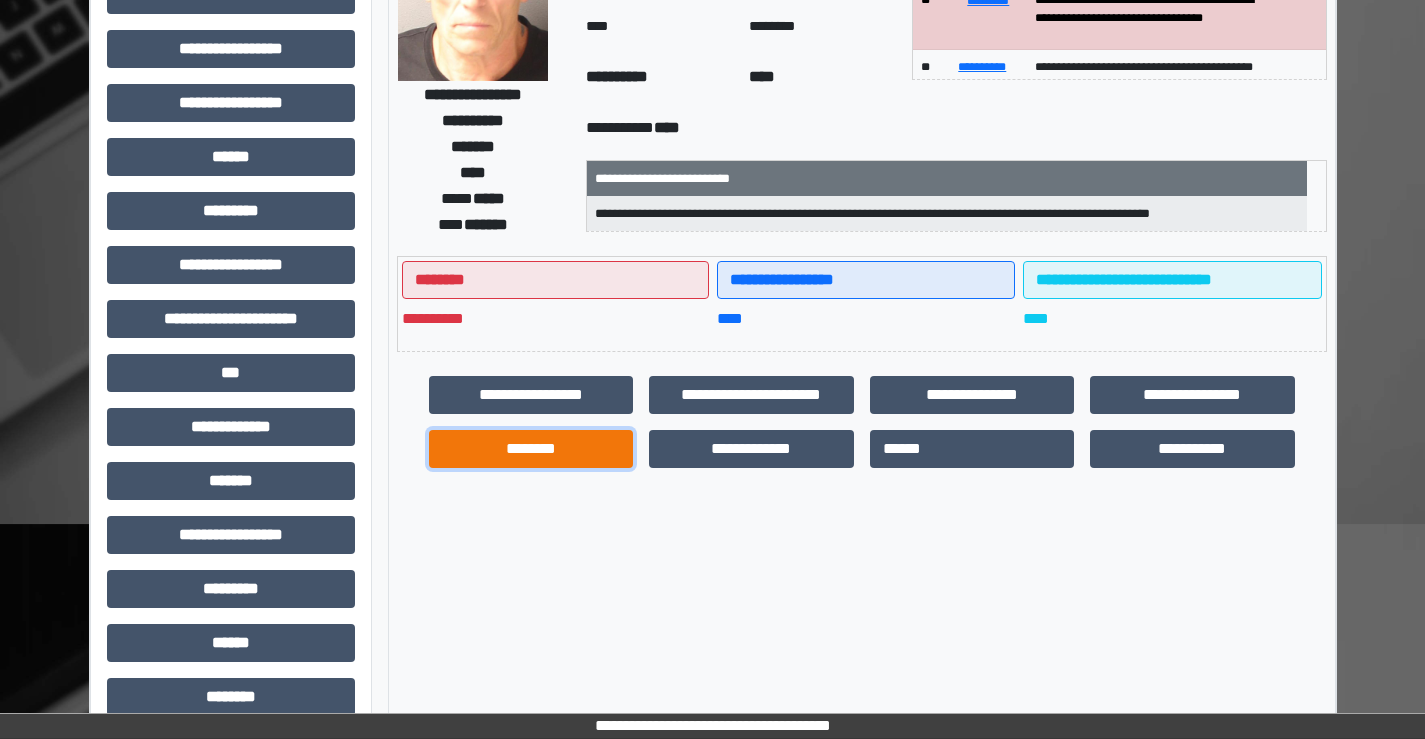 click on "********" at bounding box center (531, 449) 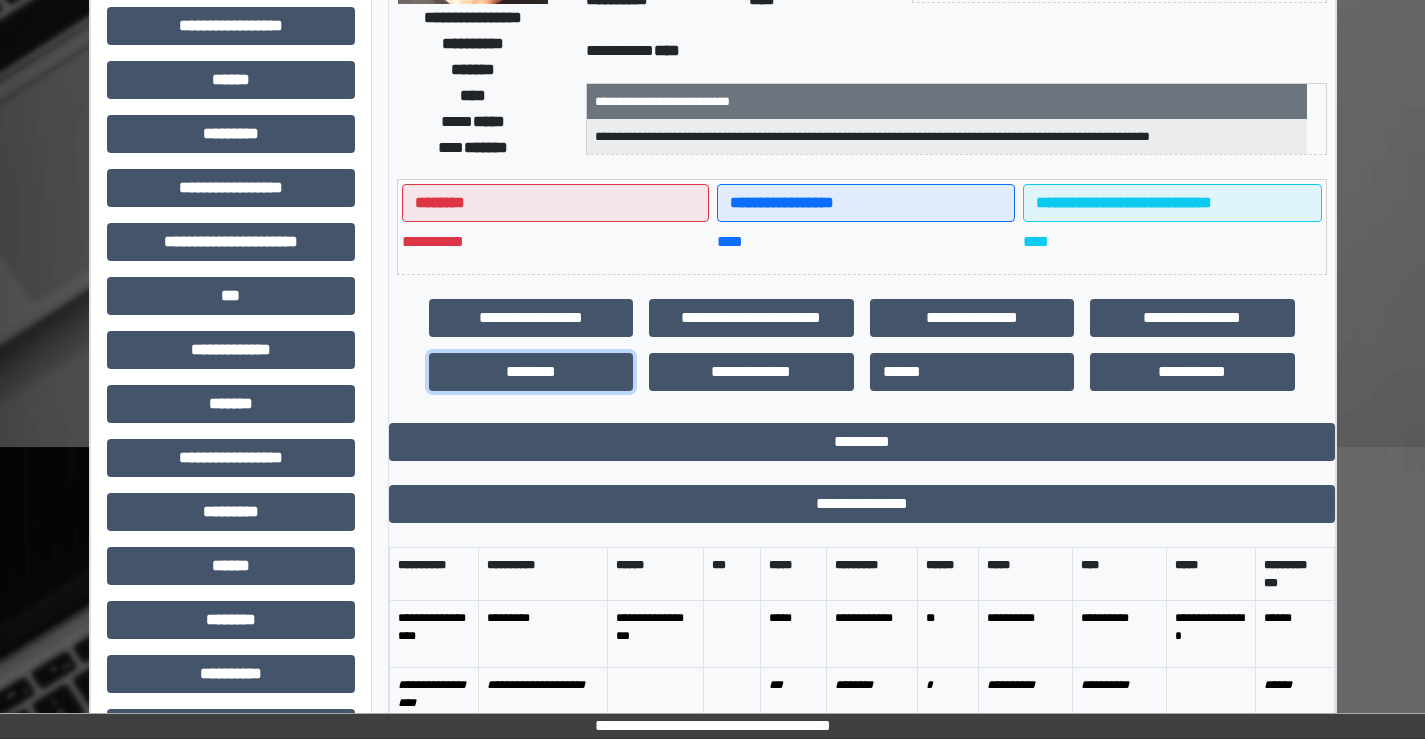 scroll, scrollTop: 0, scrollLeft: 0, axis: both 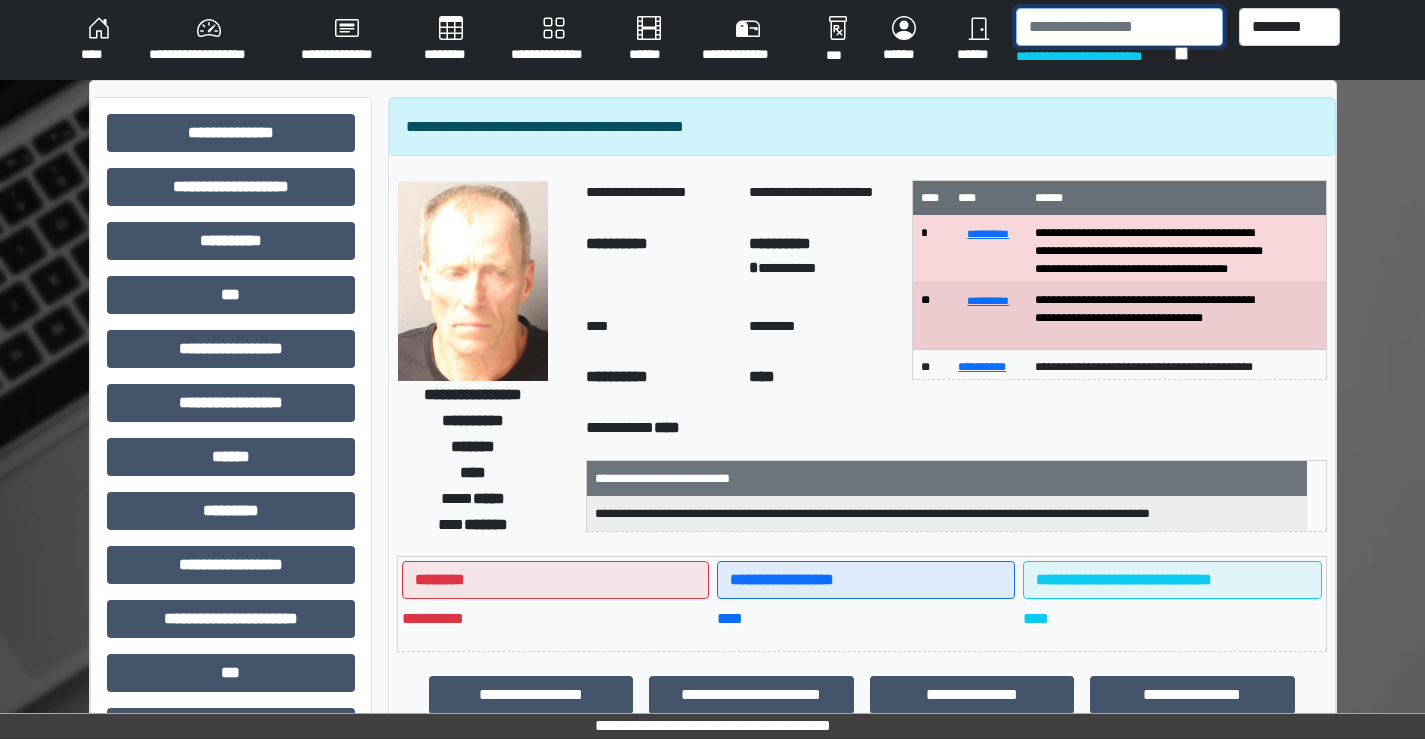 click at bounding box center (1119, 27) 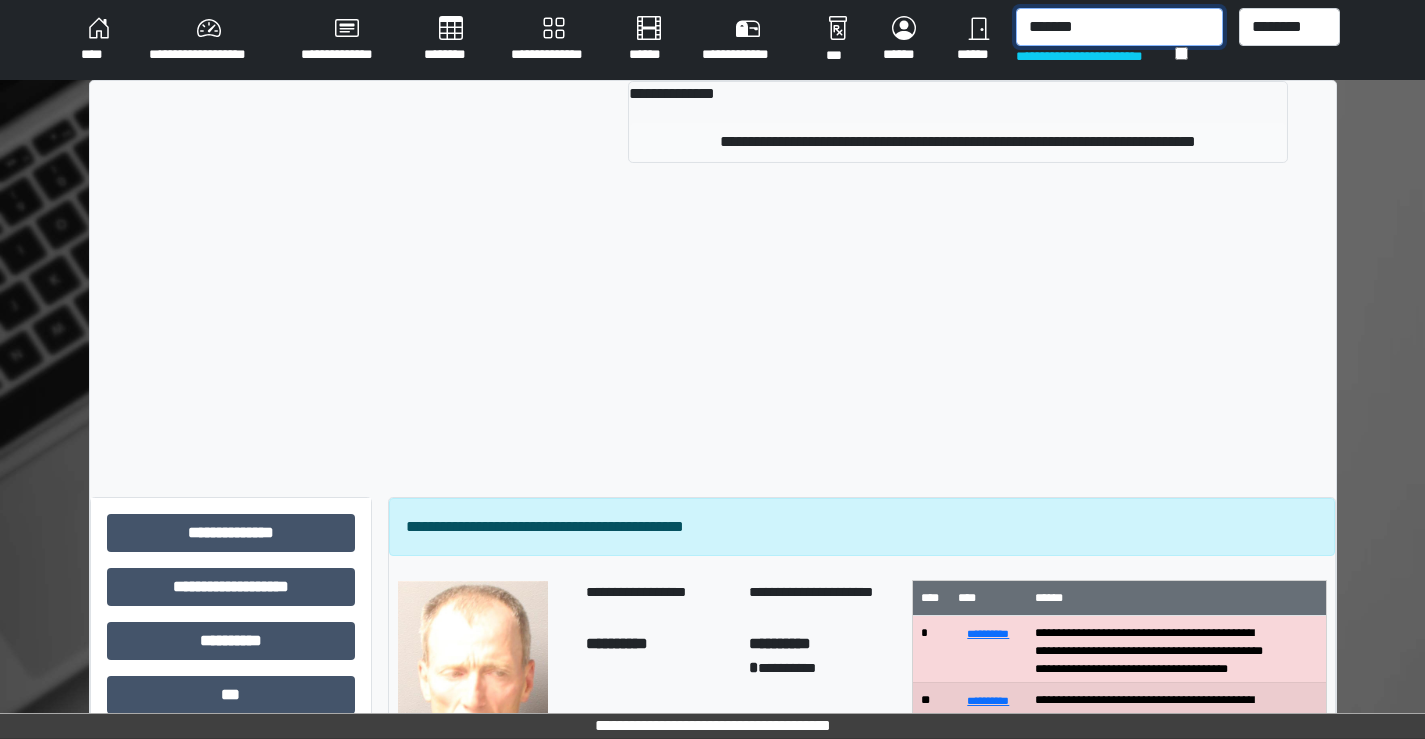 type on "*******" 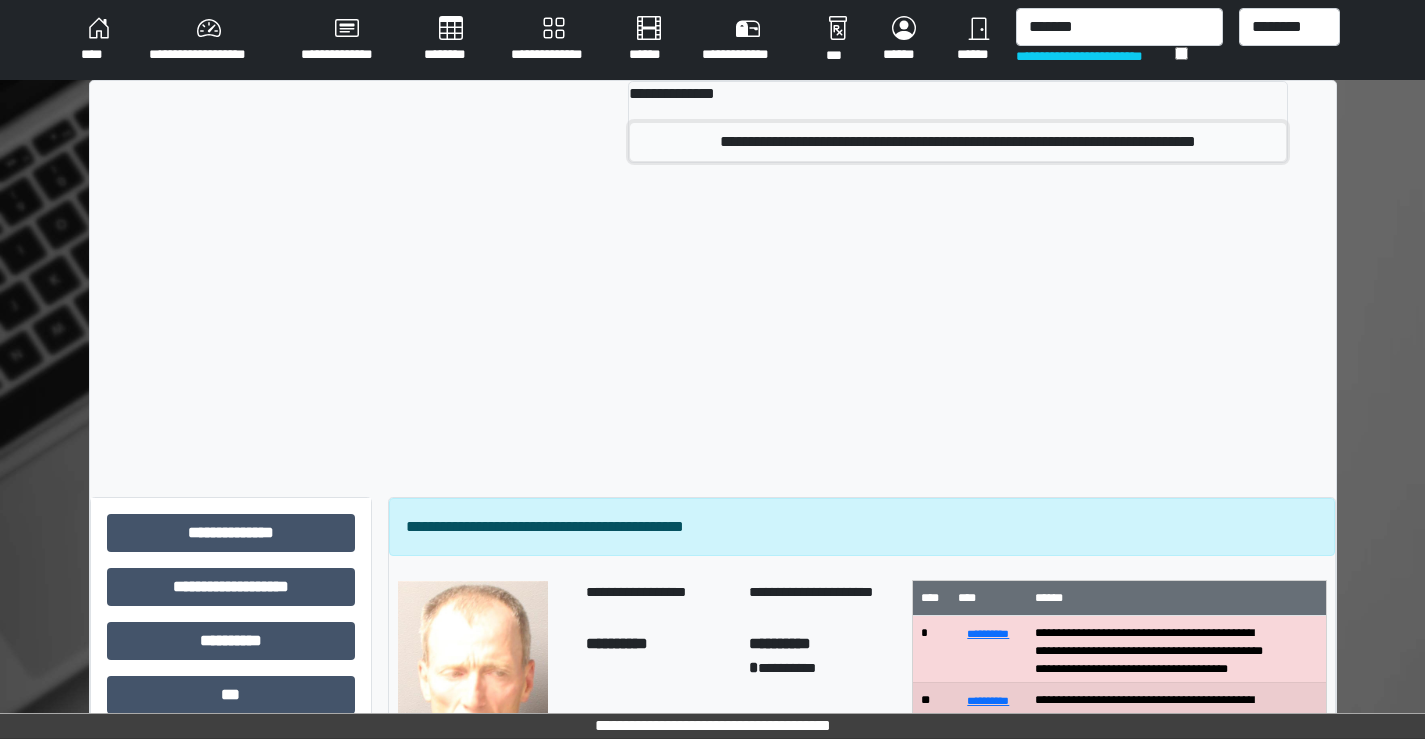 click on "**********" at bounding box center [958, 142] 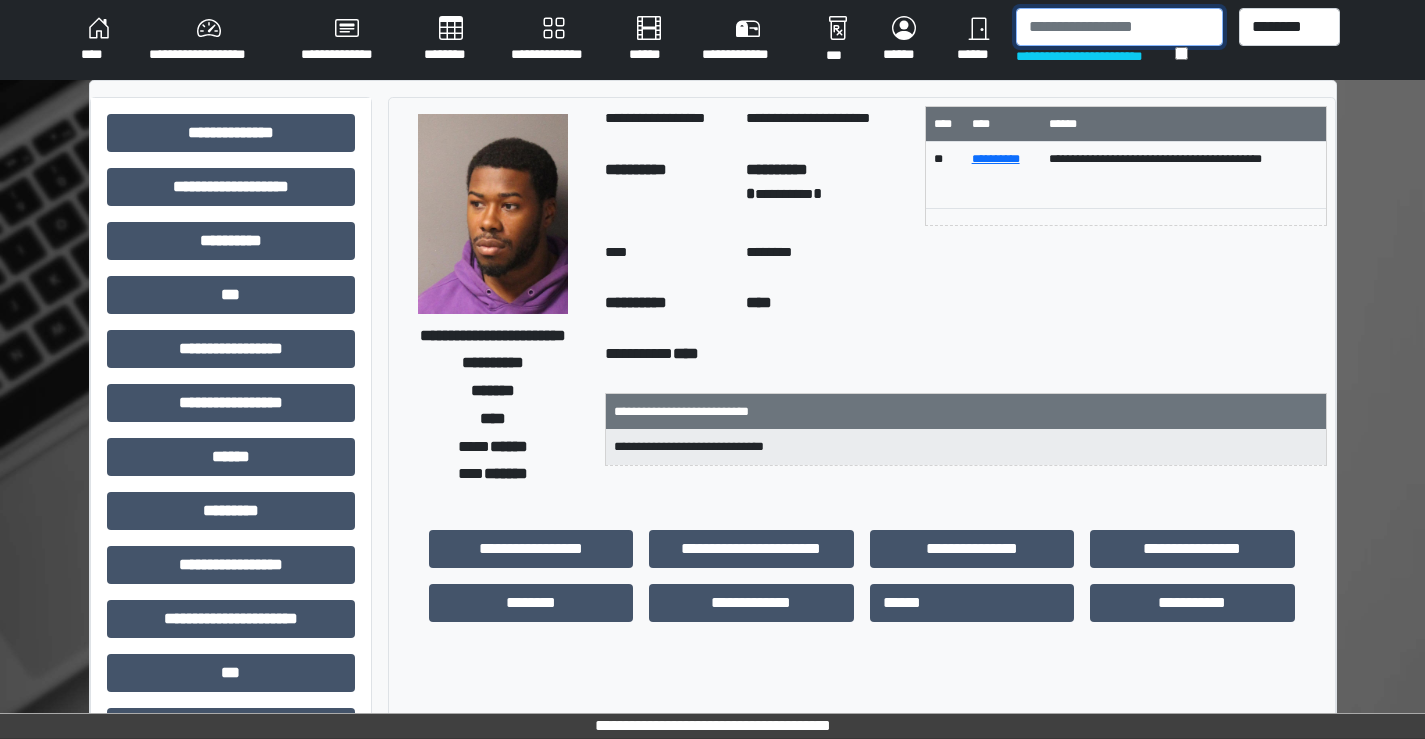 click at bounding box center [1119, 27] 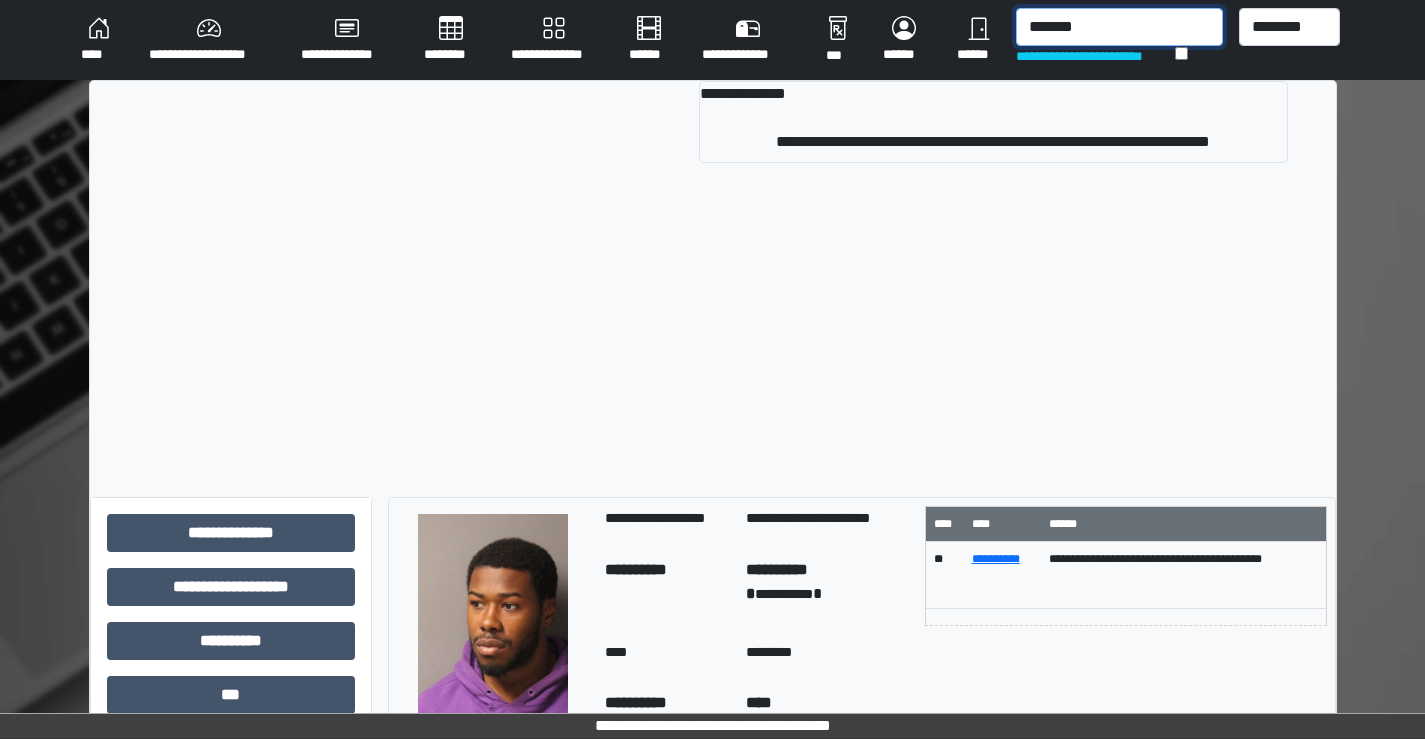 type on "*******" 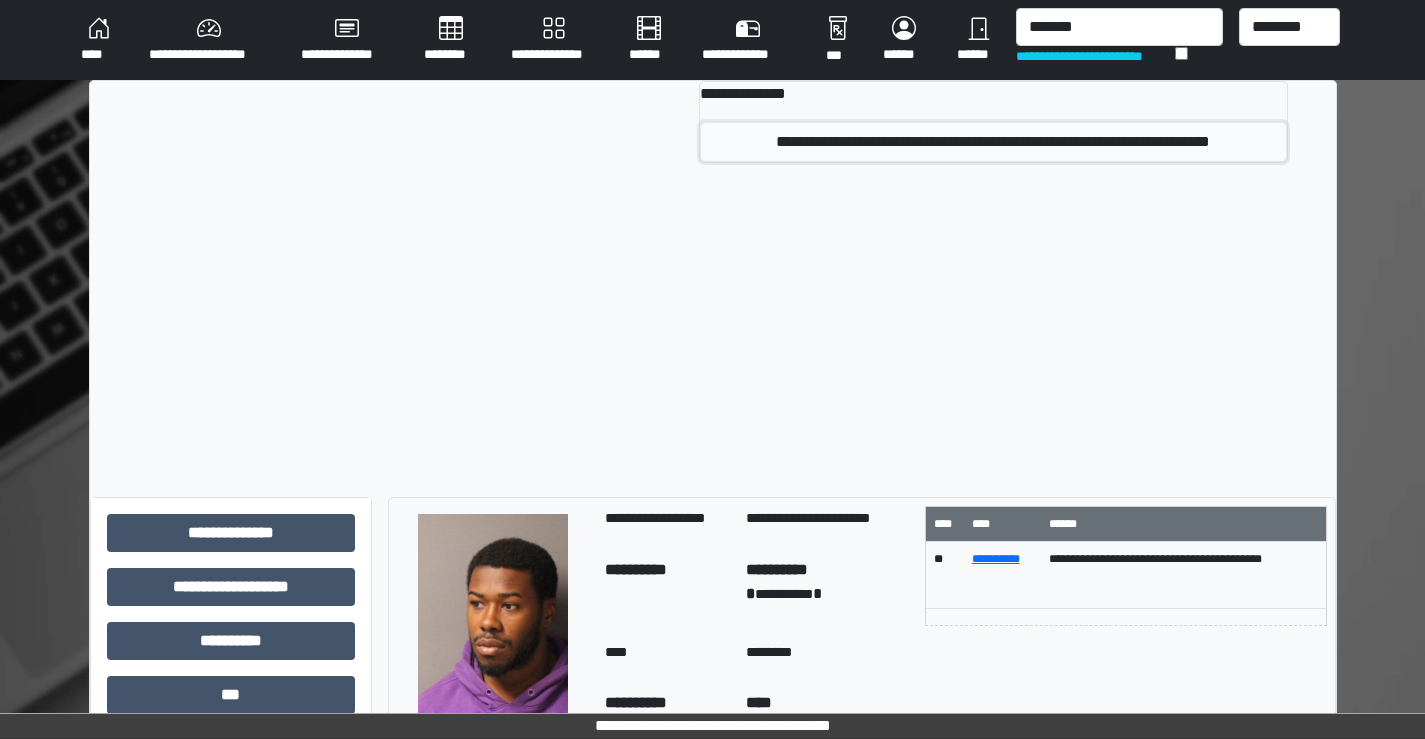 click on "**********" at bounding box center (993, 142) 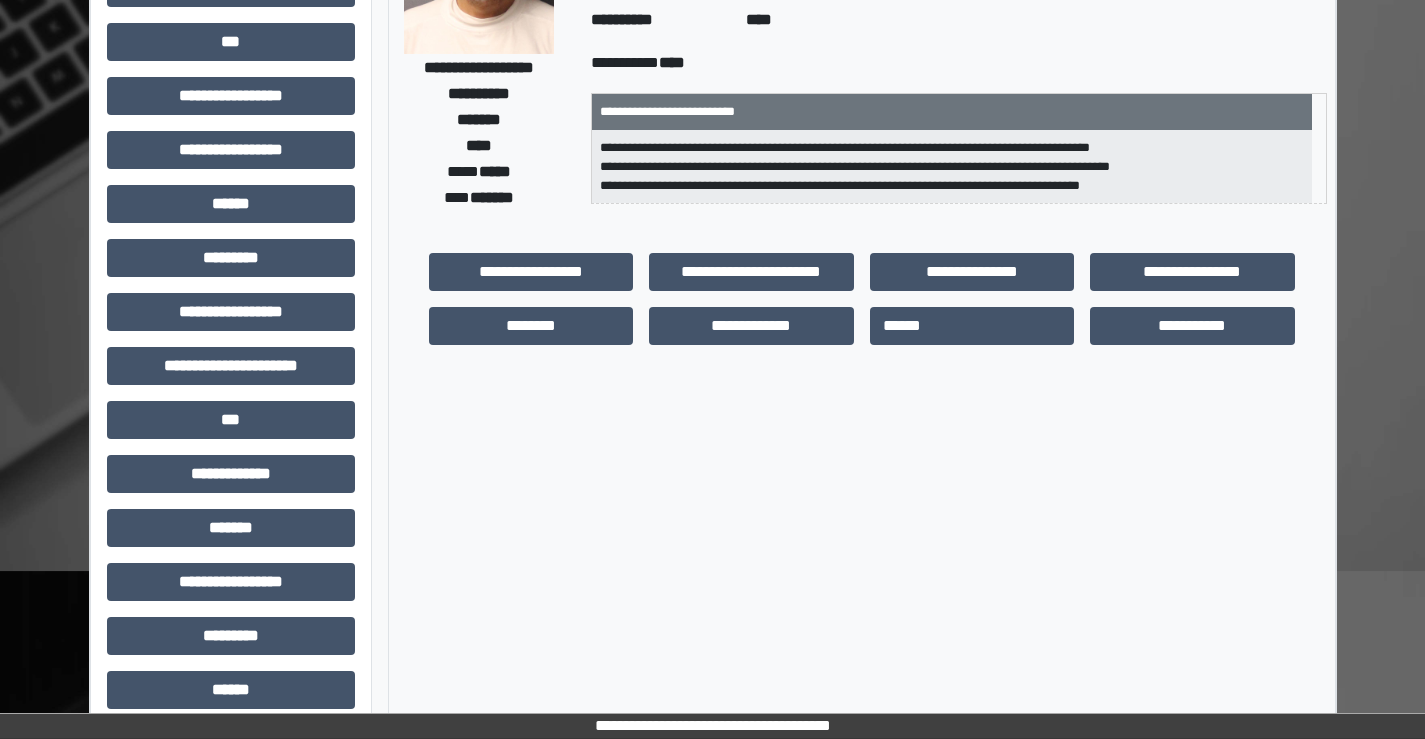 scroll, scrollTop: 300, scrollLeft: 0, axis: vertical 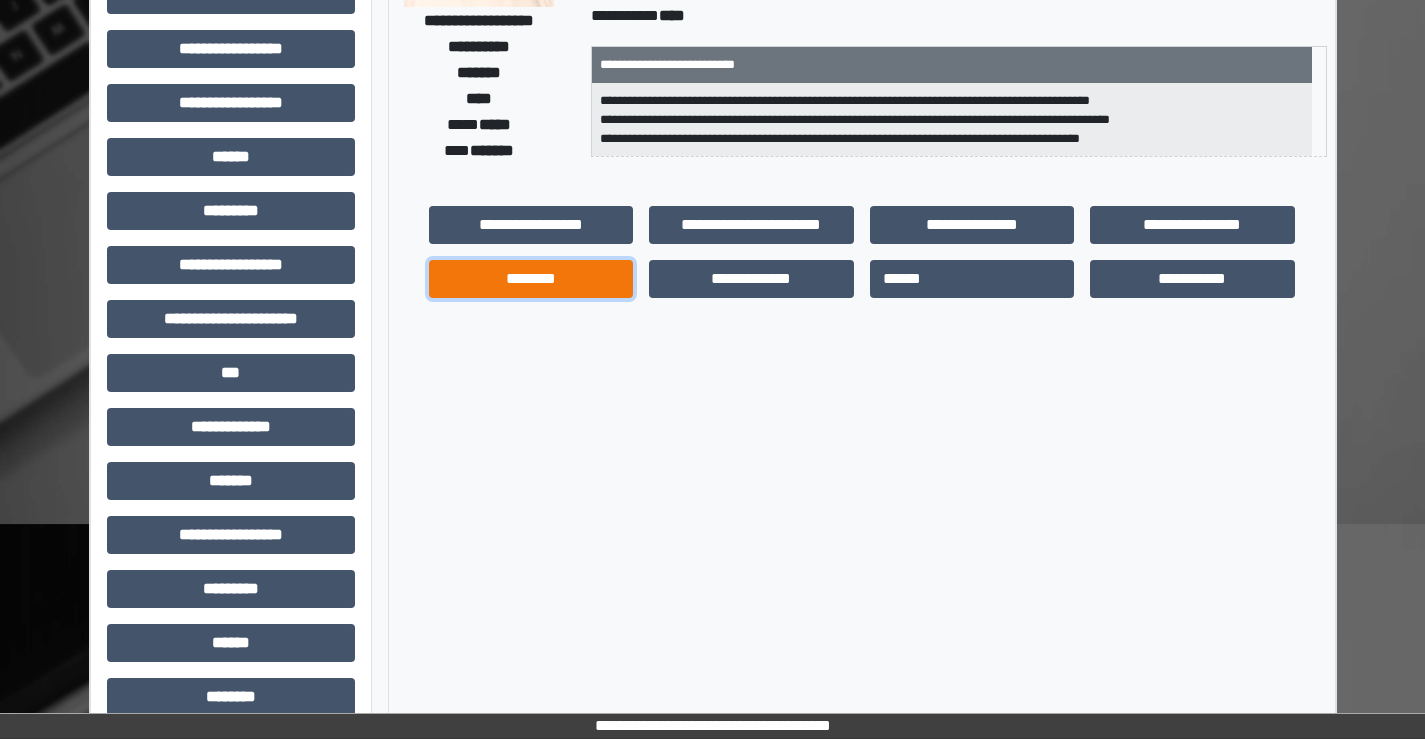 click on "********" at bounding box center [531, 279] 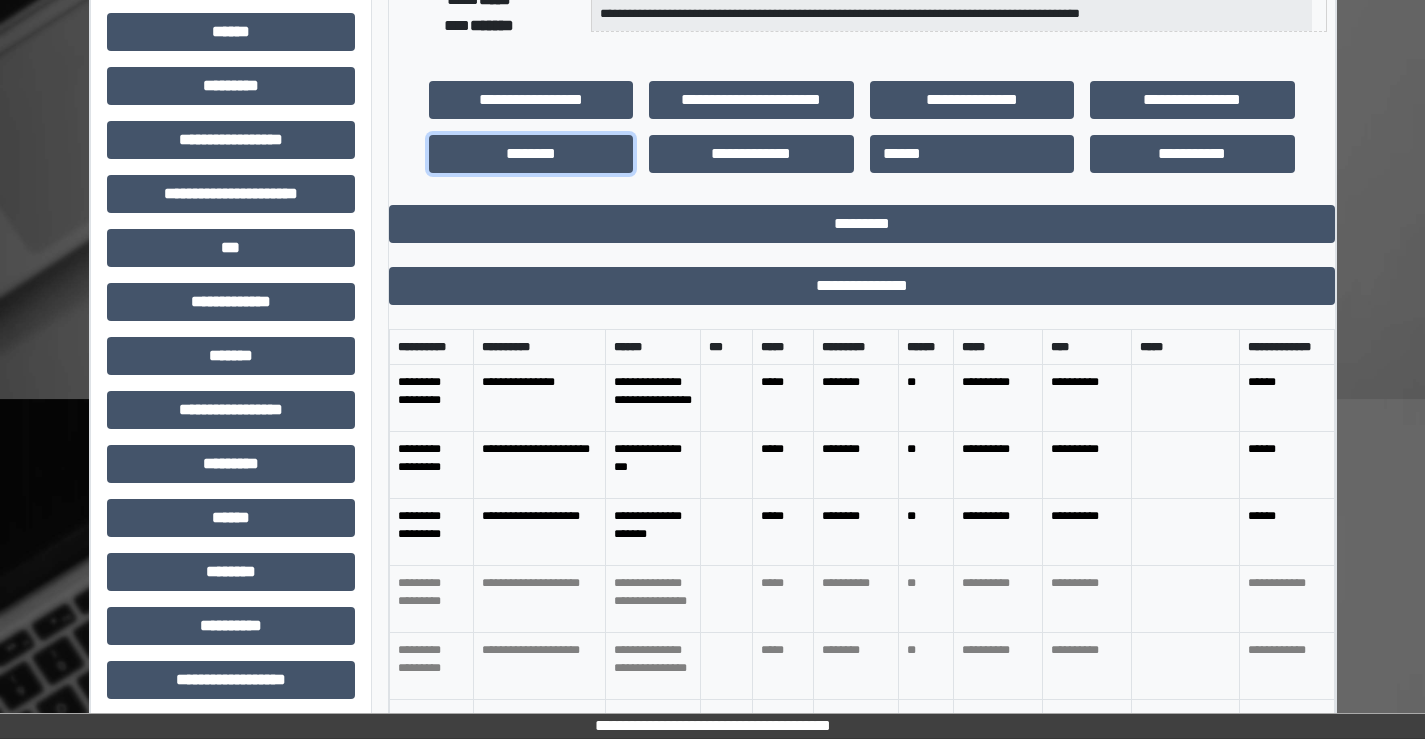 scroll, scrollTop: 0, scrollLeft: 0, axis: both 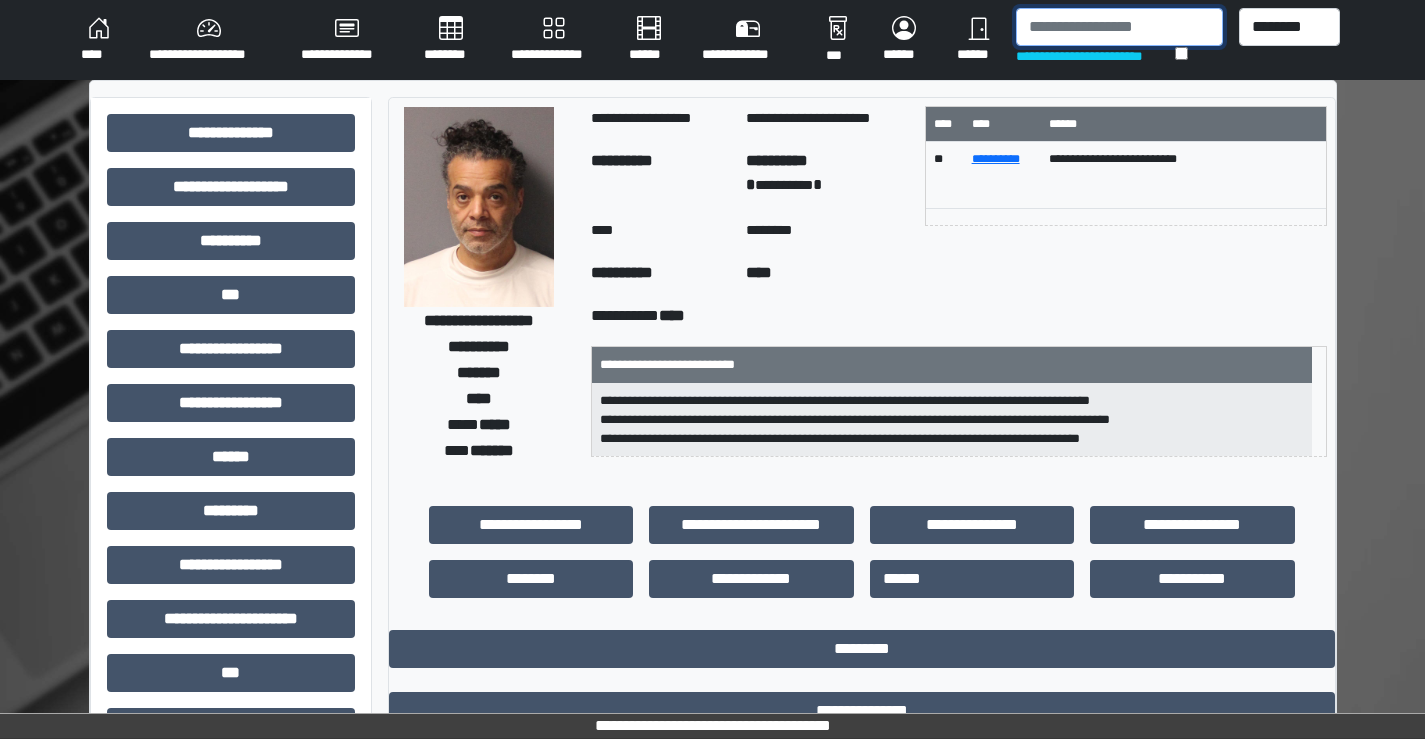 click at bounding box center [1119, 27] 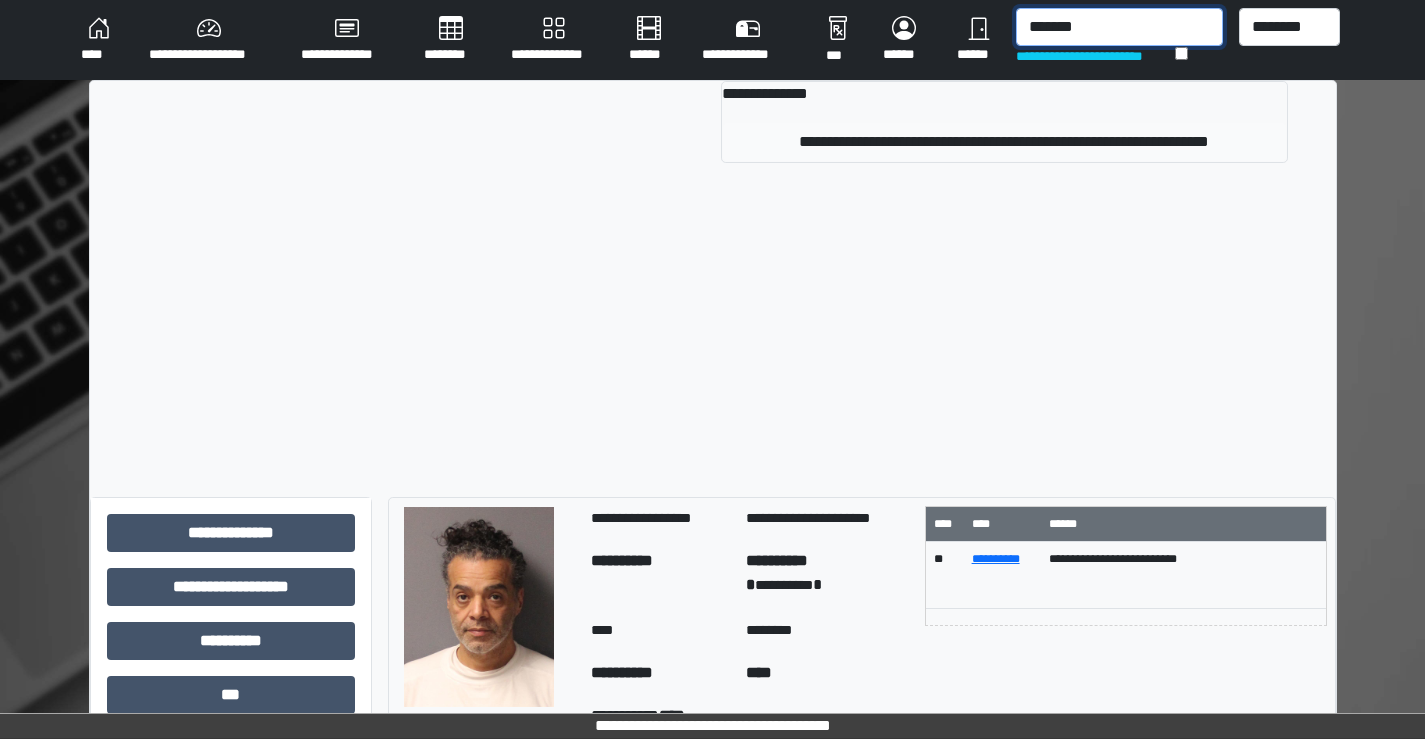 type on "*******" 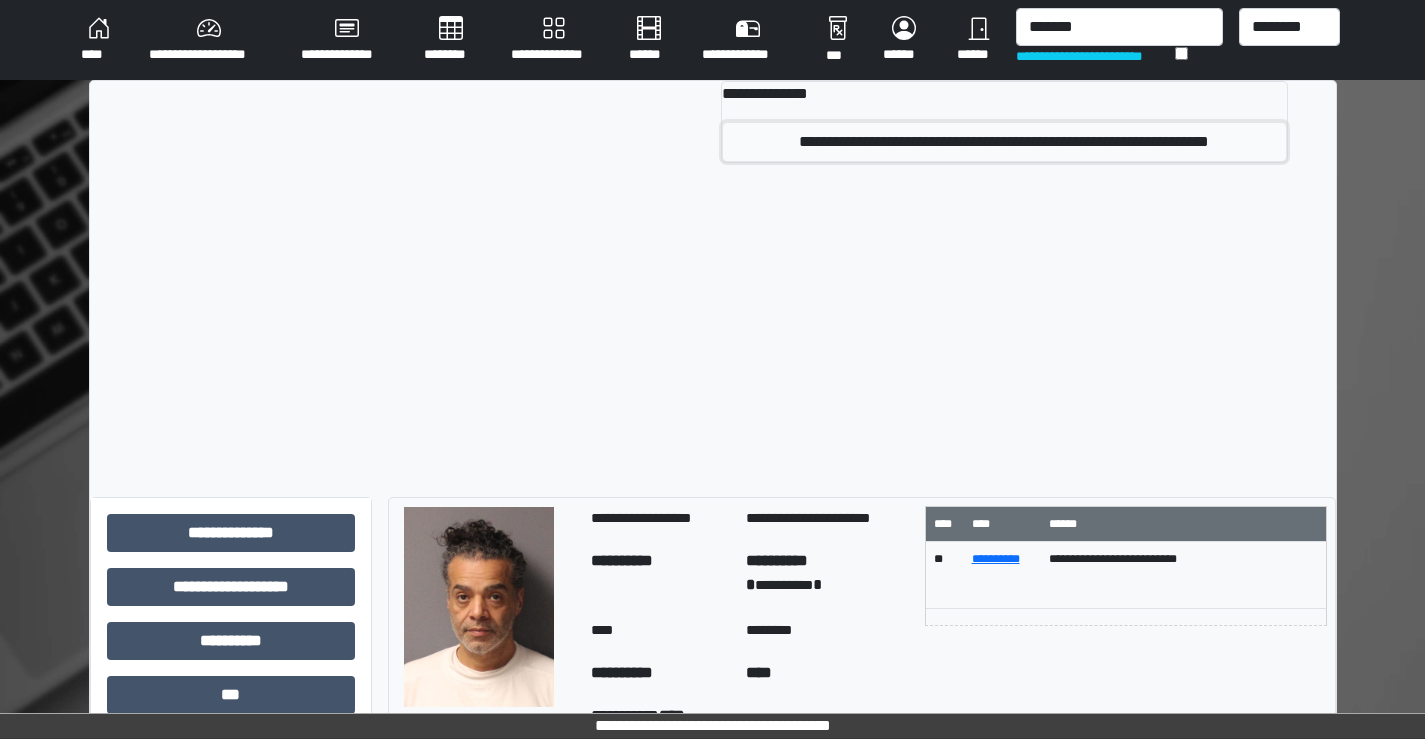 click on "**********" at bounding box center [1004, 142] 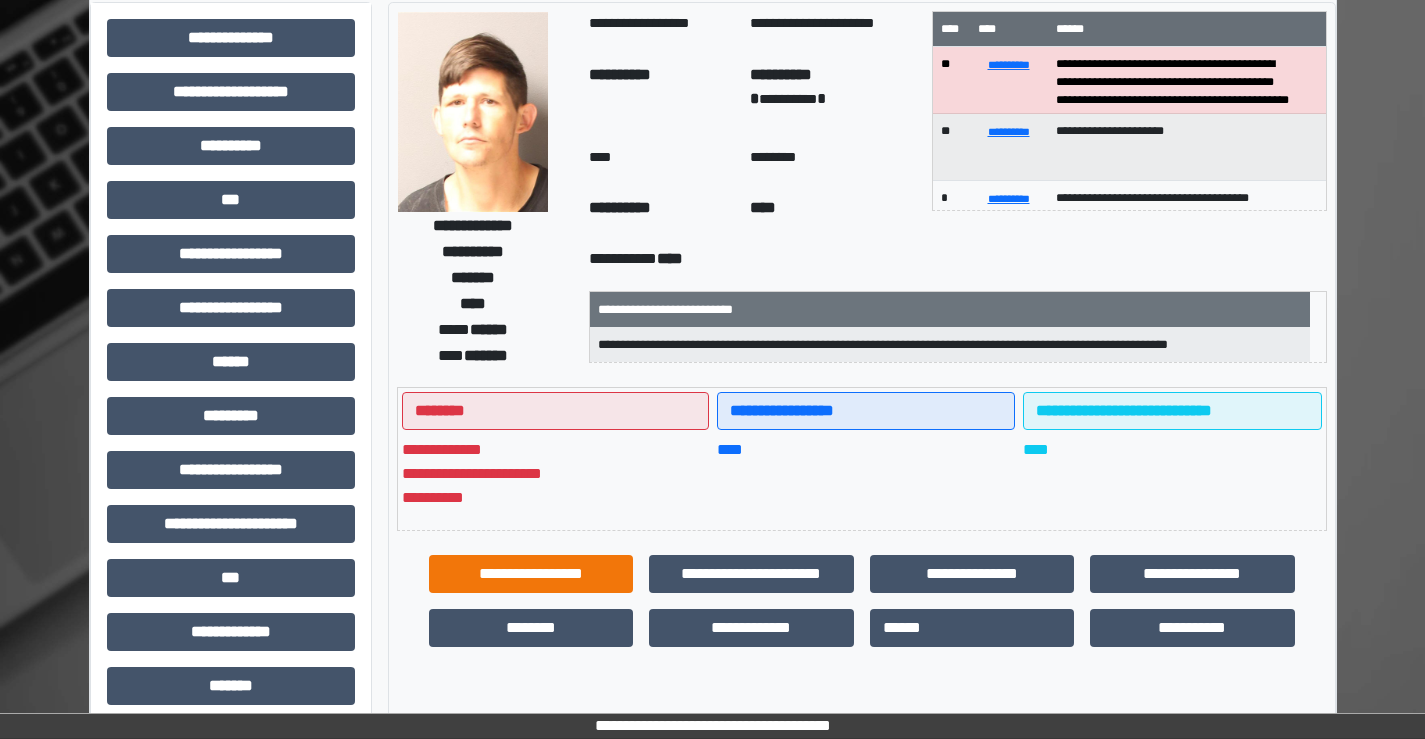 scroll, scrollTop: 400, scrollLeft: 0, axis: vertical 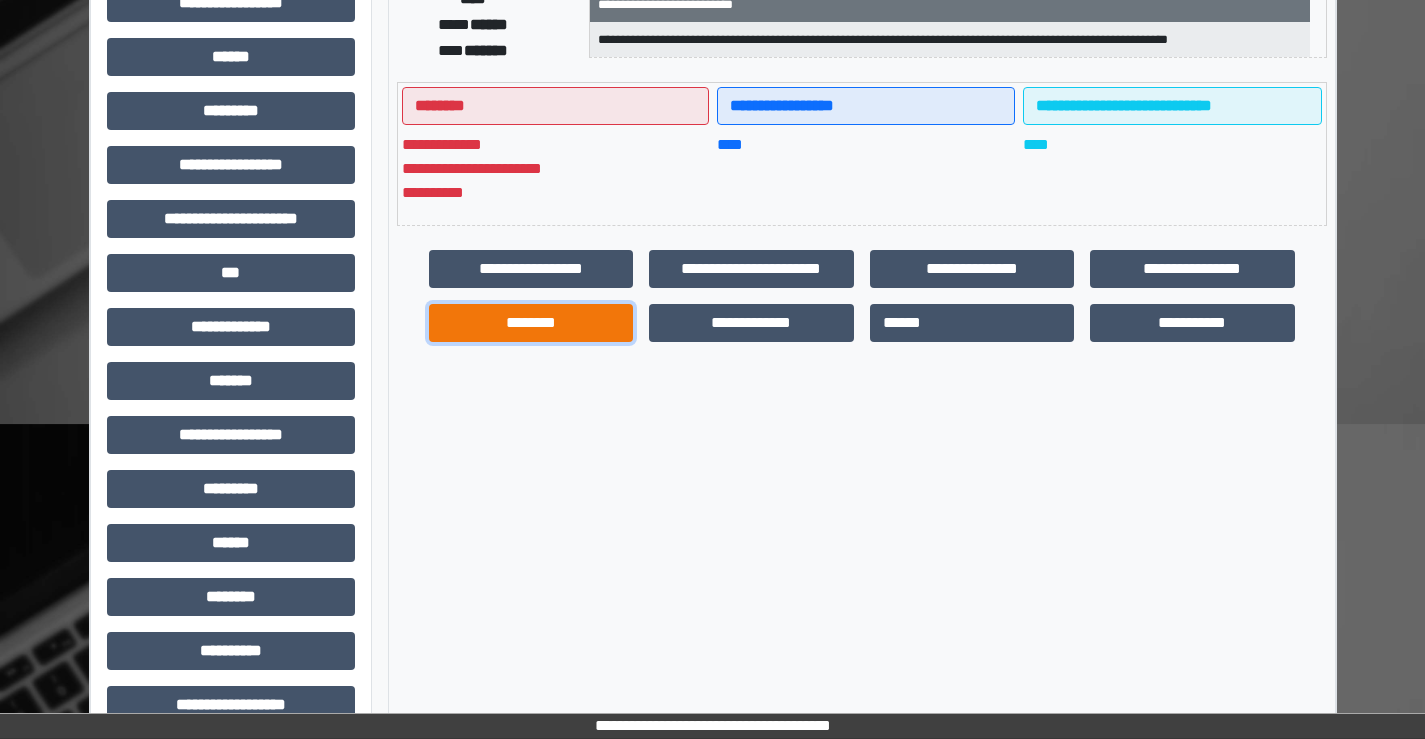 click on "********" at bounding box center (531, 323) 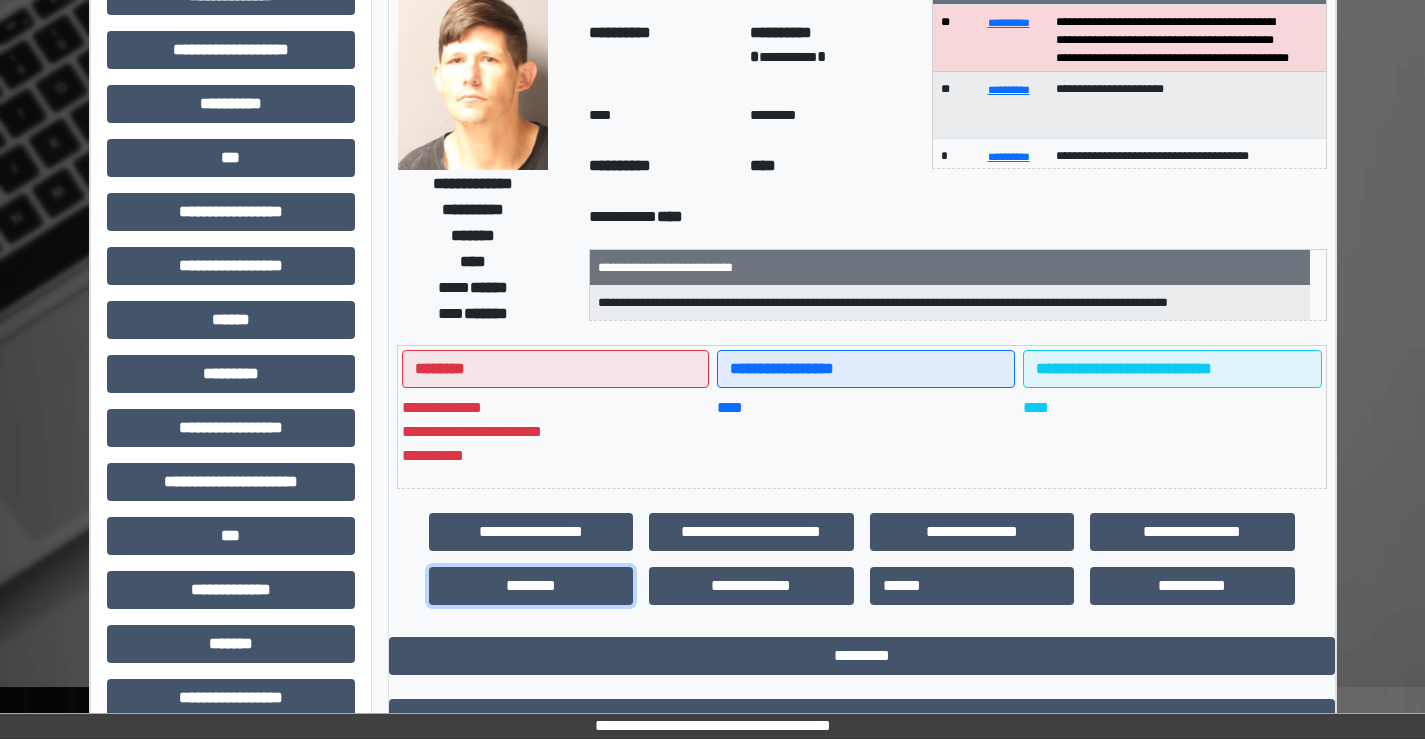 scroll, scrollTop: 0, scrollLeft: 0, axis: both 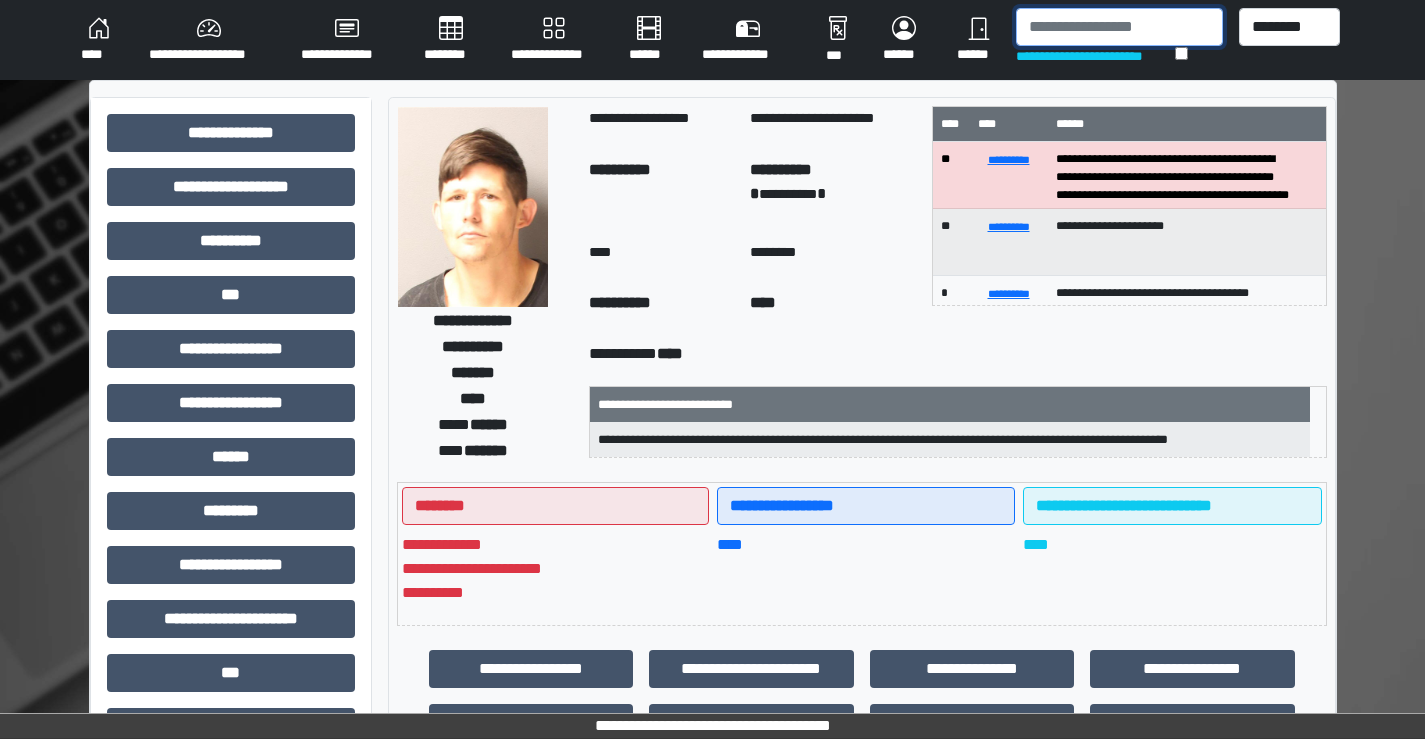 click at bounding box center [1119, 27] 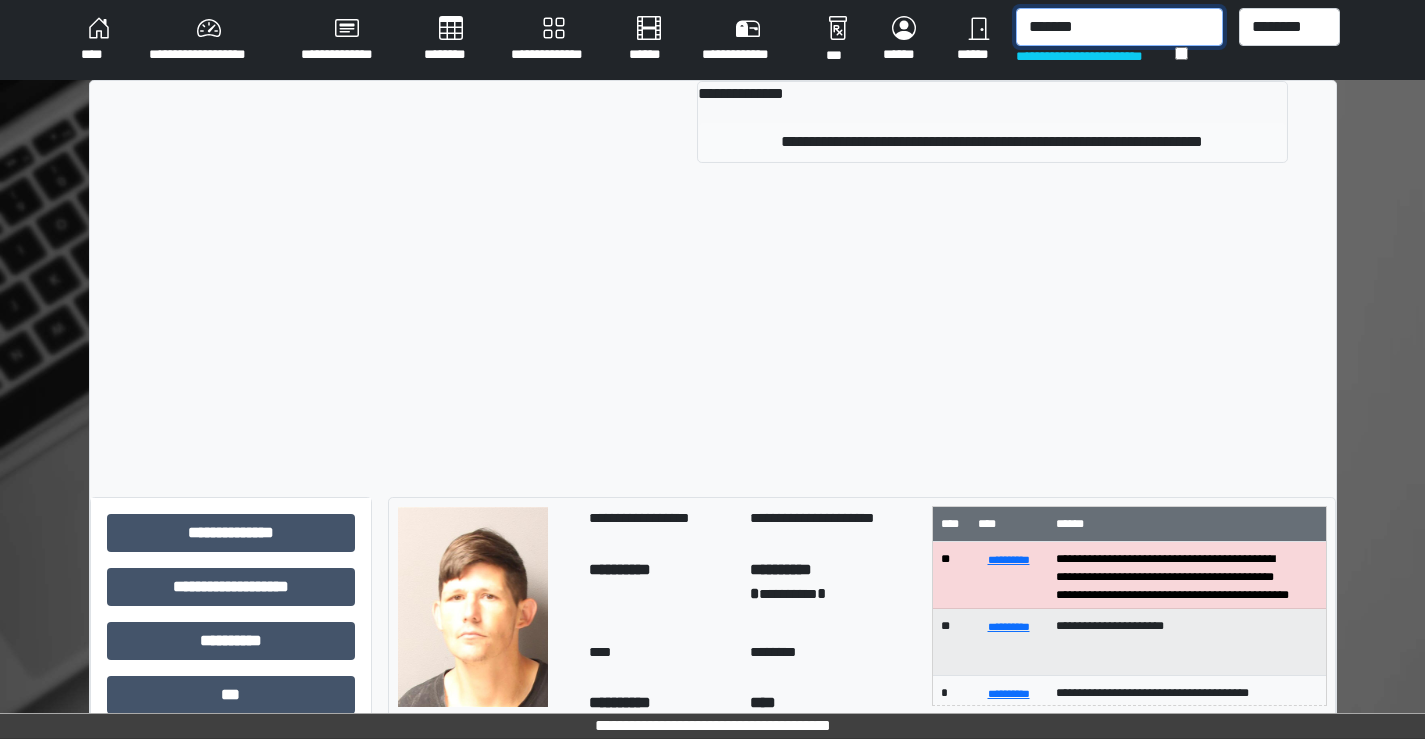 type on "*******" 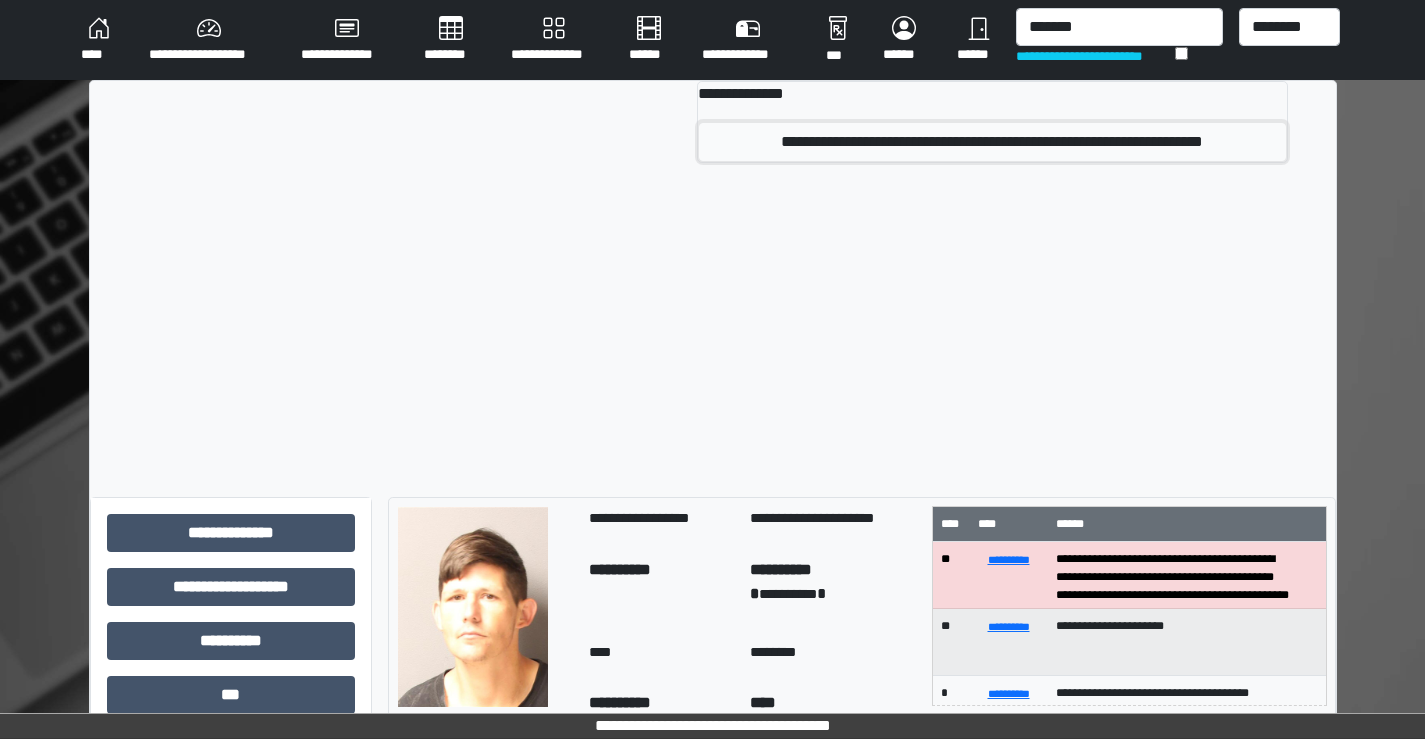 click on "**********" at bounding box center (992, 142) 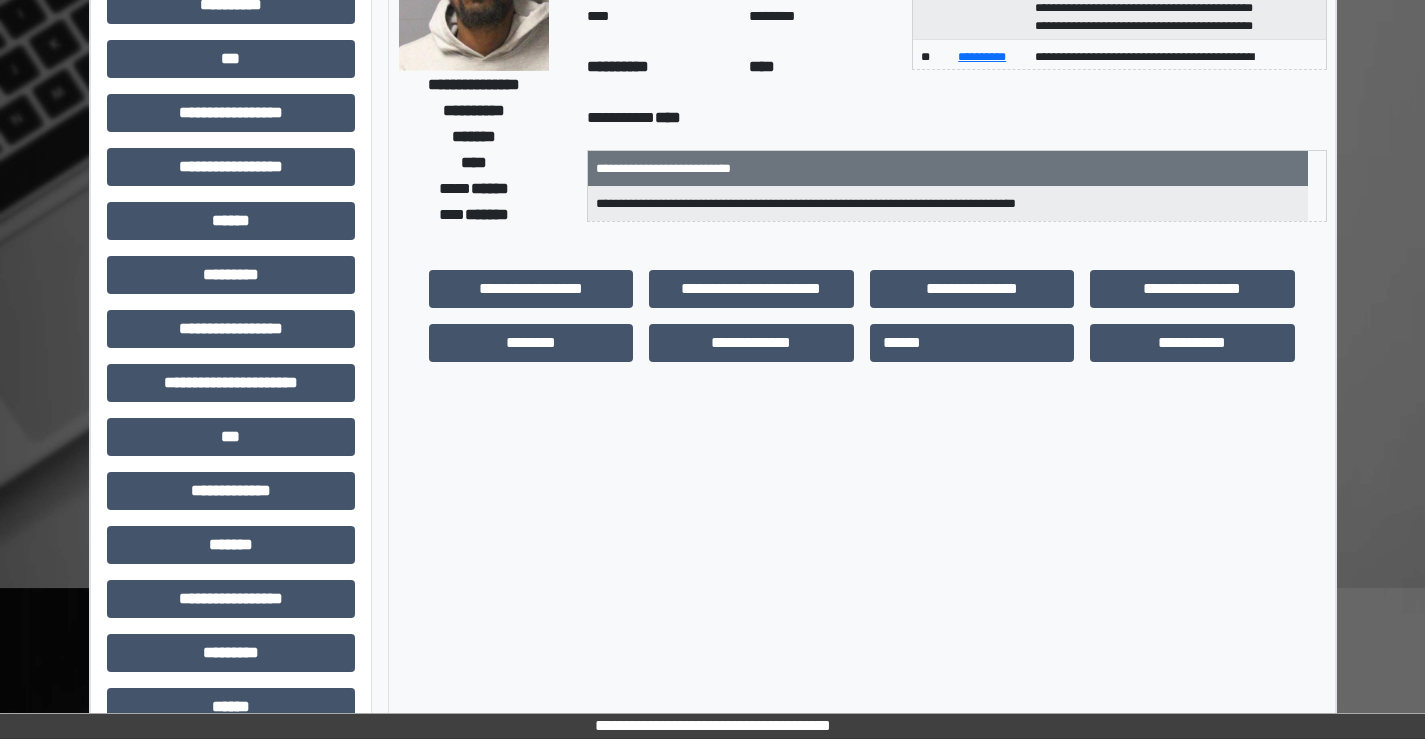 scroll, scrollTop: 300, scrollLeft: 0, axis: vertical 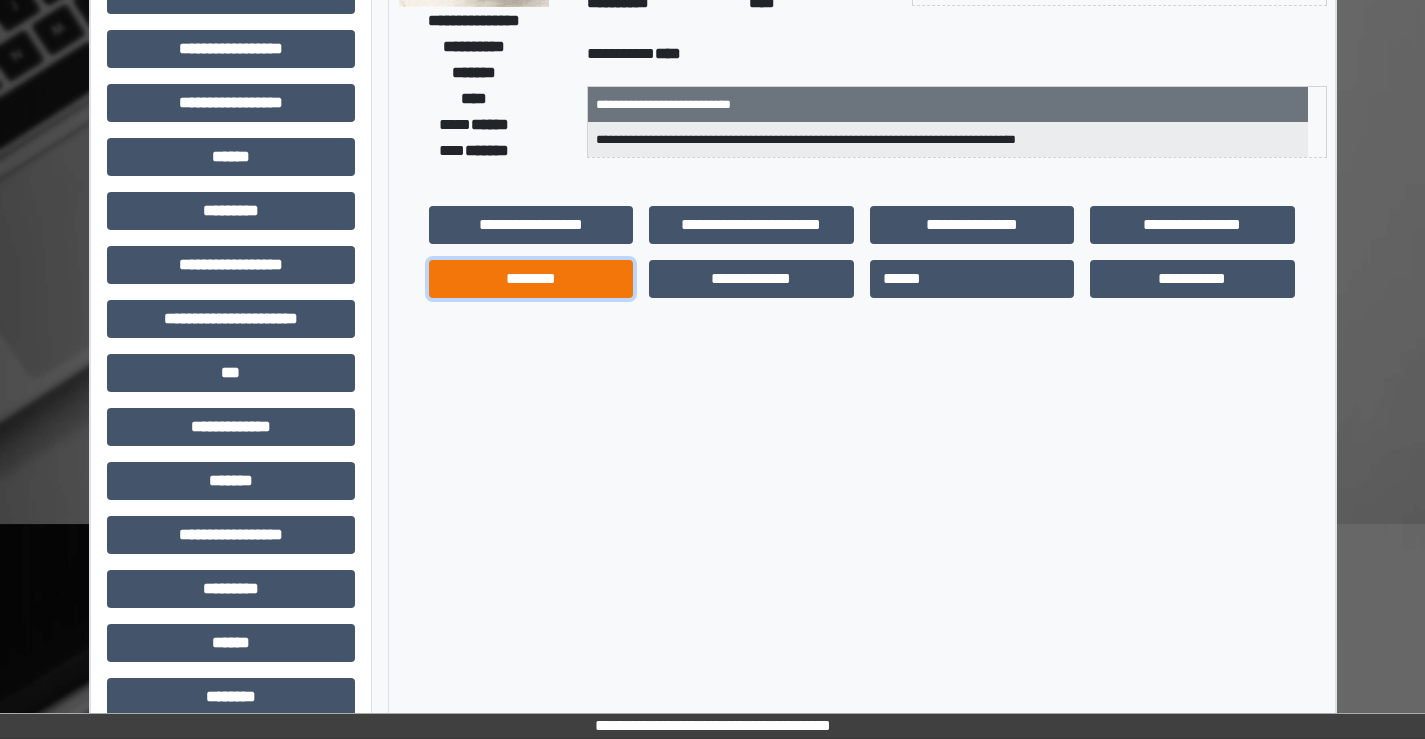 click on "********" at bounding box center [531, 279] 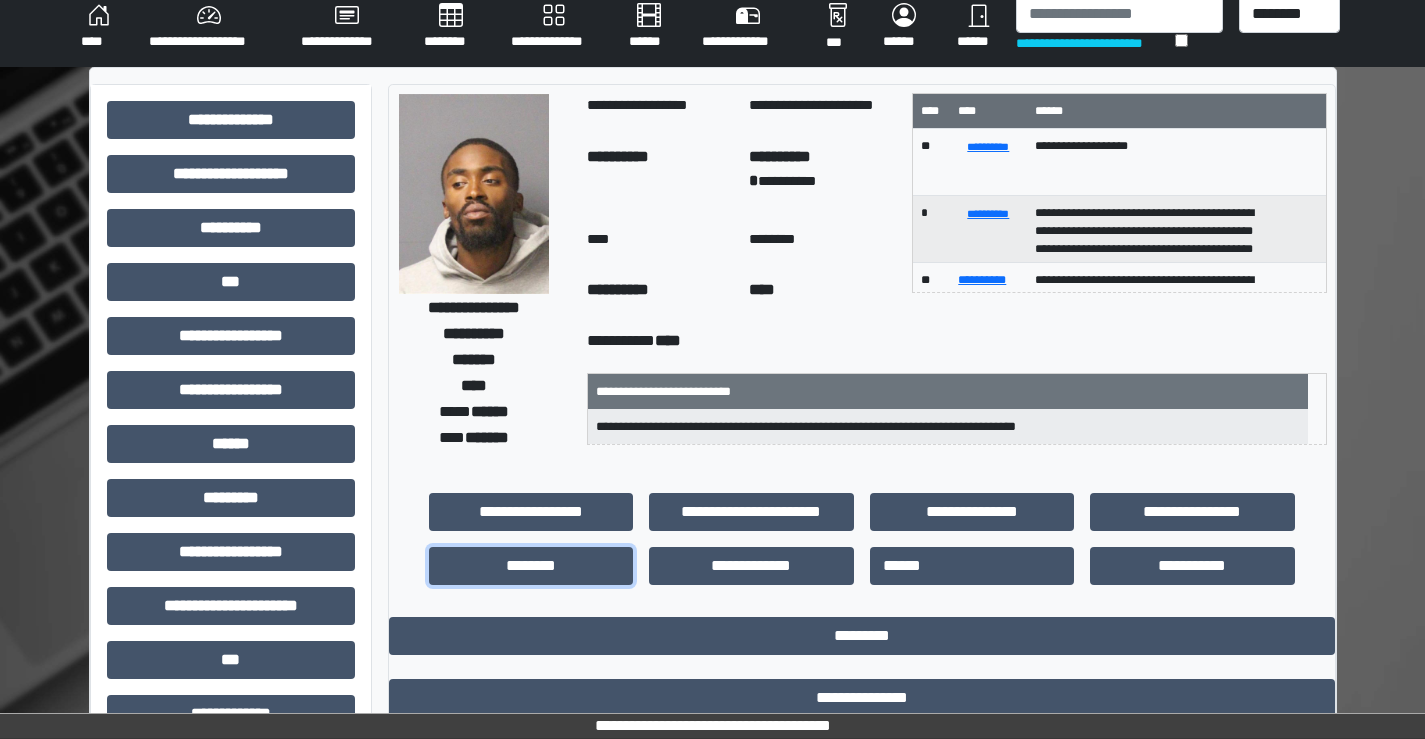 scroll, scrollTop: 0, scrollLeft: 0, axis: both 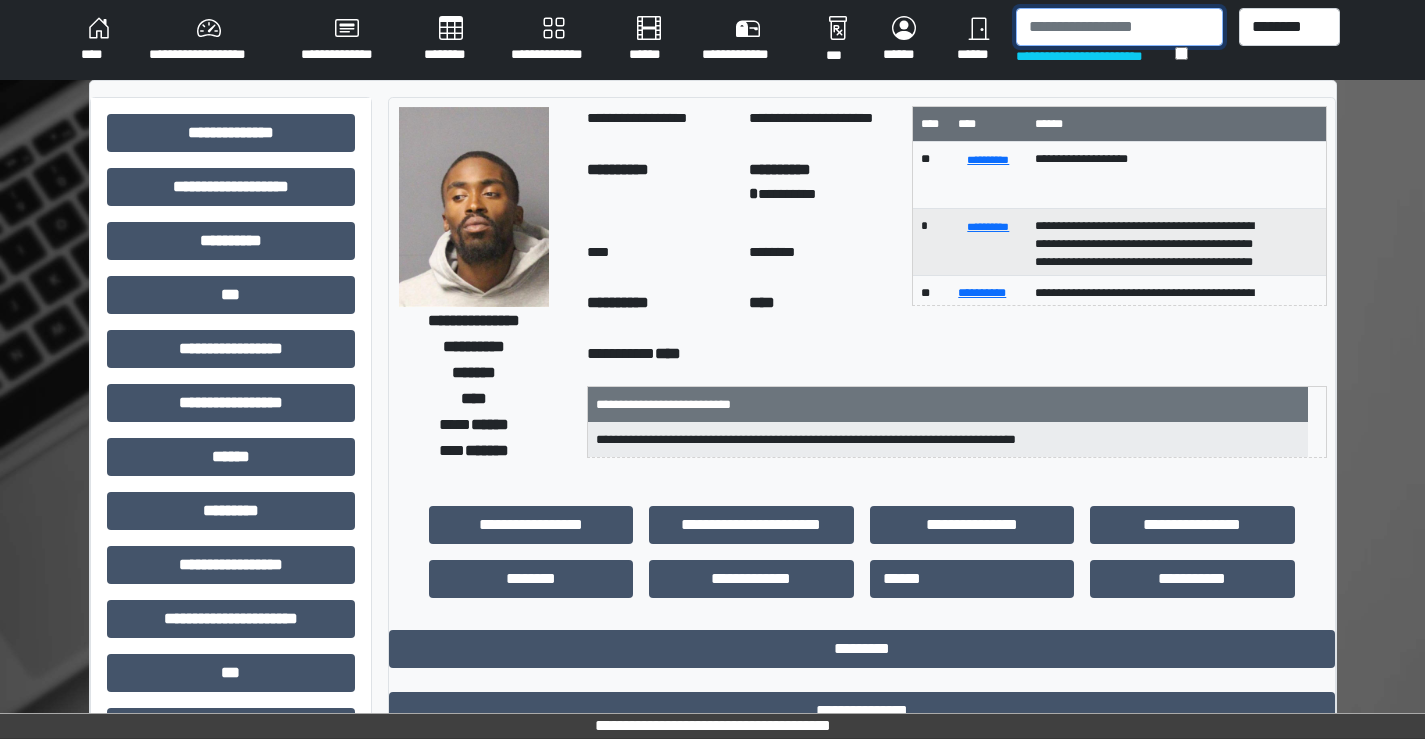 click at bounding box center (1119, 27) 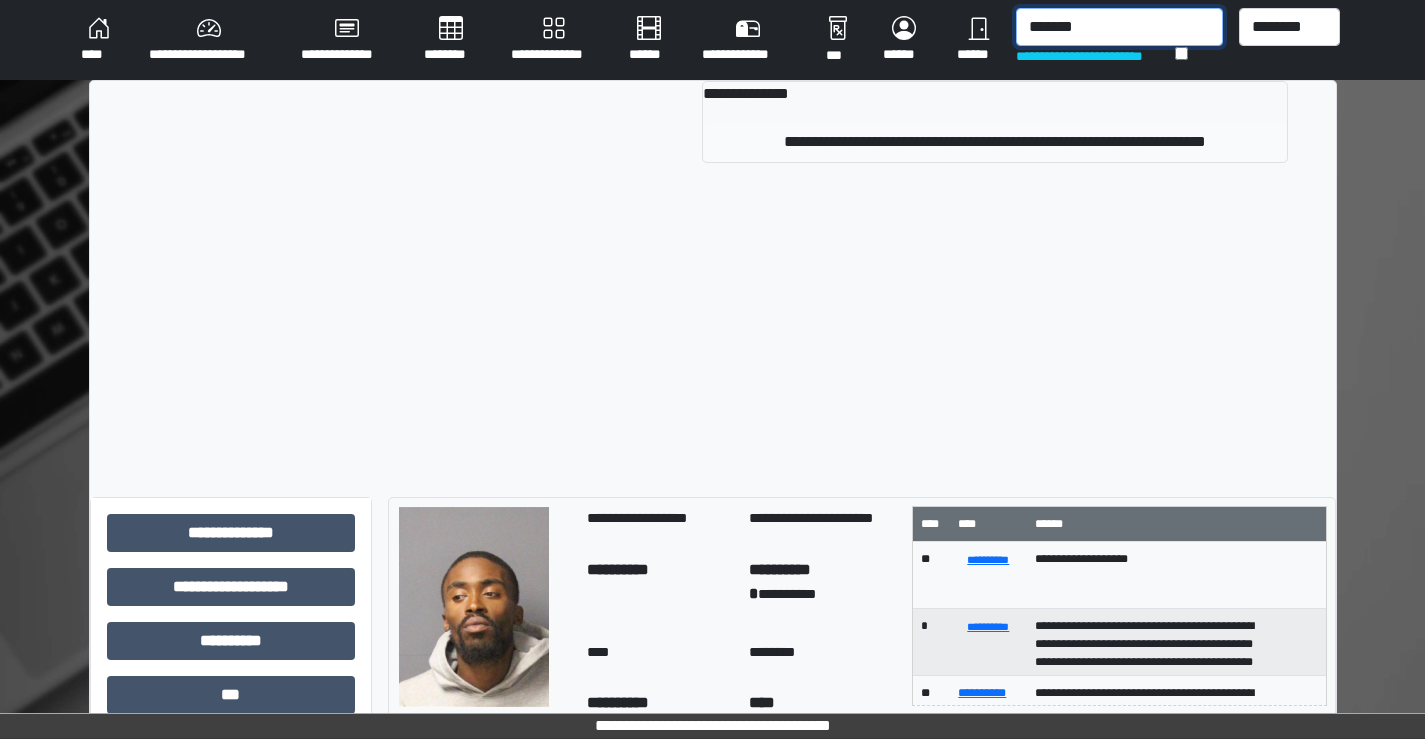 type on "*******" 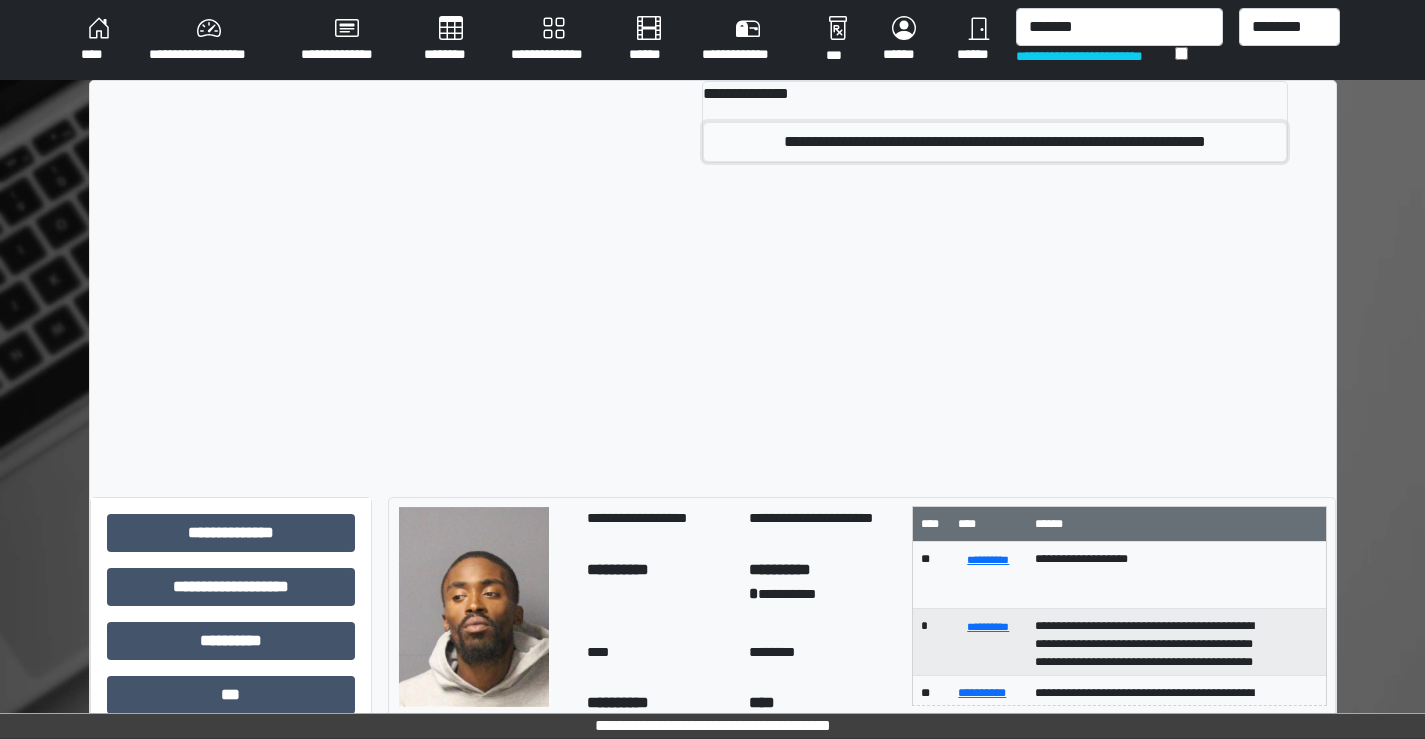 click on "**********" at bounding box center (994, 142) 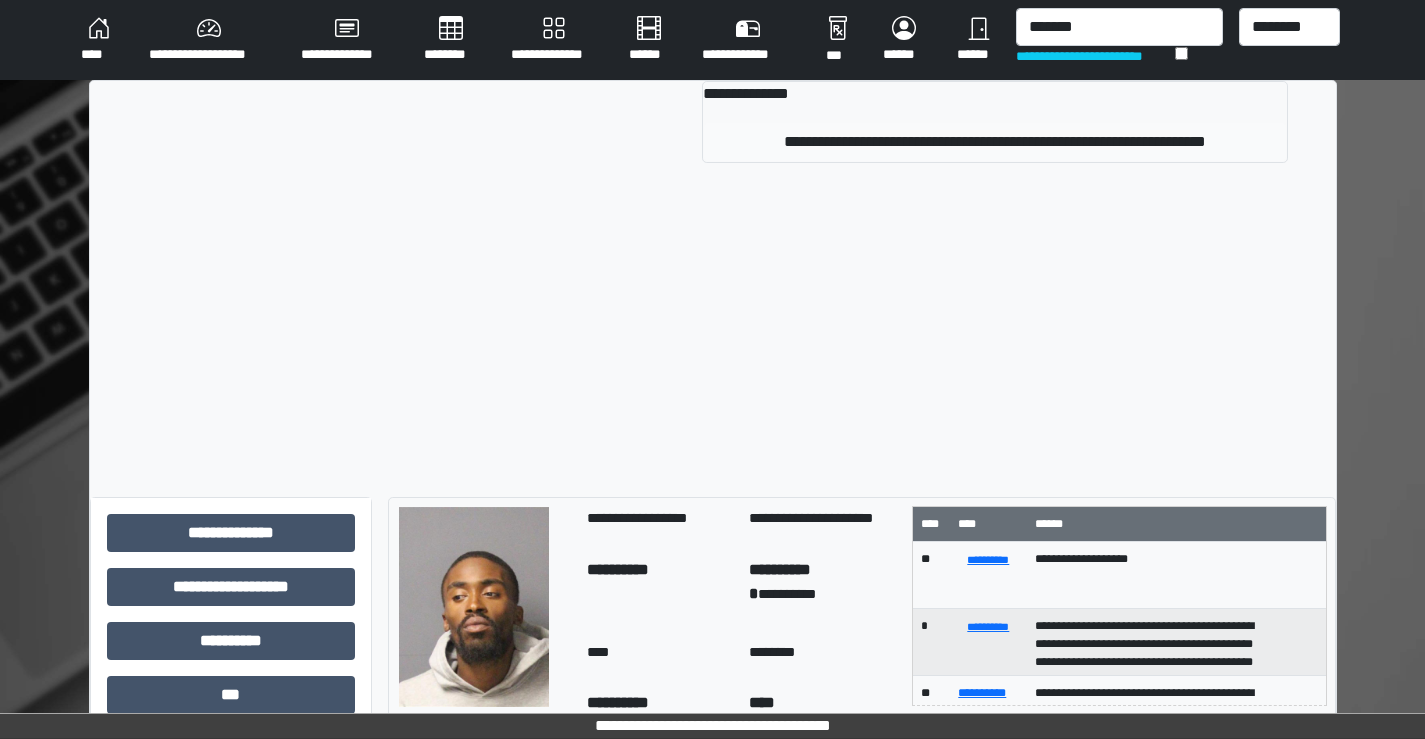 type 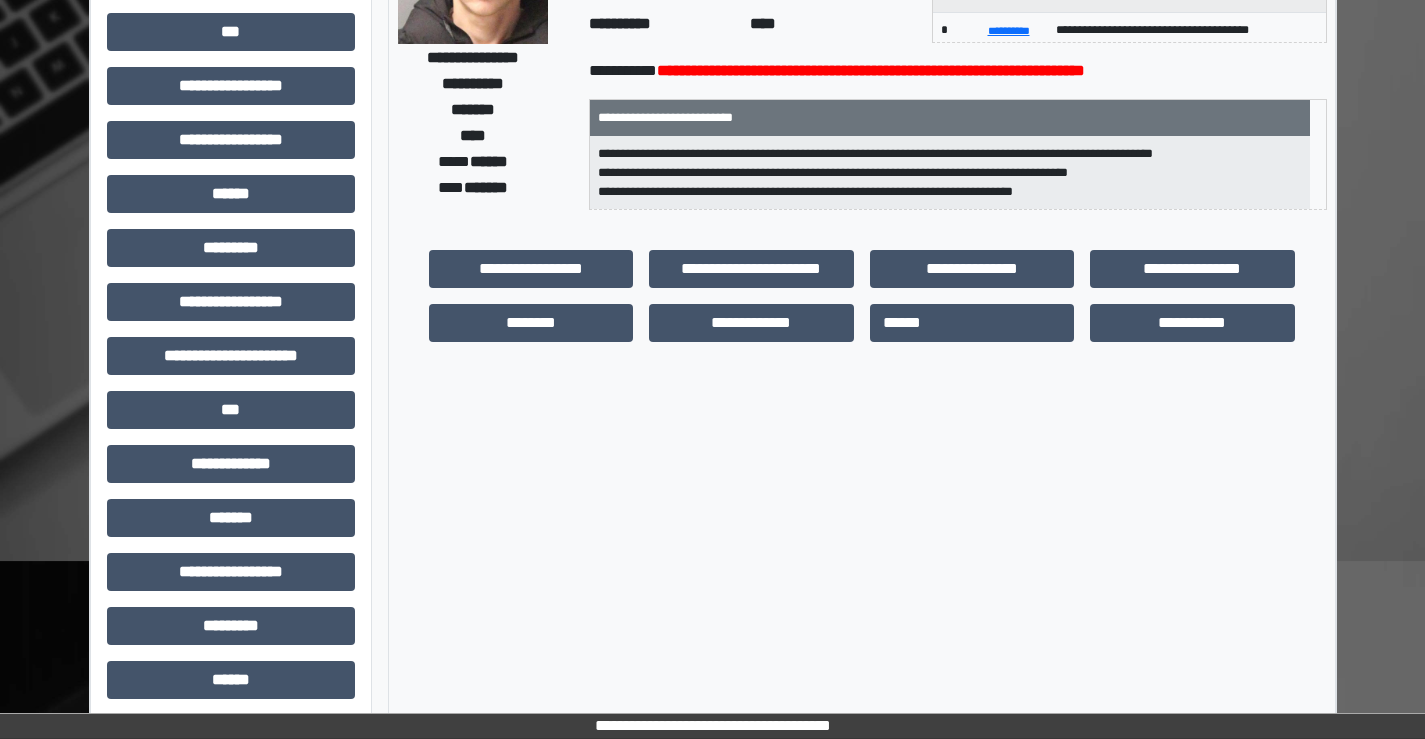 scroll, scrollTop: 300, scrollLeft: 0, axis: vertical 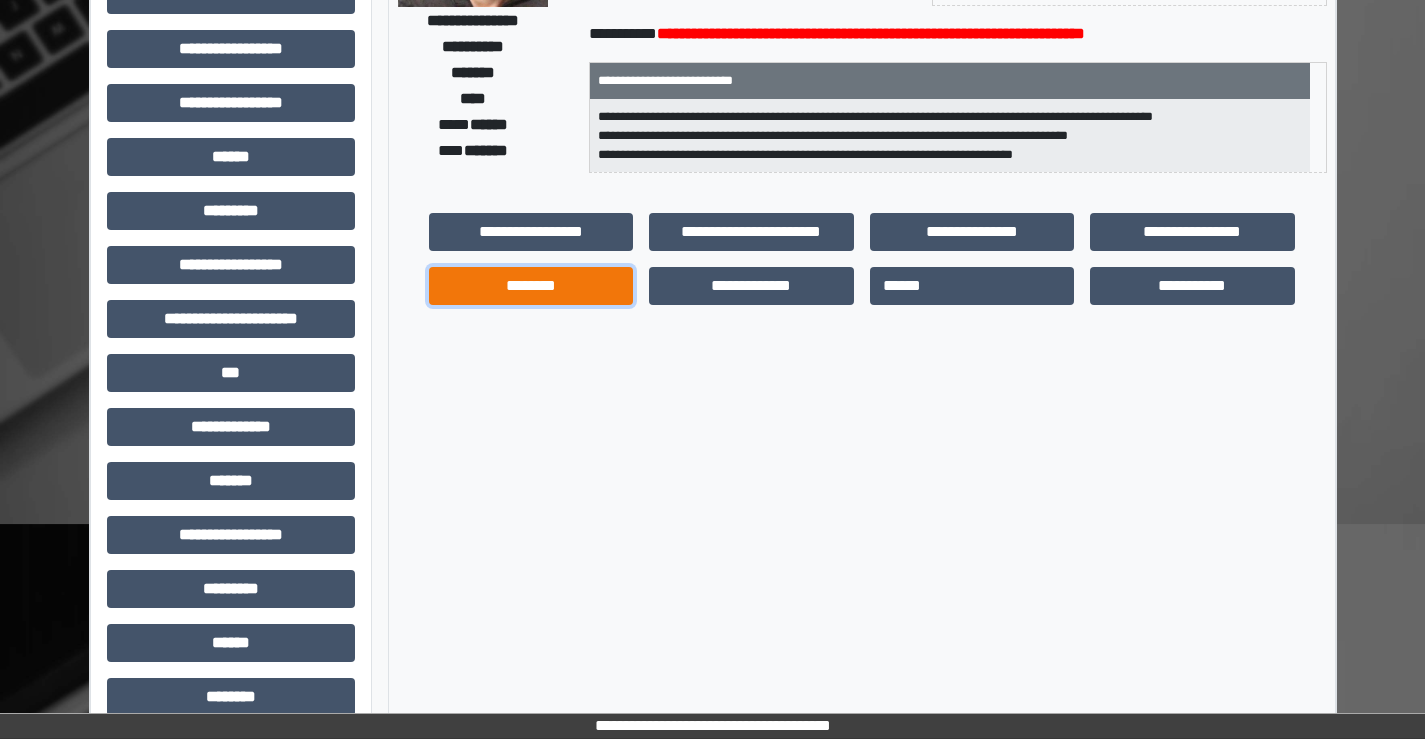click on "********" at bounding box center (531, 286) 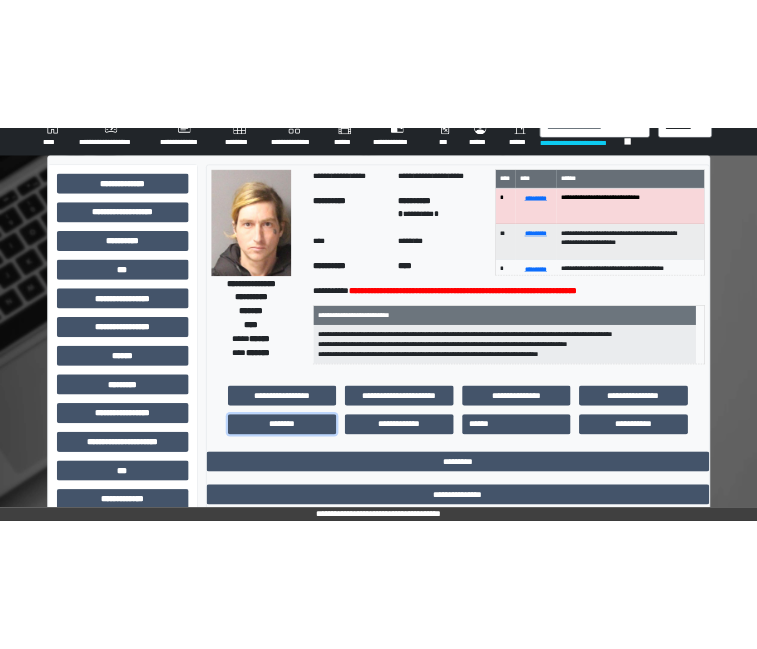 scroll, scrollTop: 0, scrollLeft: 0, axis: both 